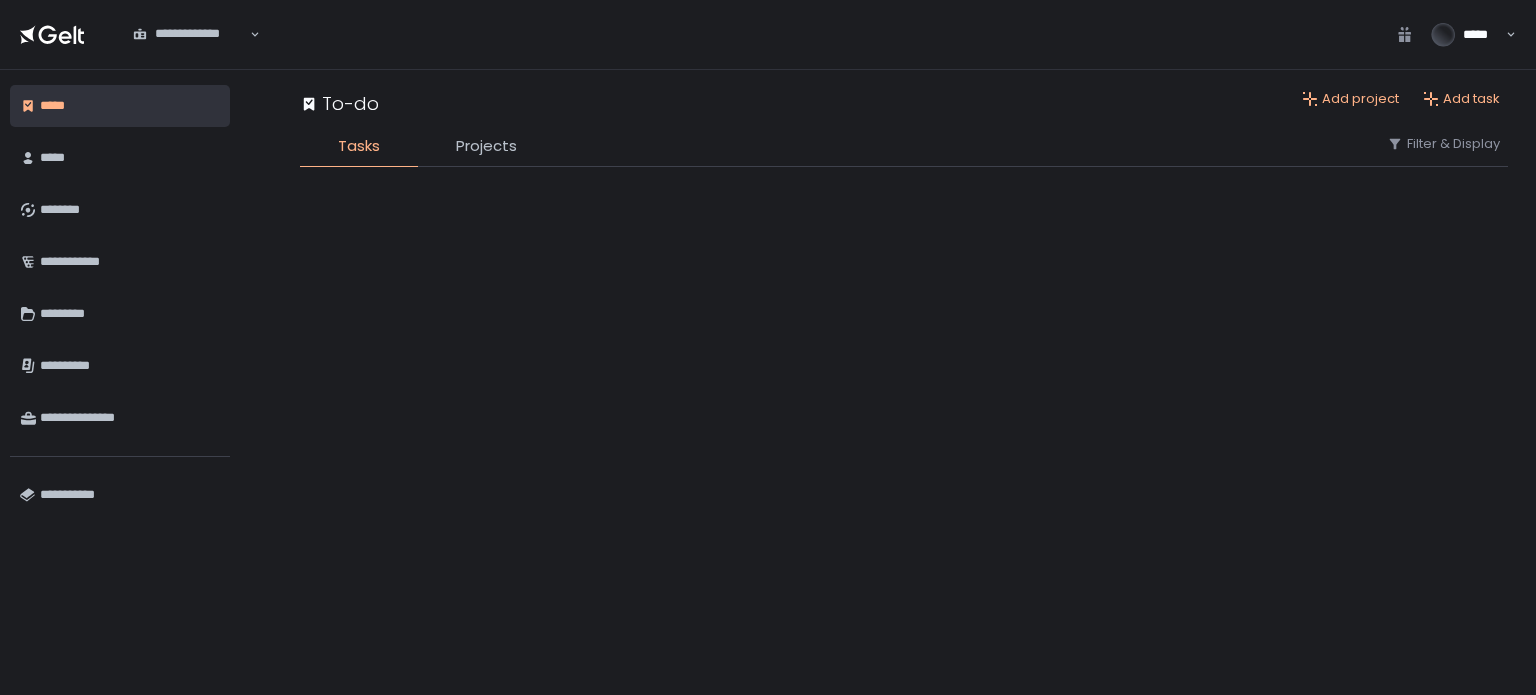 scroll, scrollTop: 0, scrollLeft: 0, axis: both 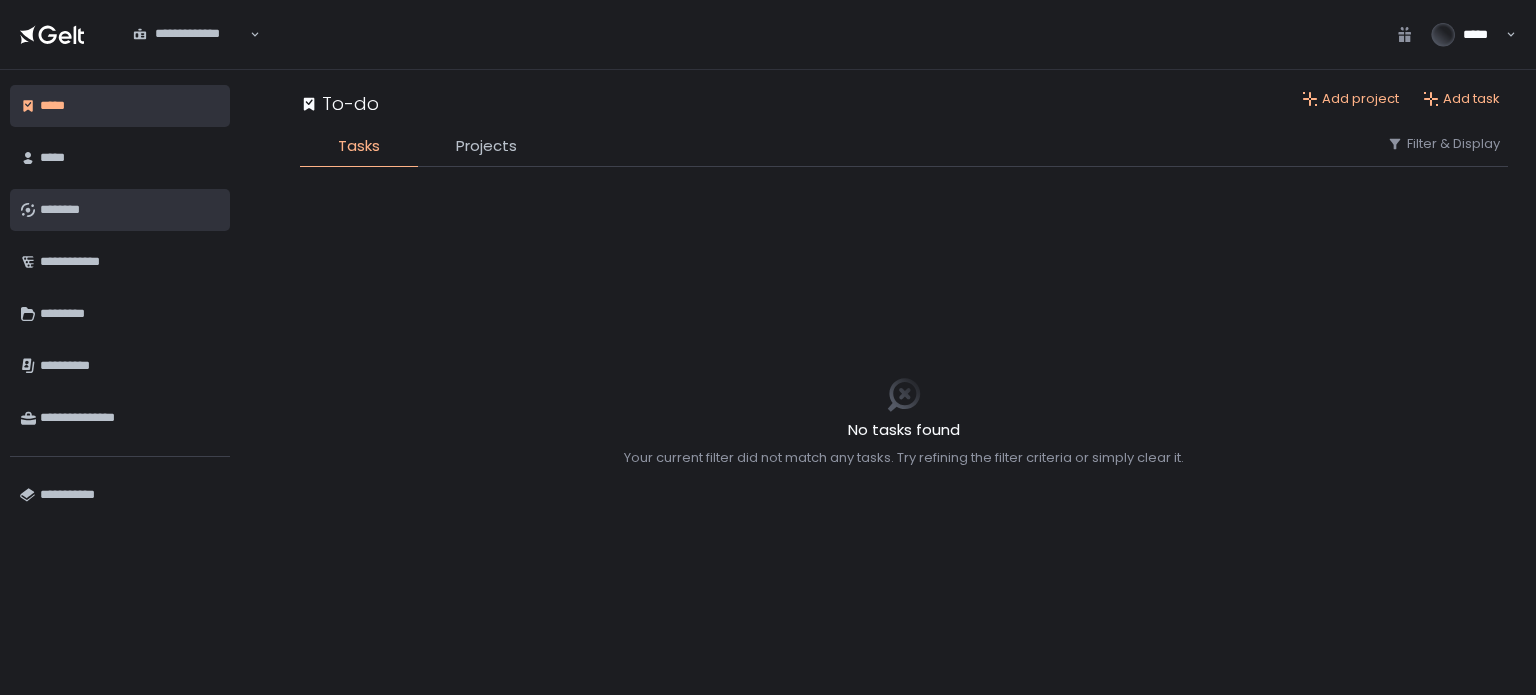 click on "********" at bounding box center [130, 210] 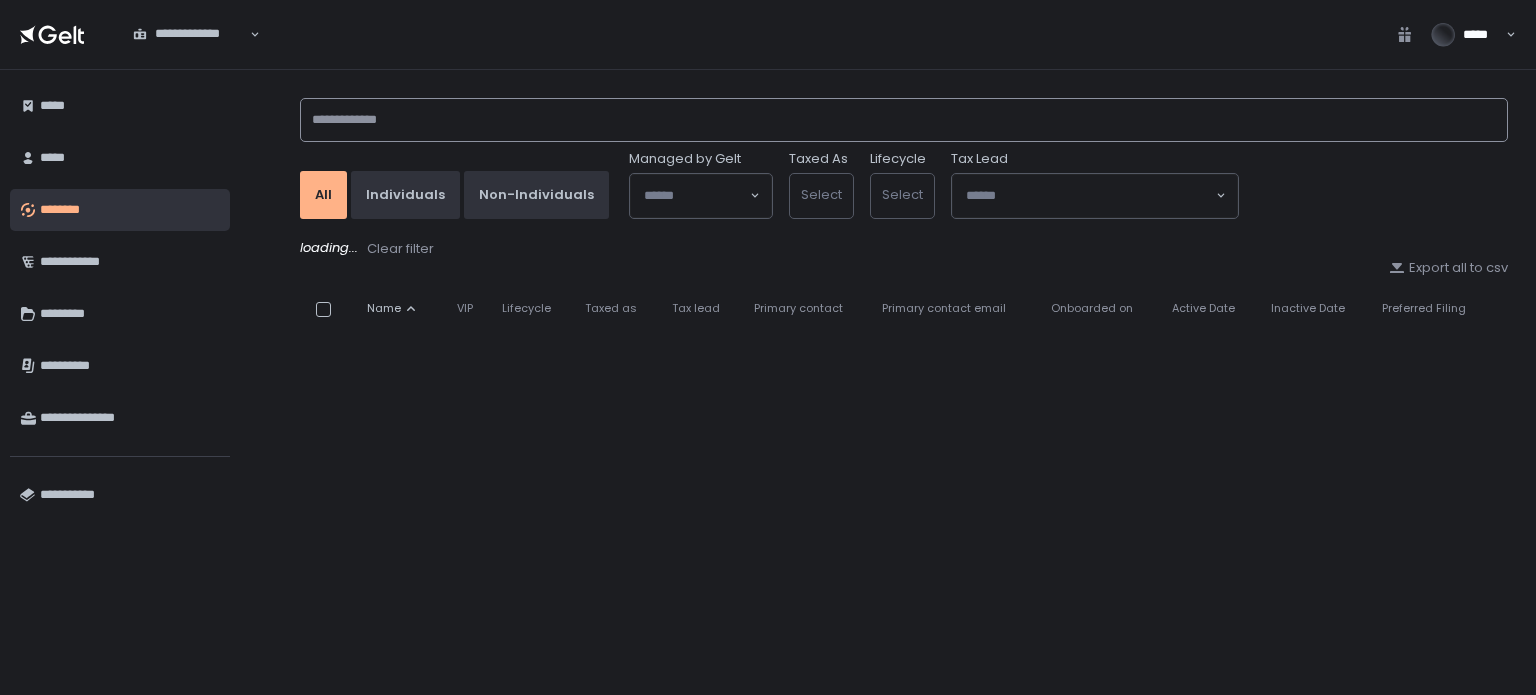 click 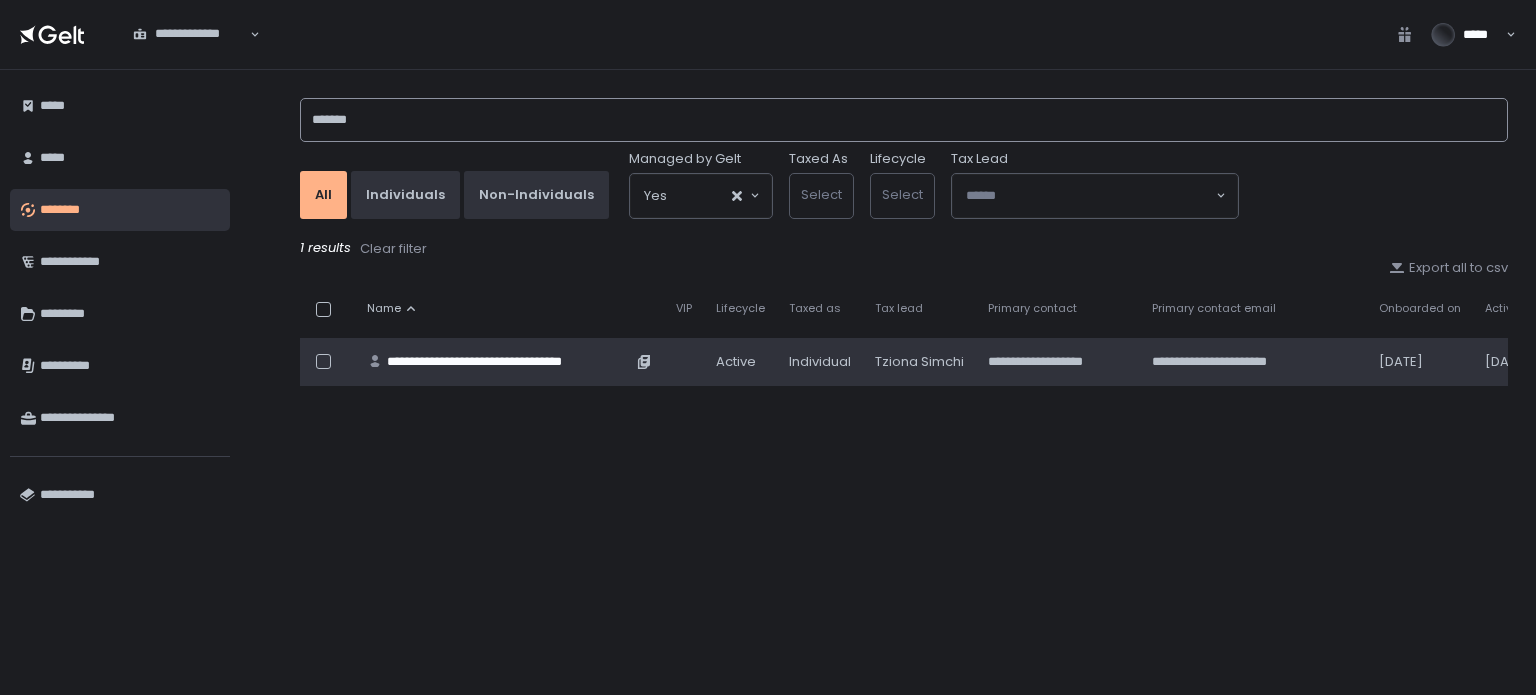 type on "*******" 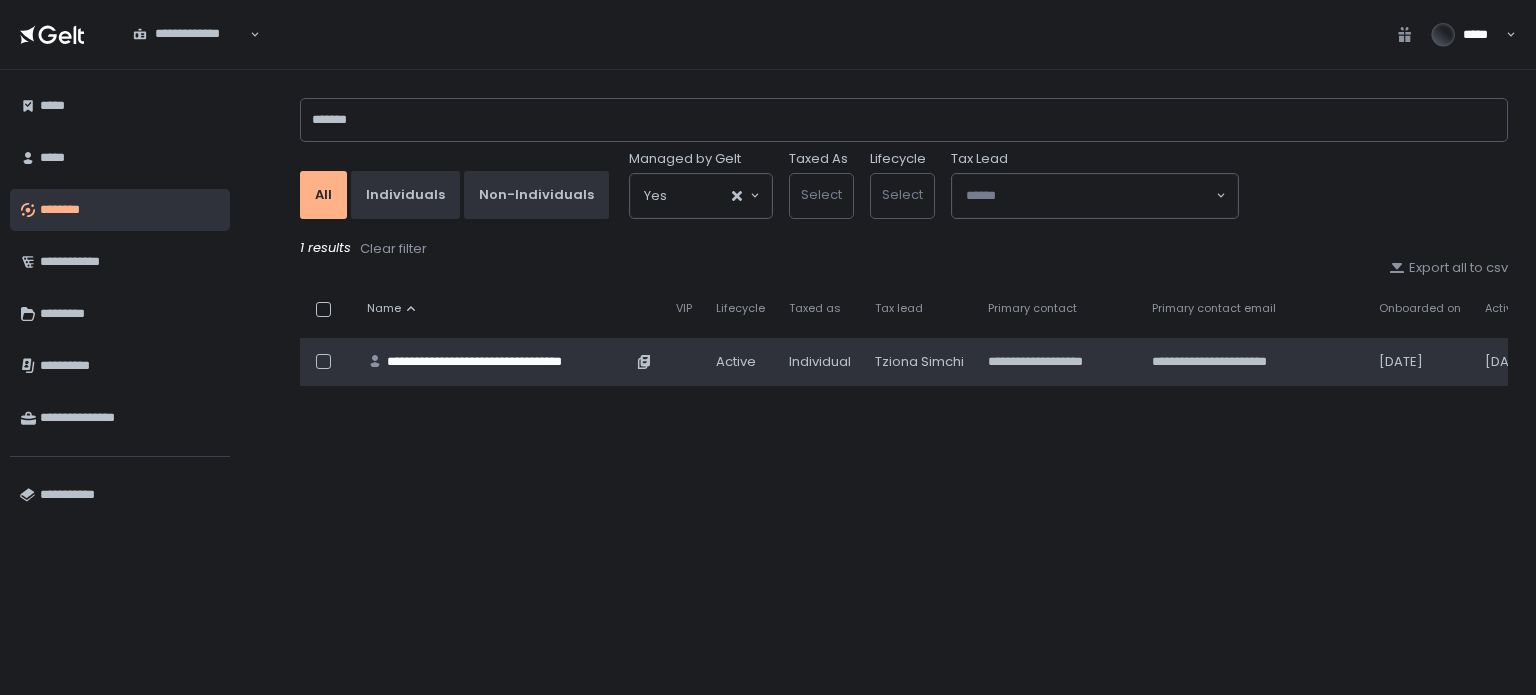 click on "**********" at bounding box center (509, 362) 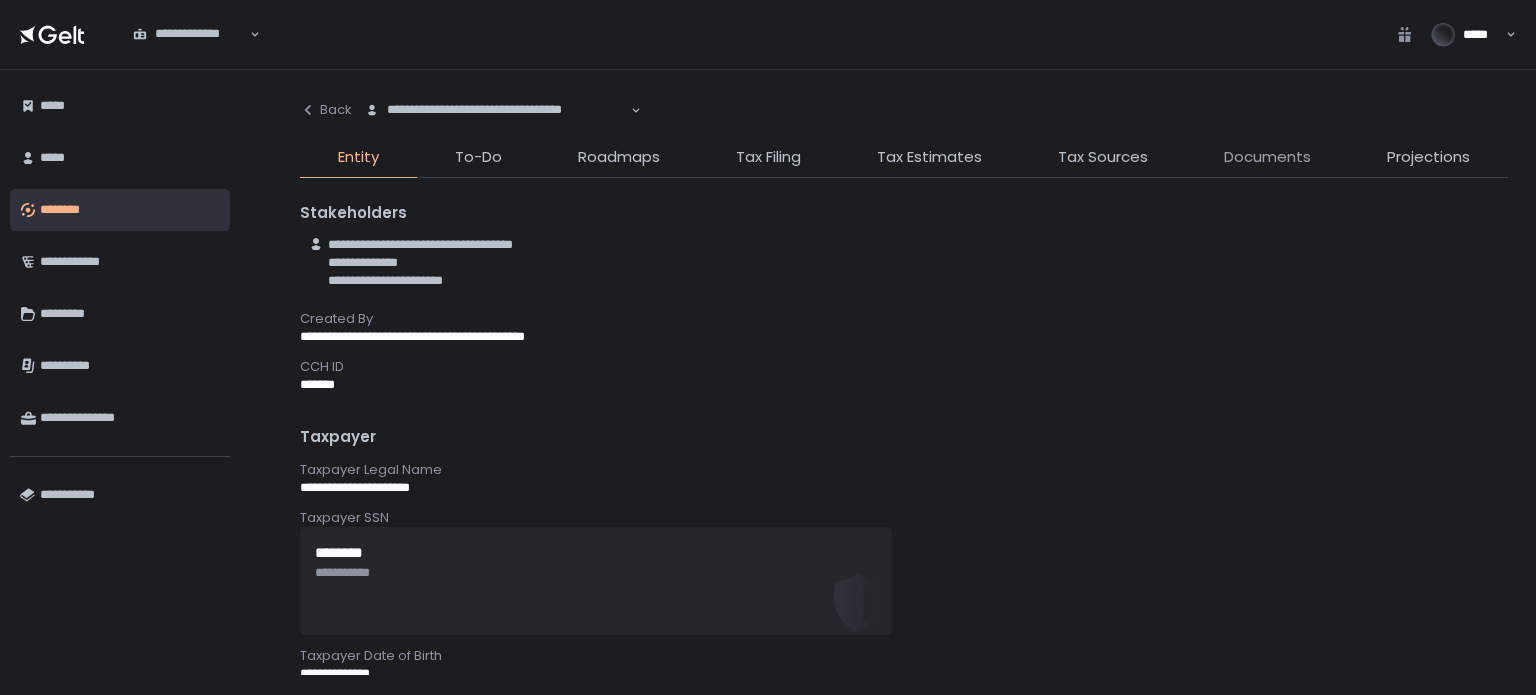 click on "Documents" at bounding box center [1267, 157] 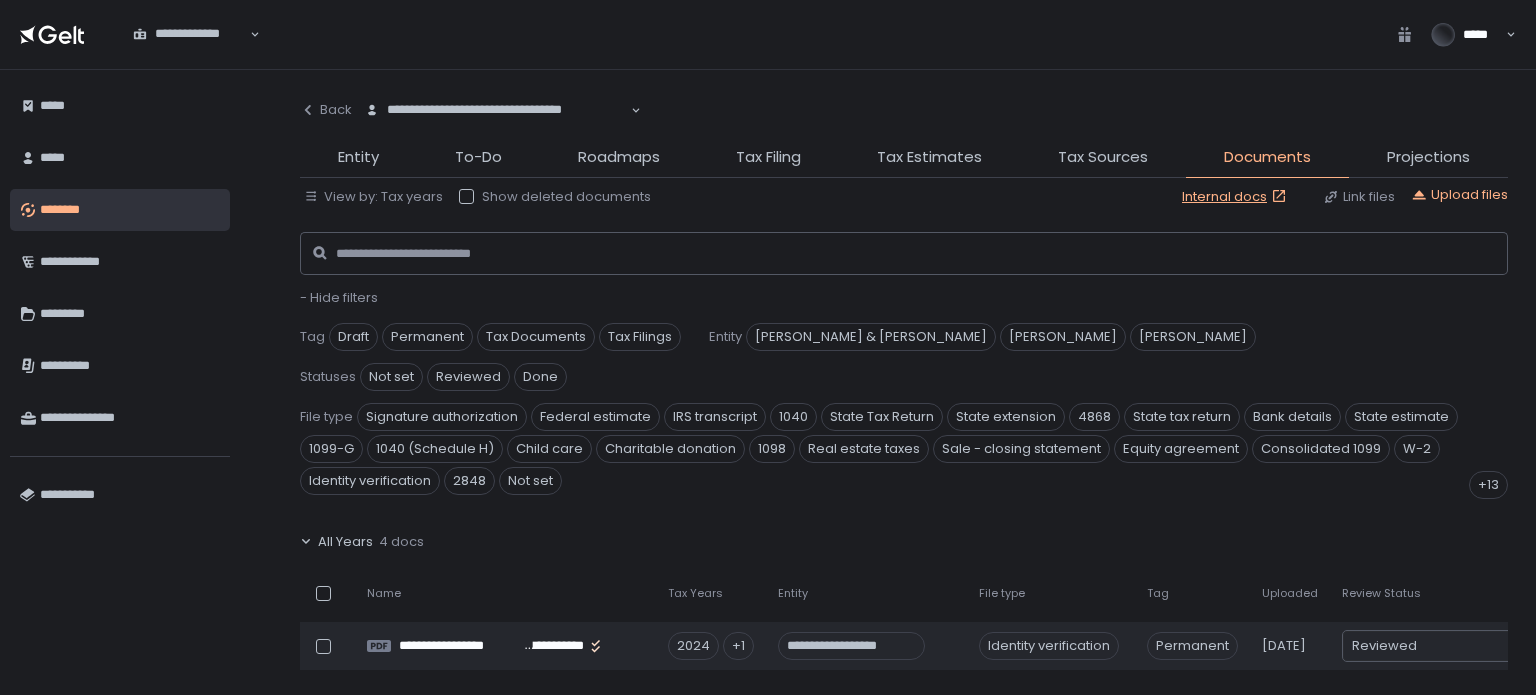 click on "- Hide filters" 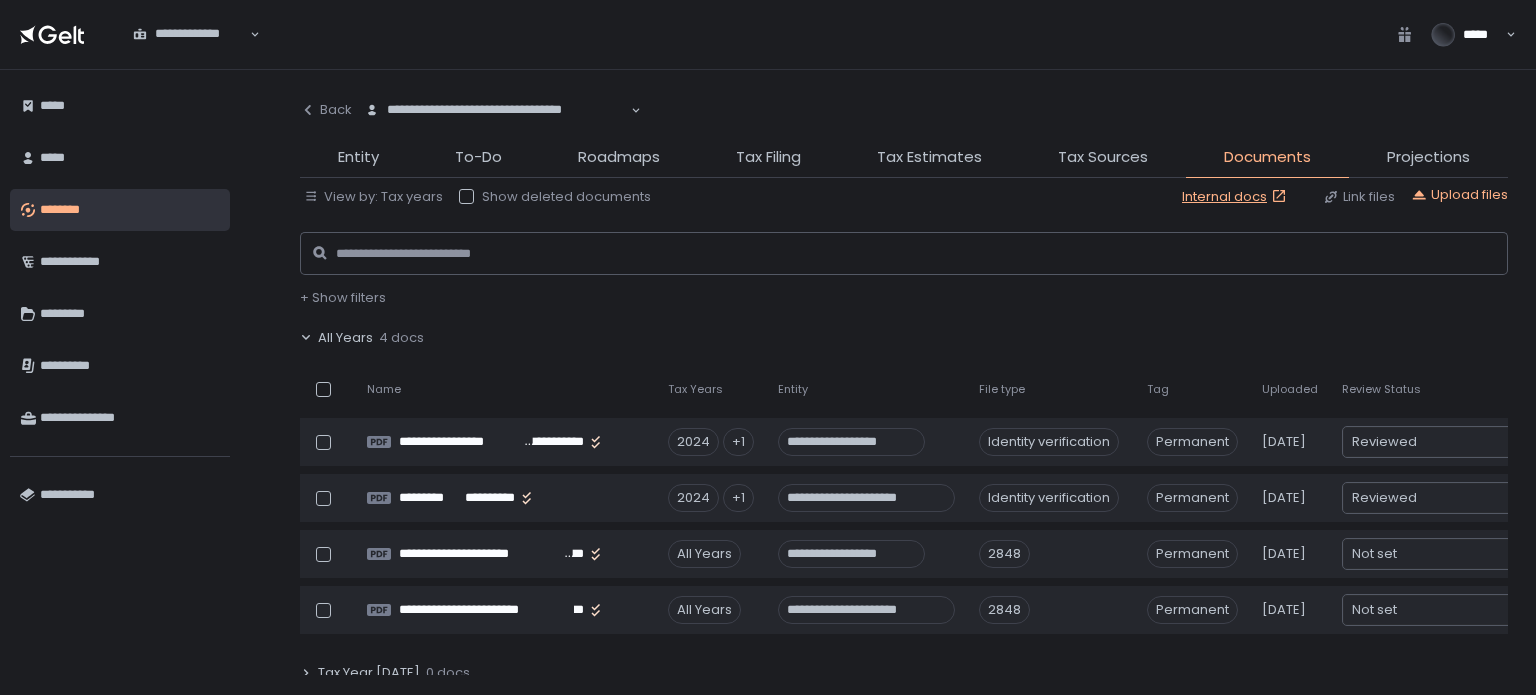 click on "All Years" 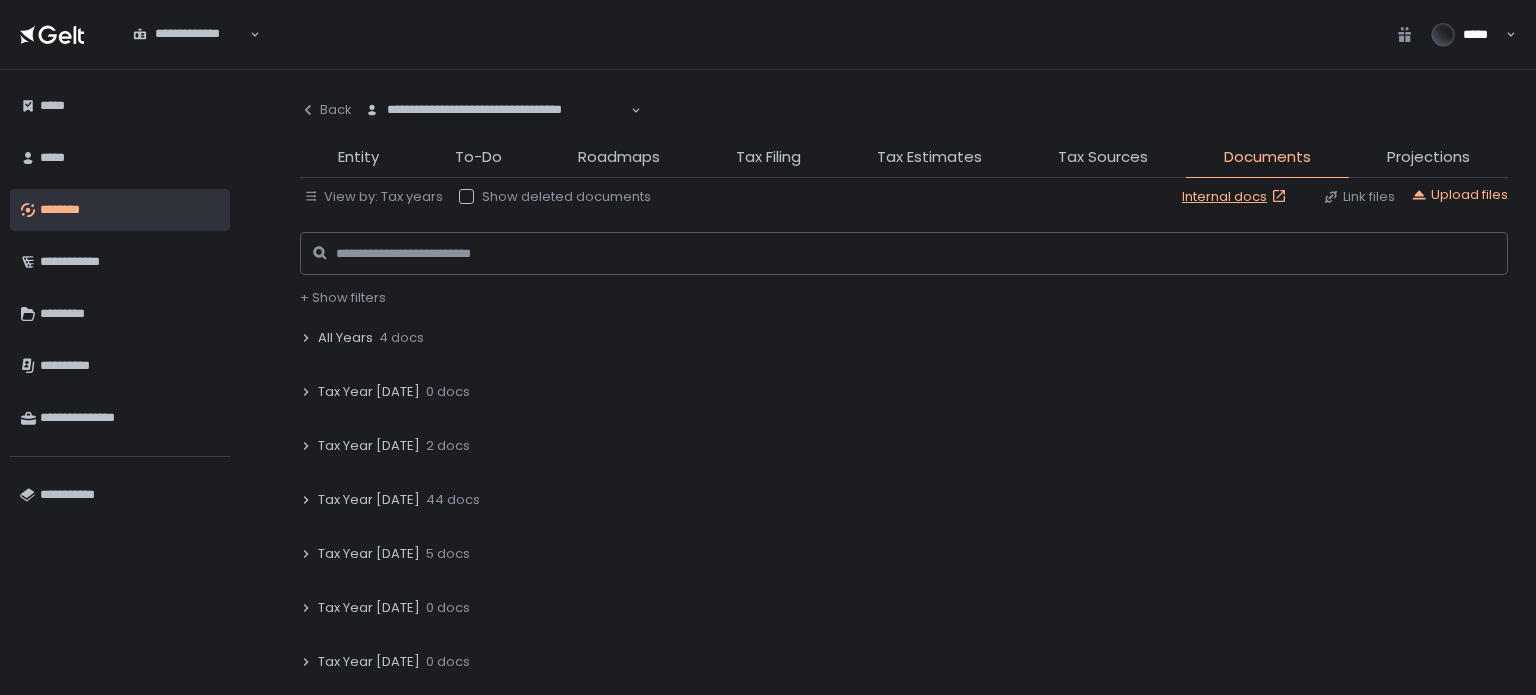 click on "Tax Year [DATE]" 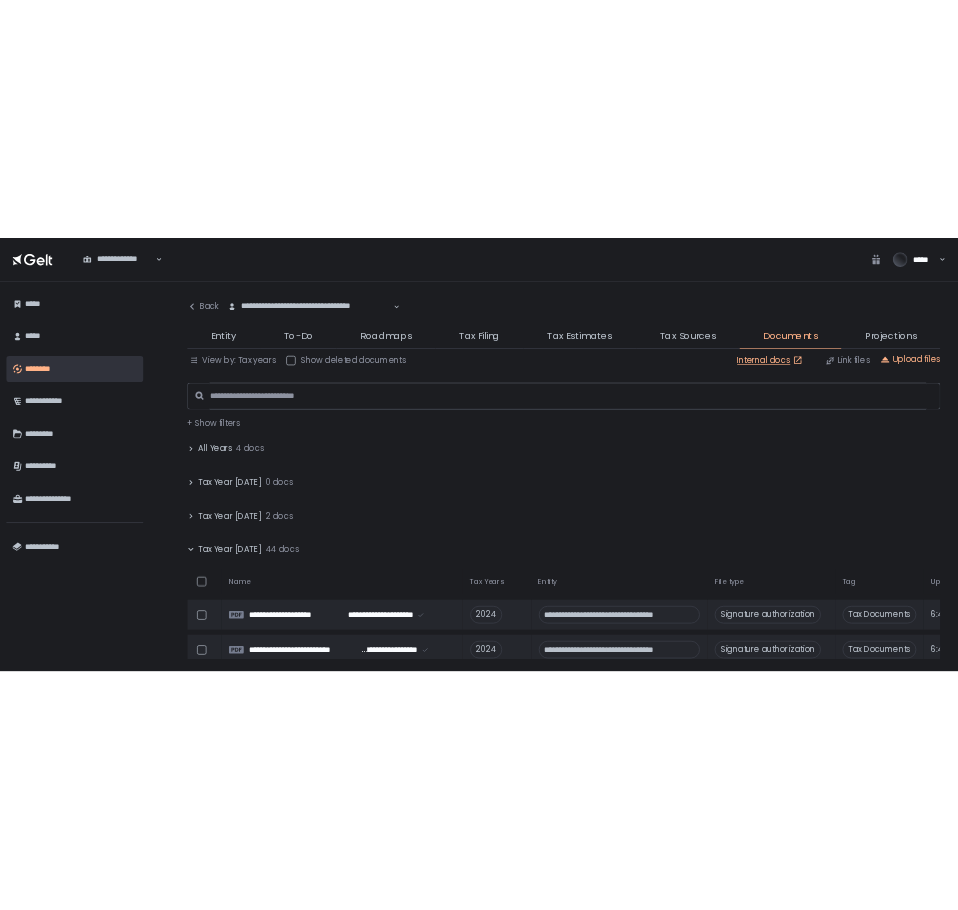 scroll, scrollTop: 200, scrollLeft: 0, axis: vertical 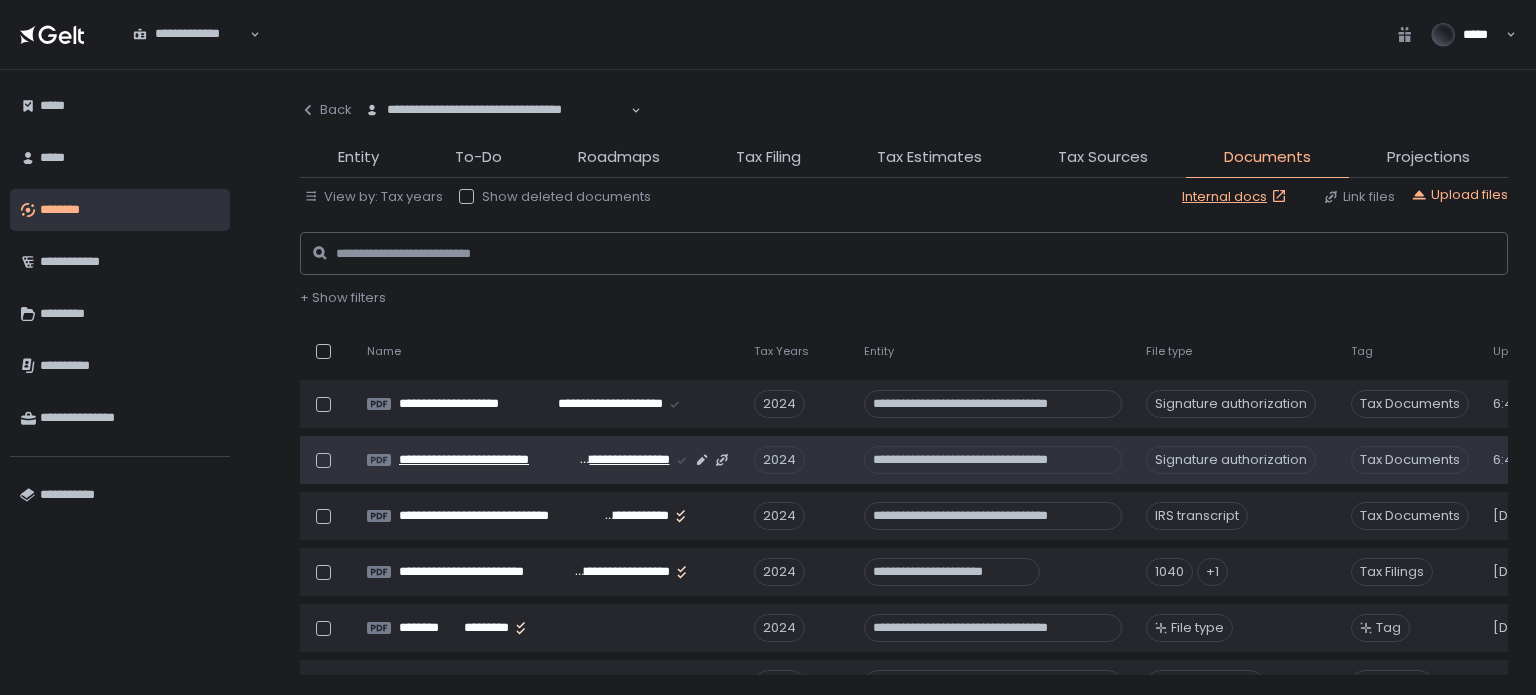click on "**********" at bounding box center (487, 460) 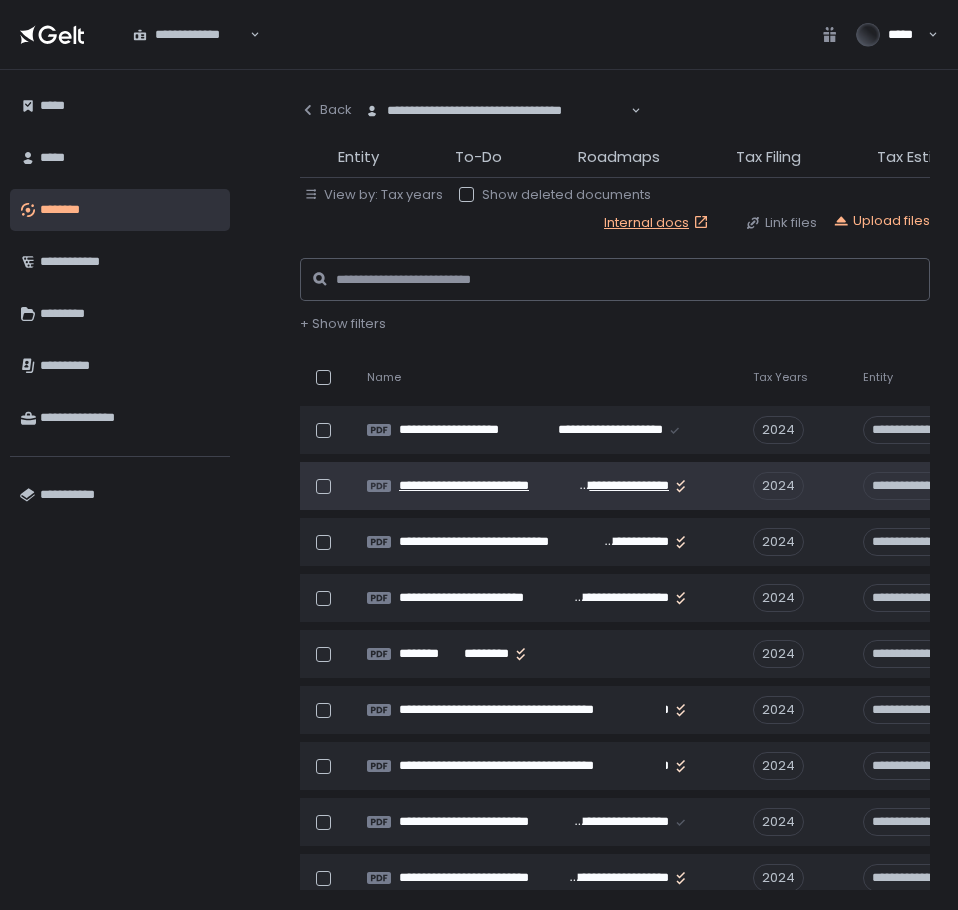 scroll, scrollTop: 200, scrollLeft: 0, axis: vertical 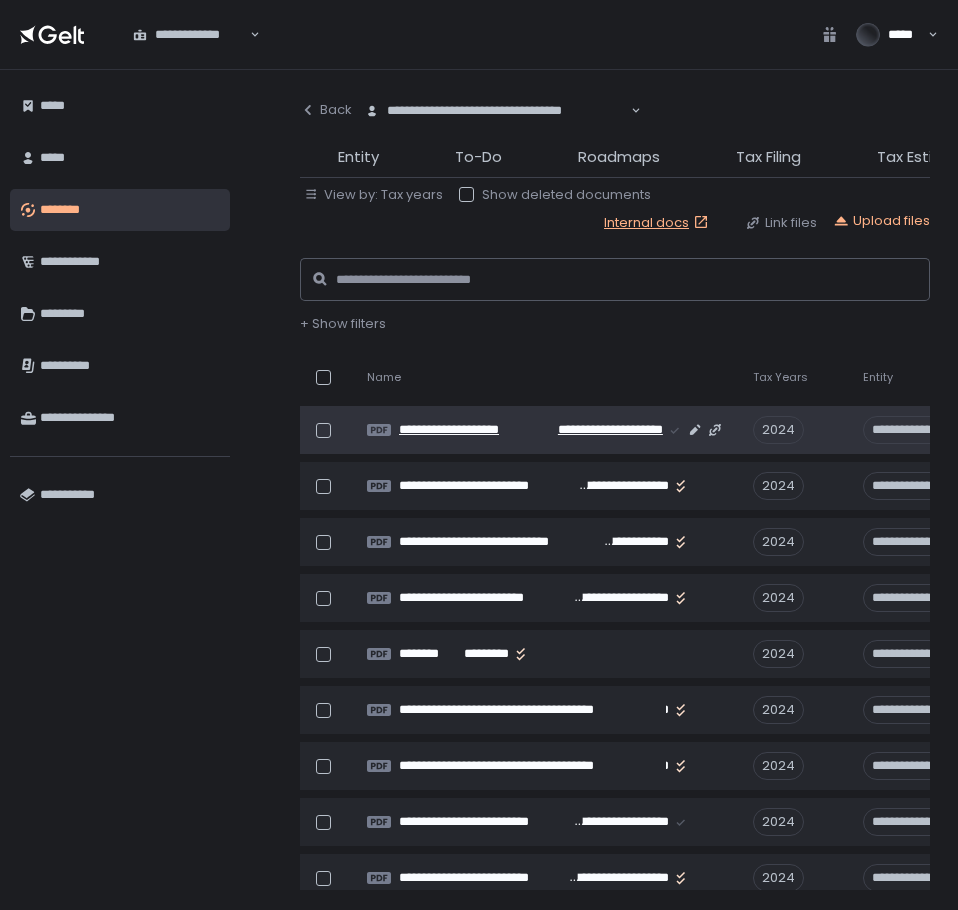 click on "**********" at bounding box center (468, 430) 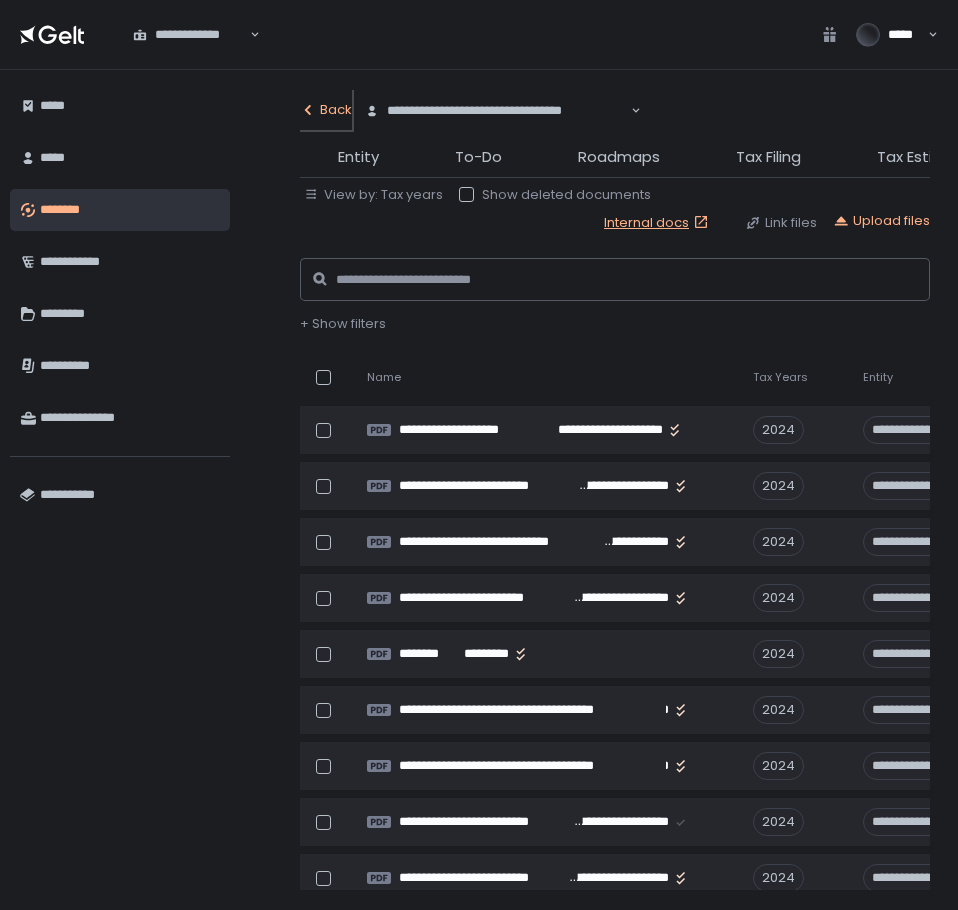 click on "Back" 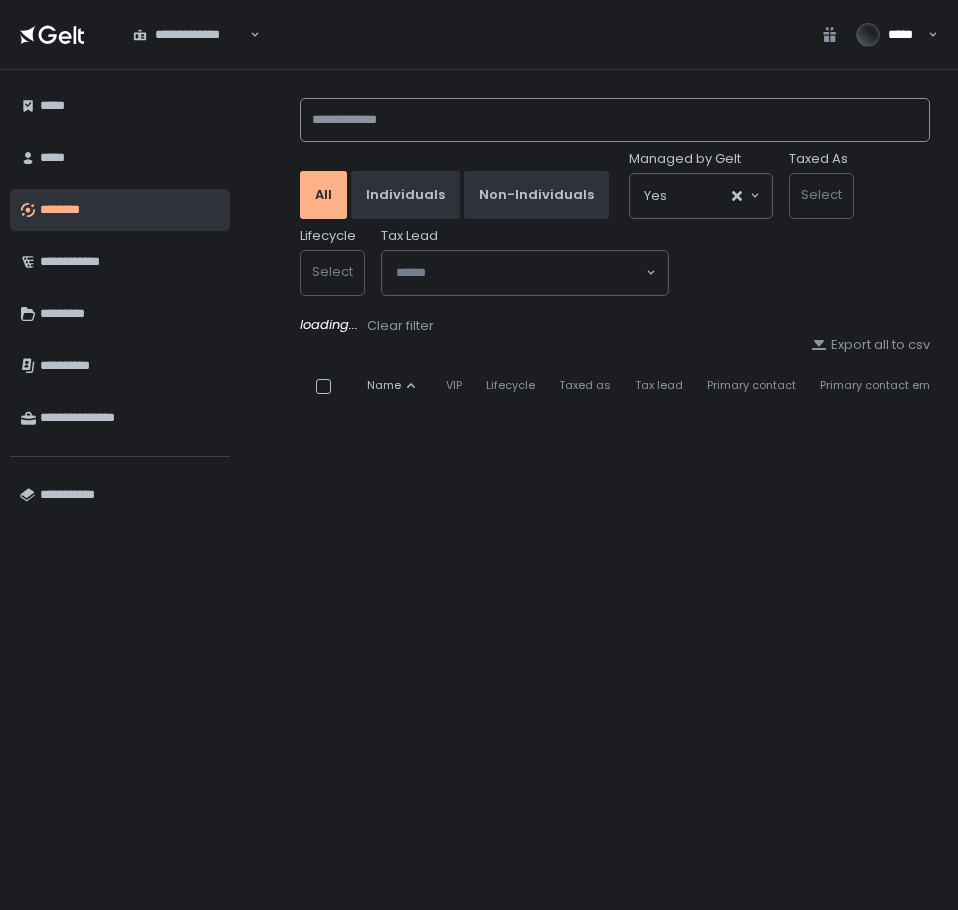 click 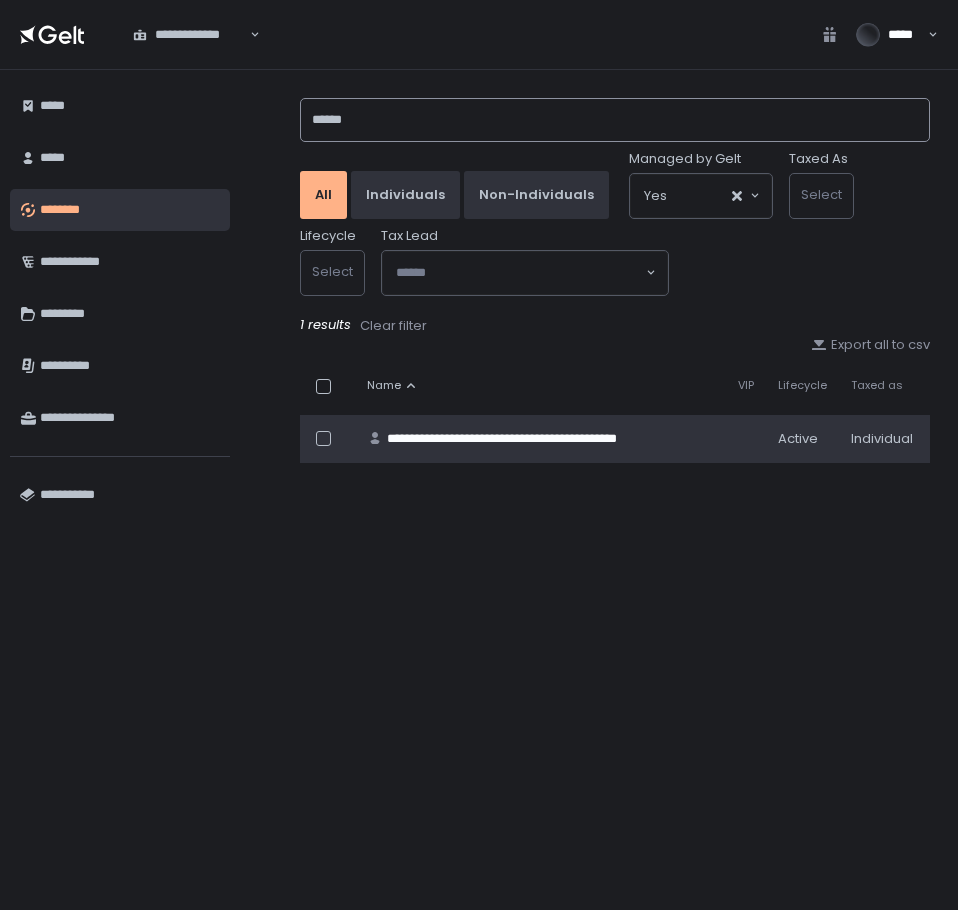 type on "******" 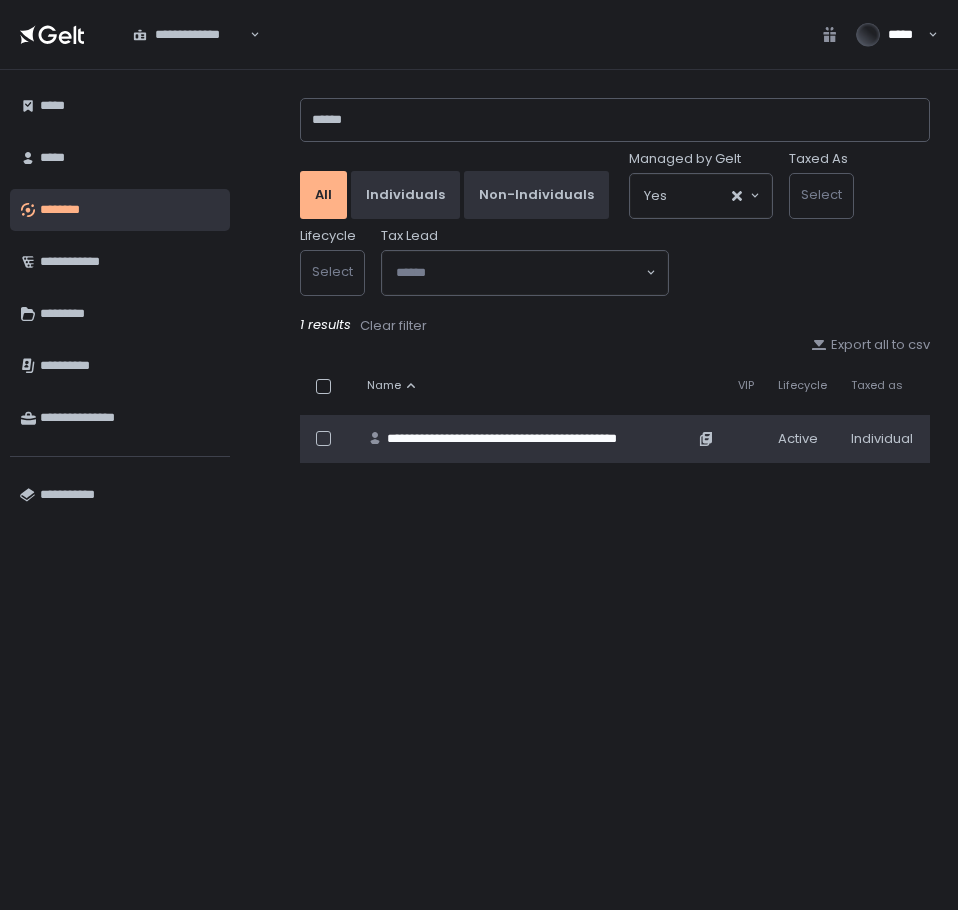 click on "**********" at bounding box center [540, 439] 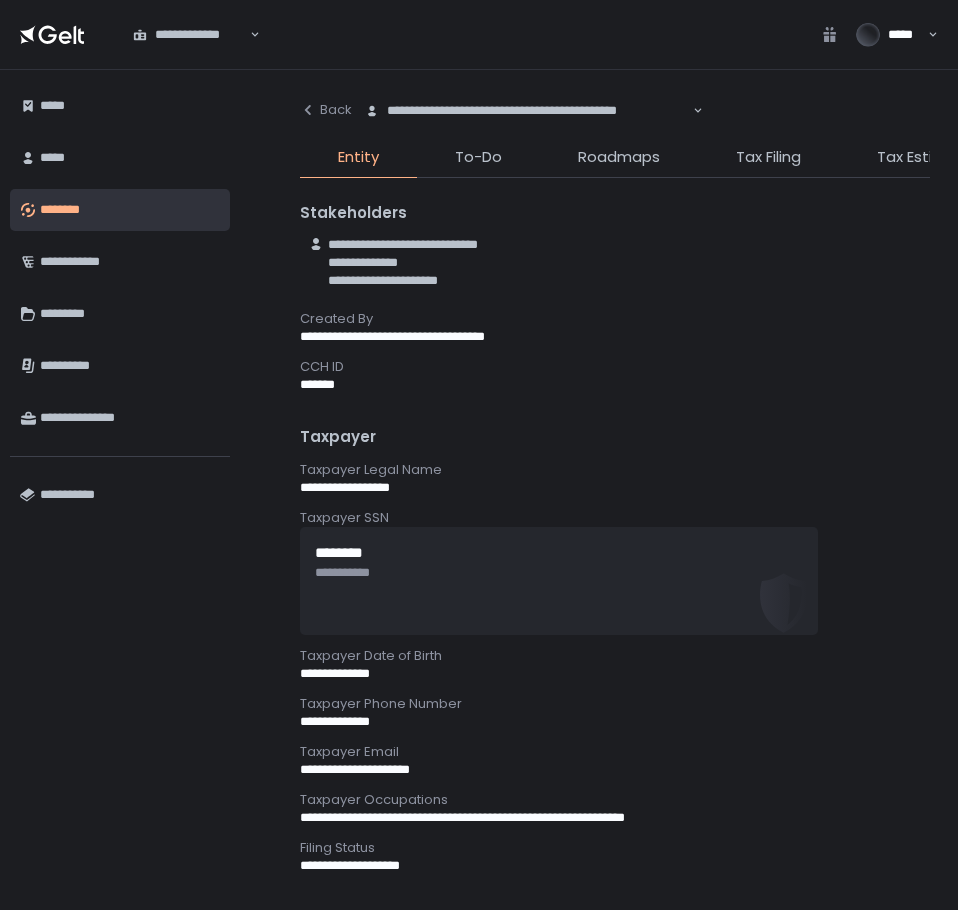 click on "**********" 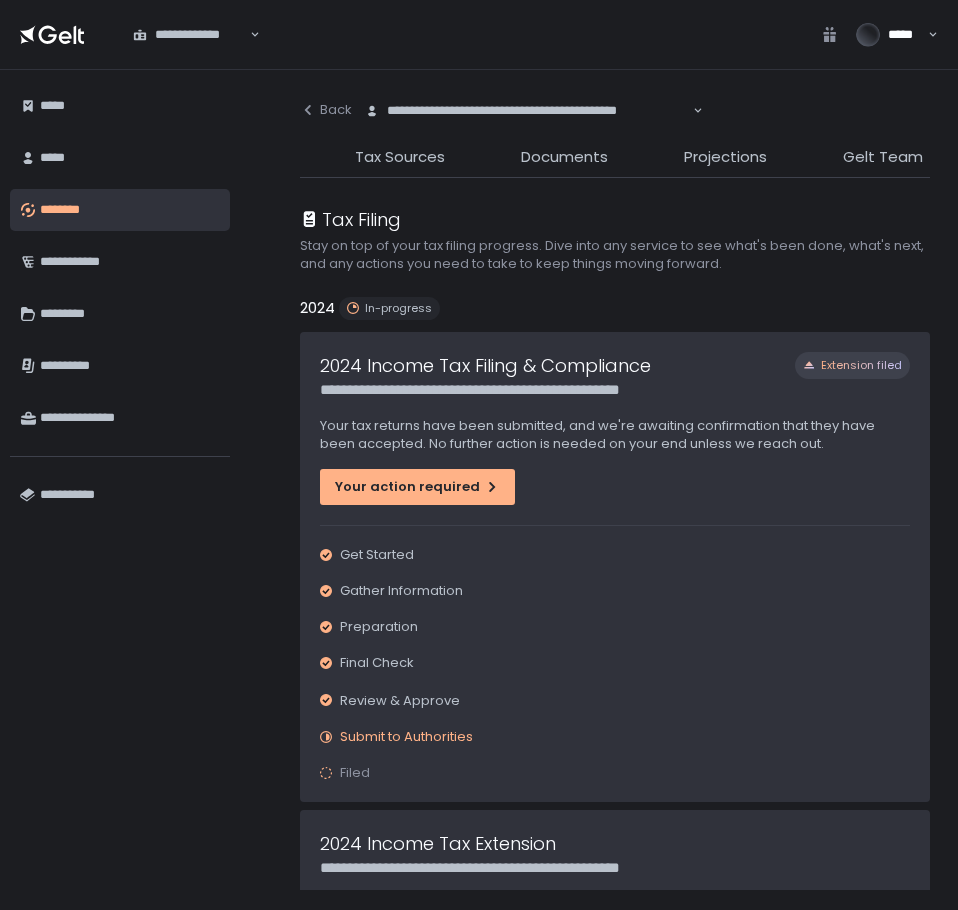 scroll, scrollTop: 0, scrollLeft: 720, axis: horizontal 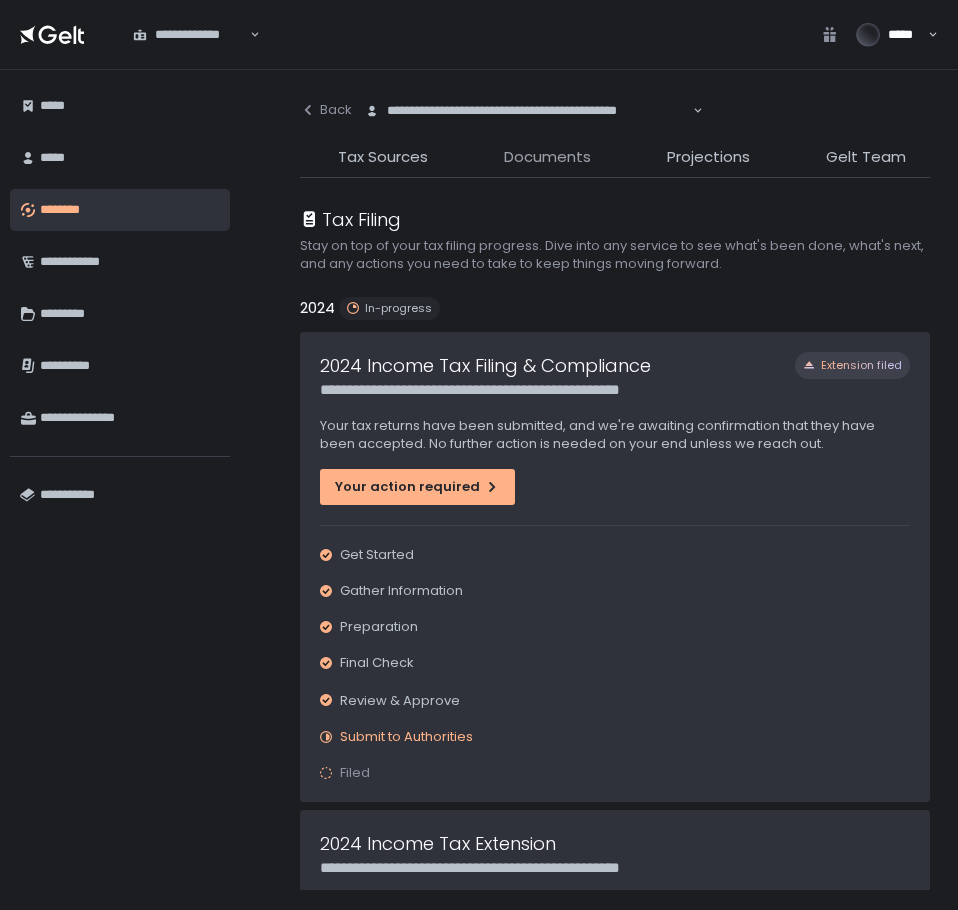 click on "Documents" at bounding box center (547, 157) 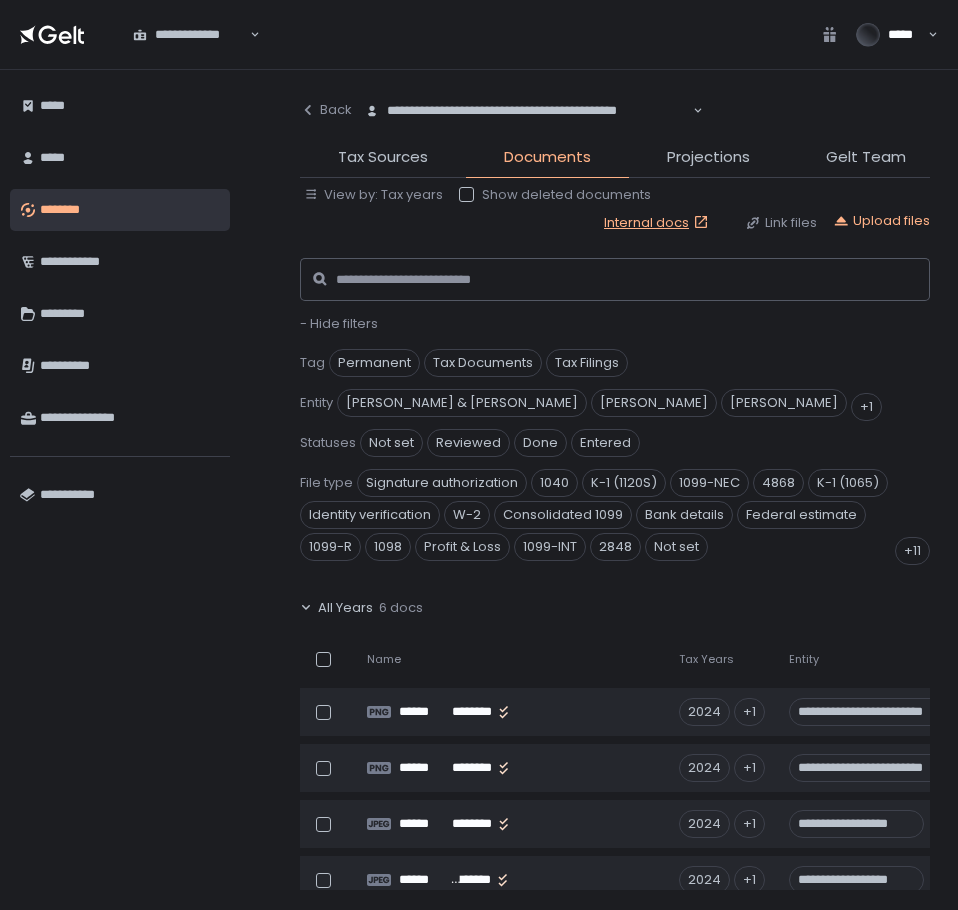click on "- Hide filters" 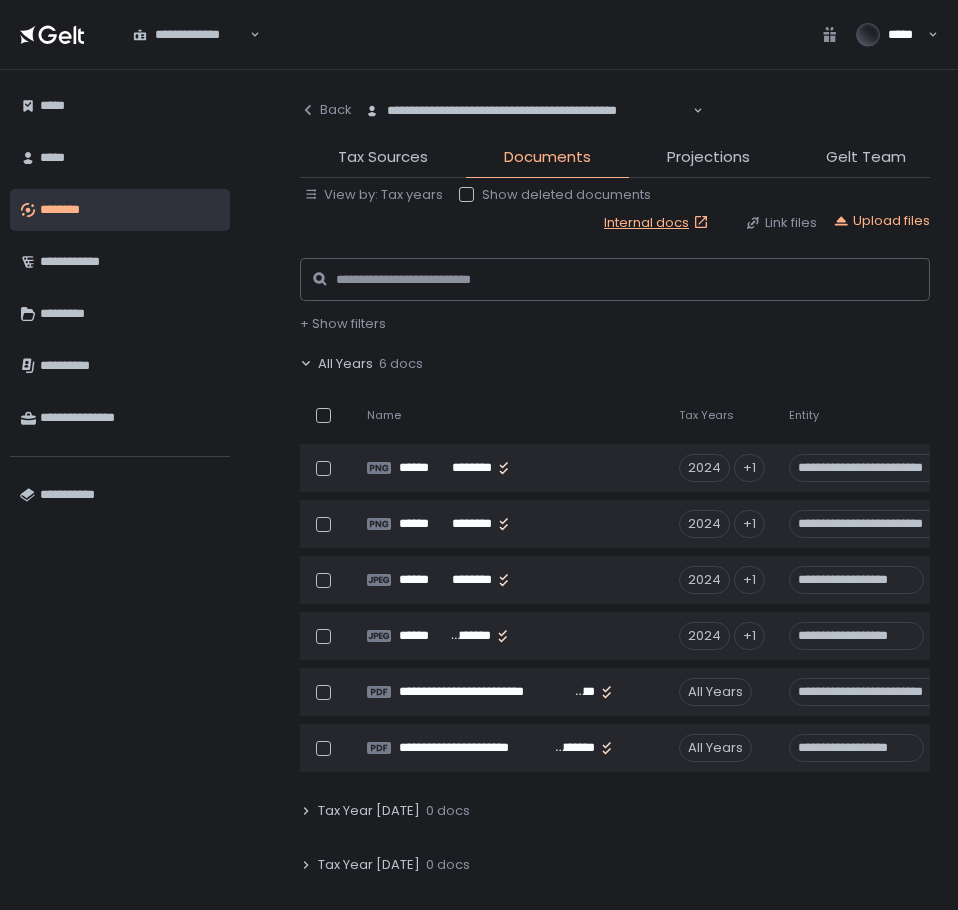 click on "All Years" 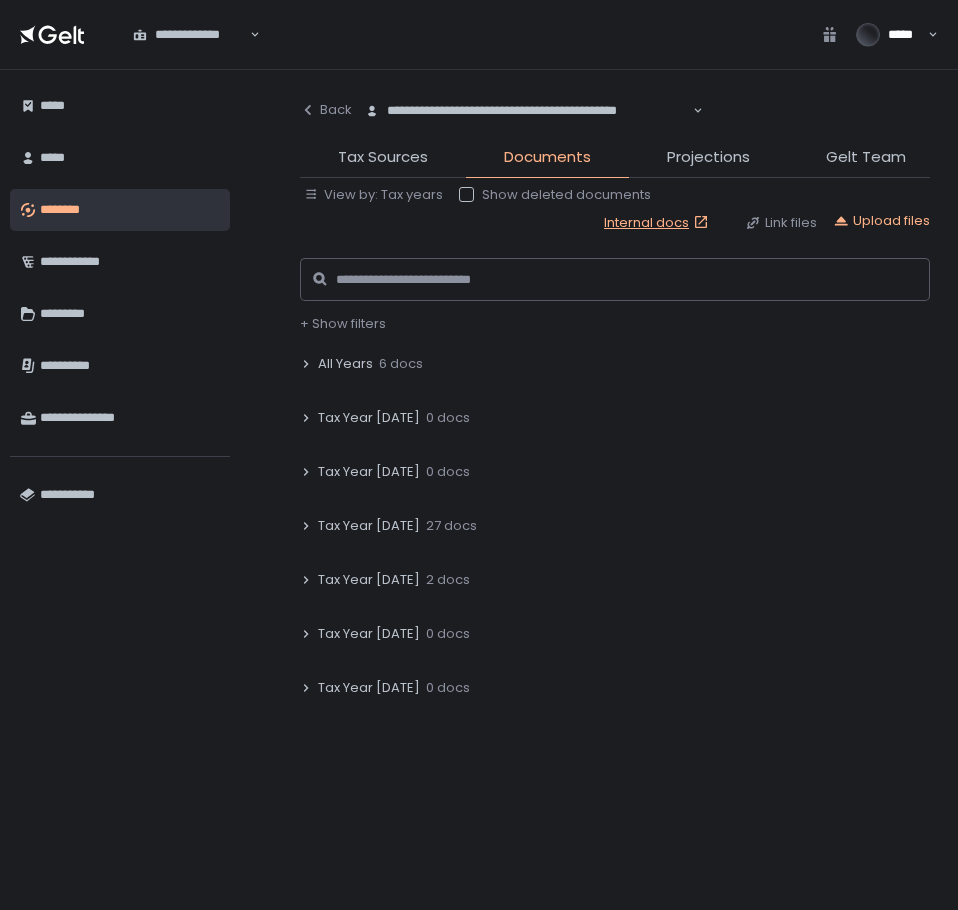 click on "Tax Year [DATE]" 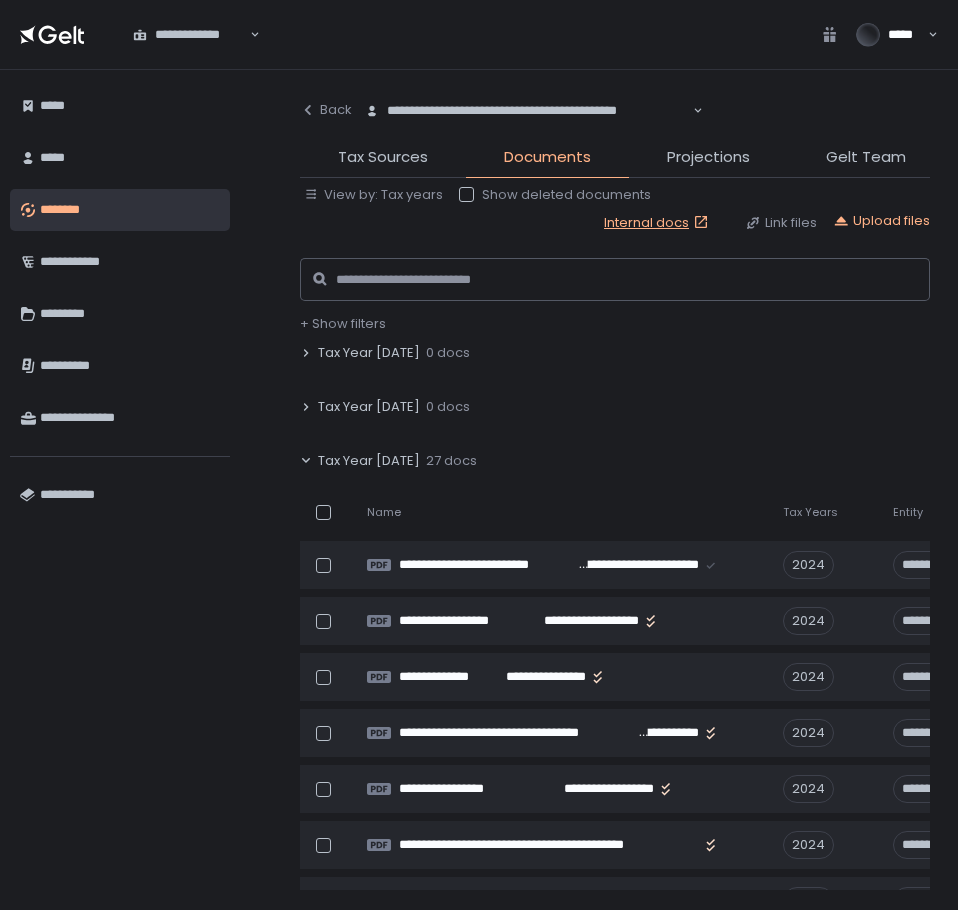 scroll, scrollTop: 100, scrollLeft: 0, axis: vertical 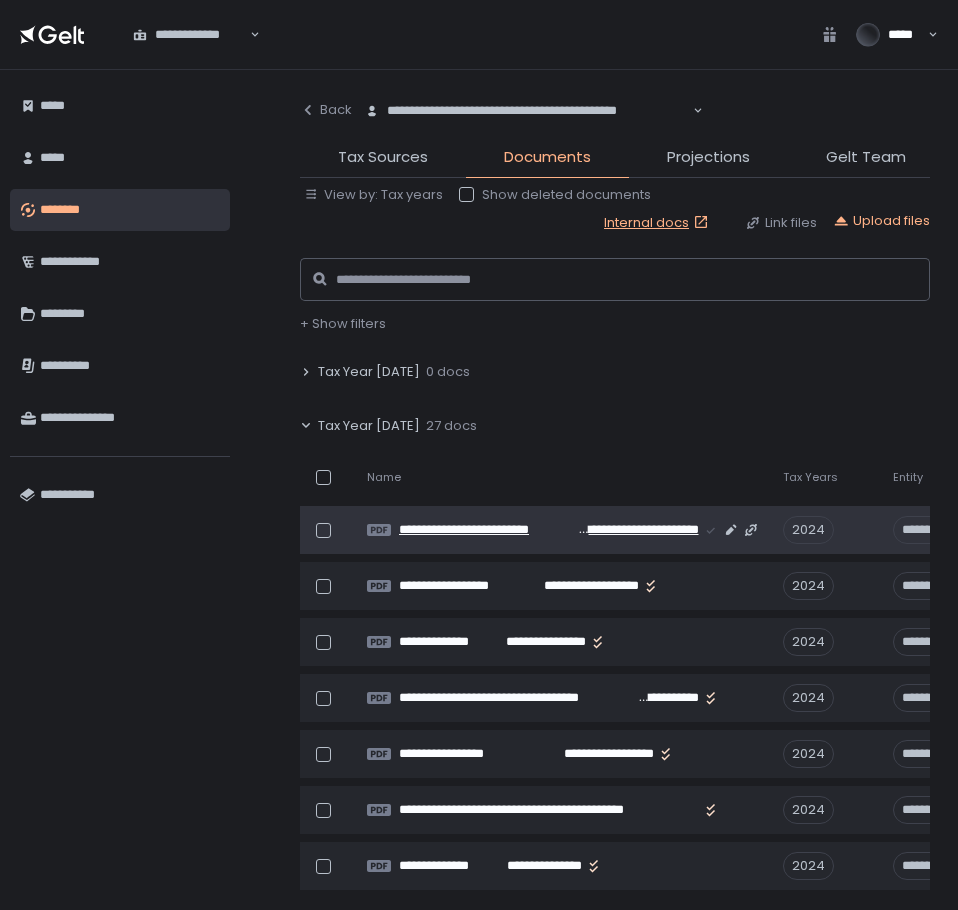 click on "**********" at bounding box center (487, 530) 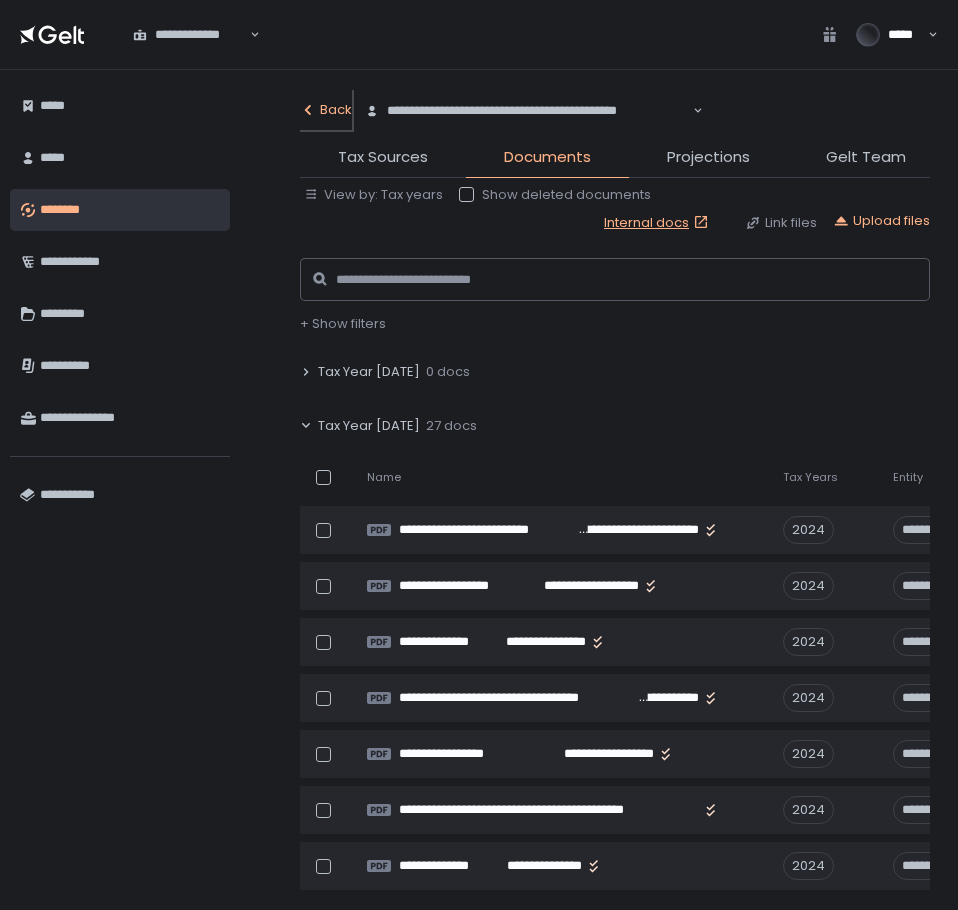 click on "Back" 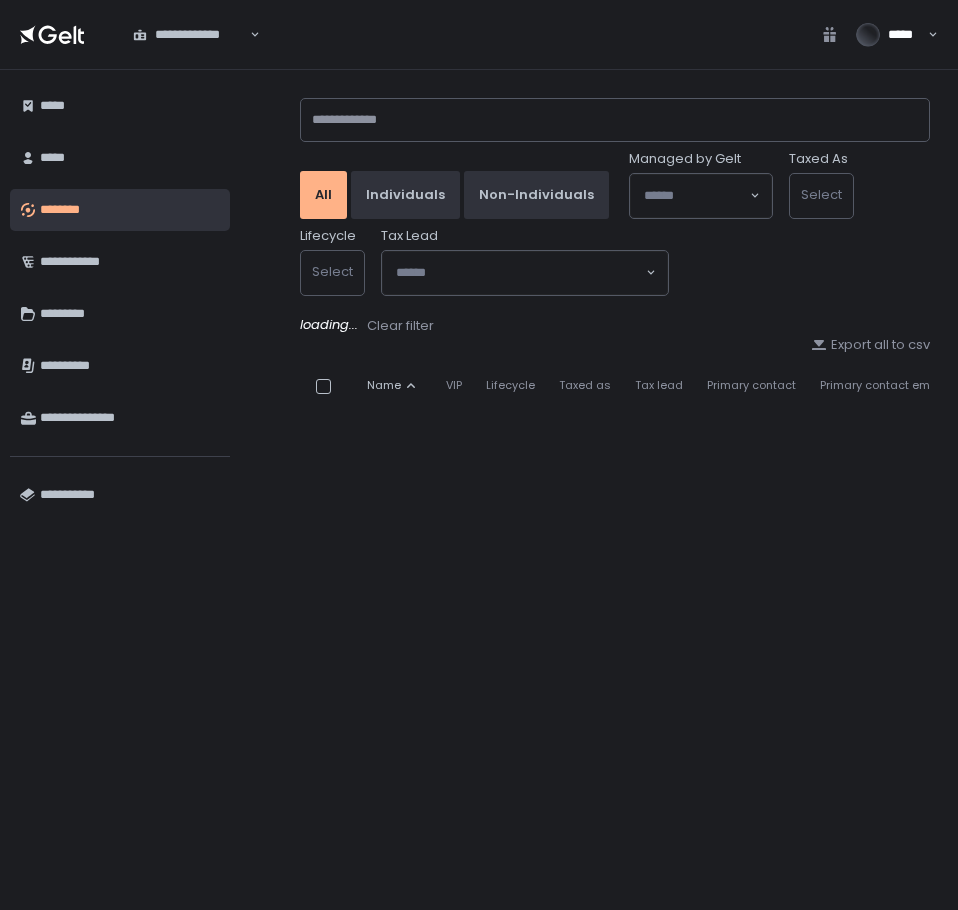 click on "All Individuals Non-Individuals Managed by Gelt  Loading... Taxed As Select Lifecycle Select Tax Lead  Loading..." at bounding box center (615, 193) 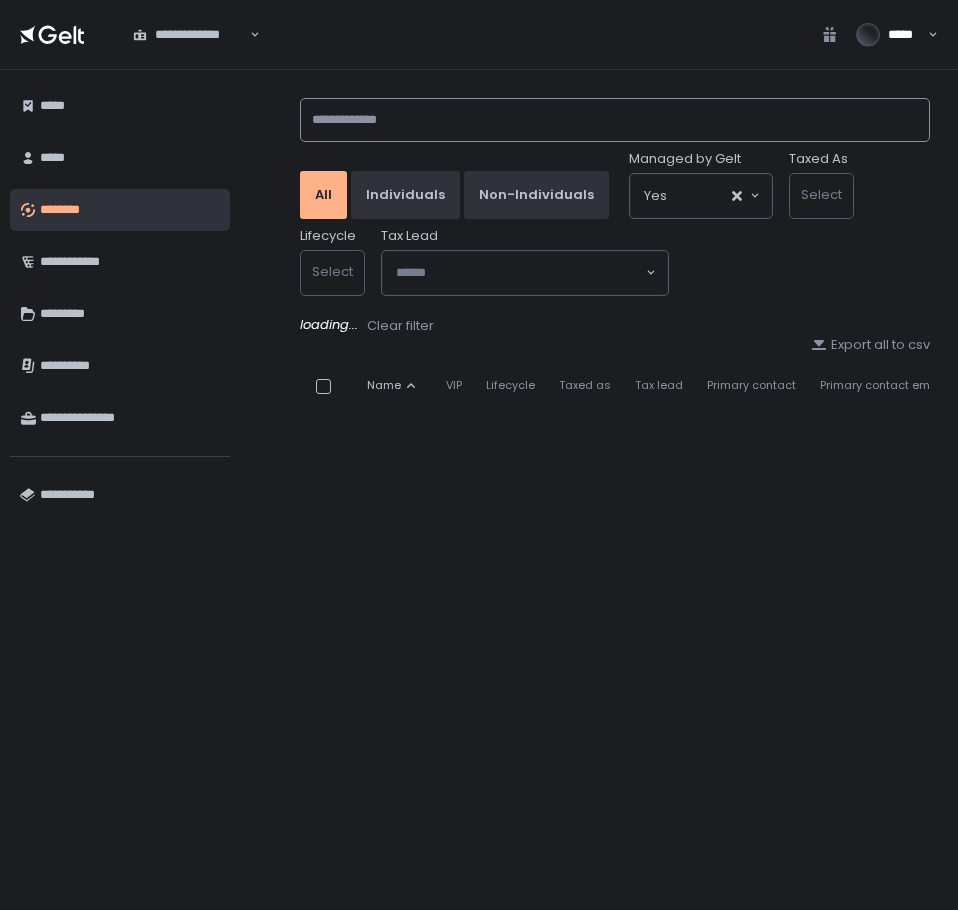 click 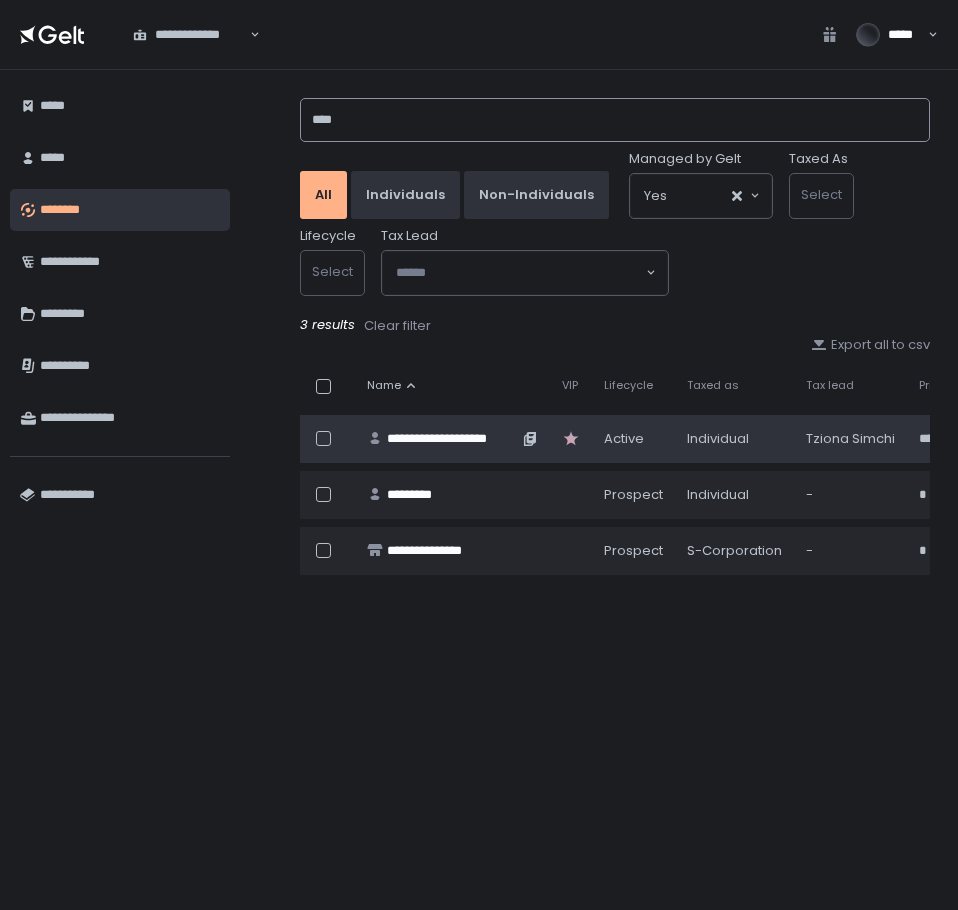 type on "****" 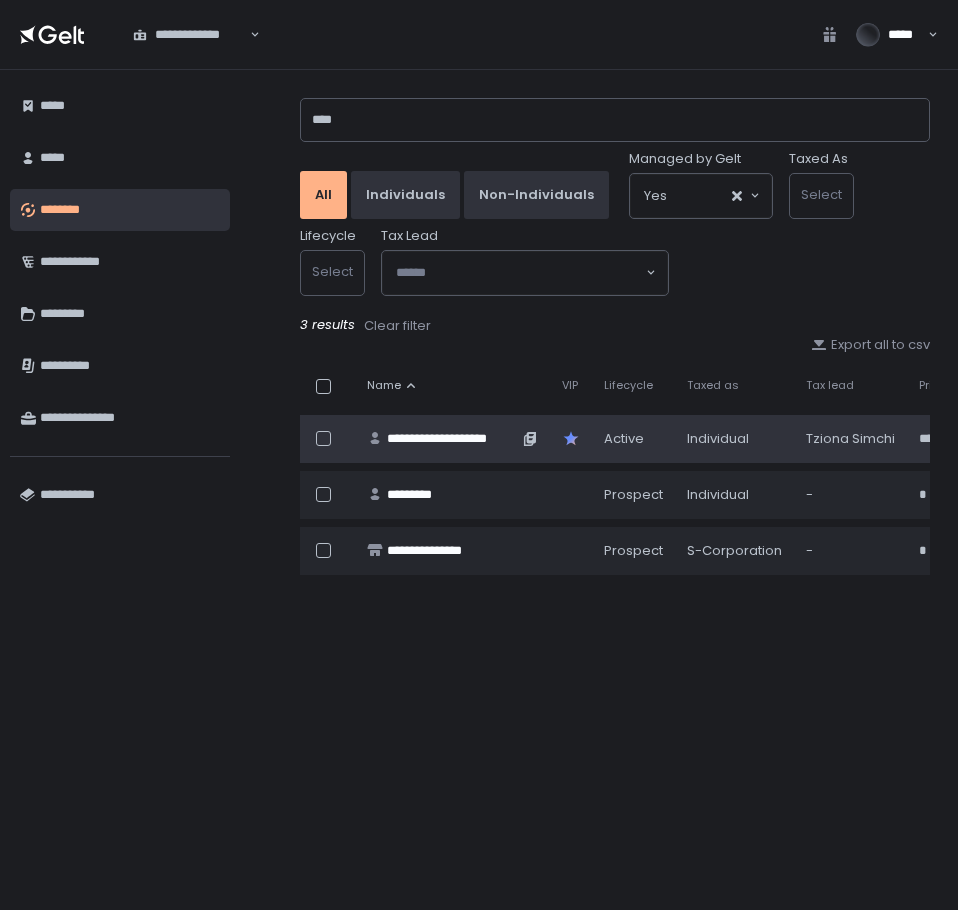 click on "**********" at bounding box center [452, 439] 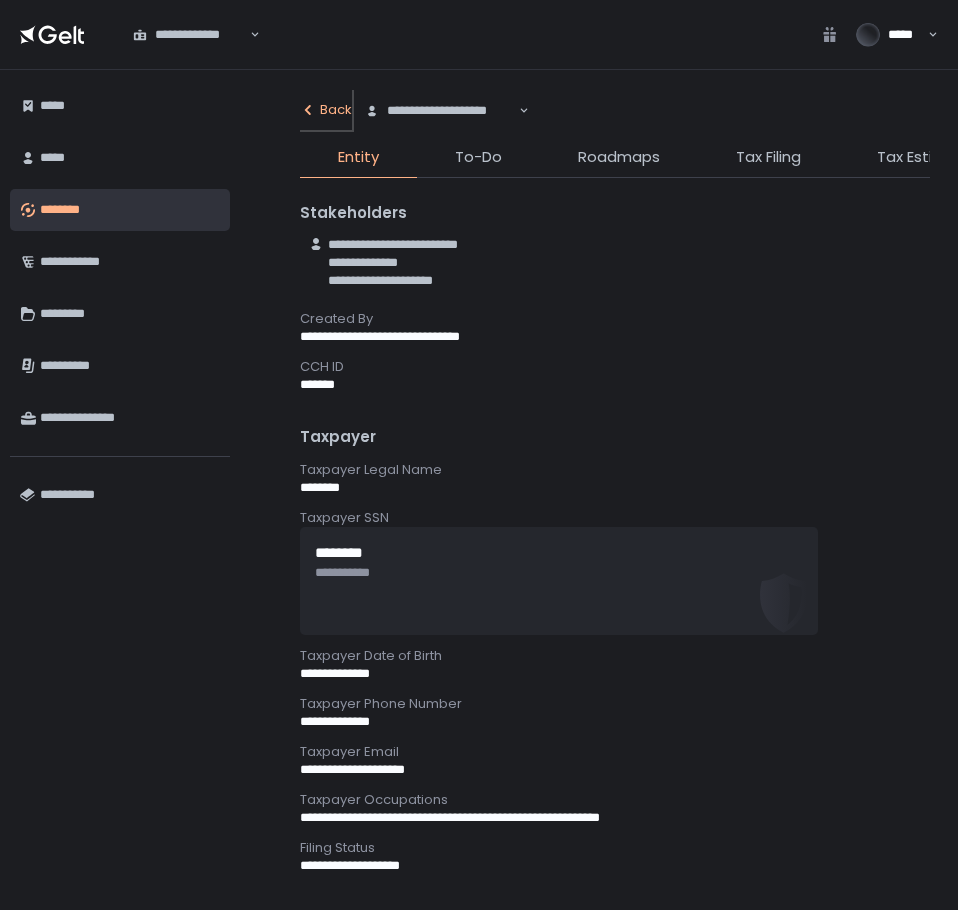 click on "Back" 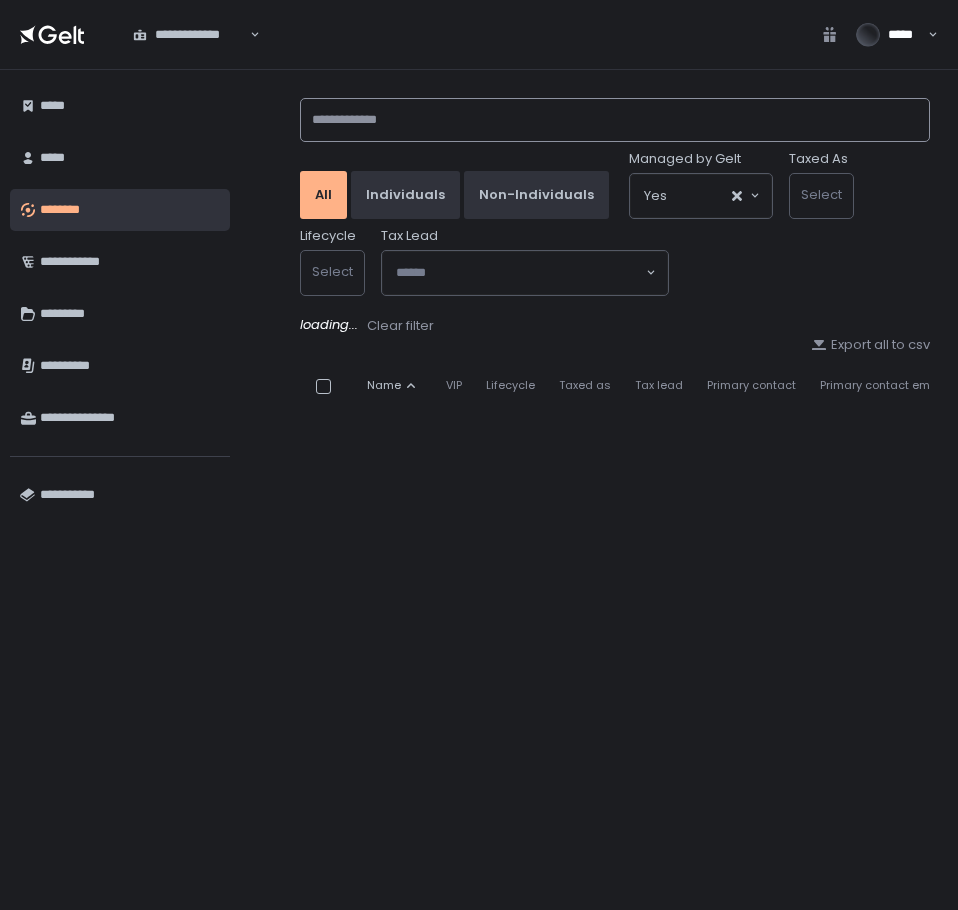 click 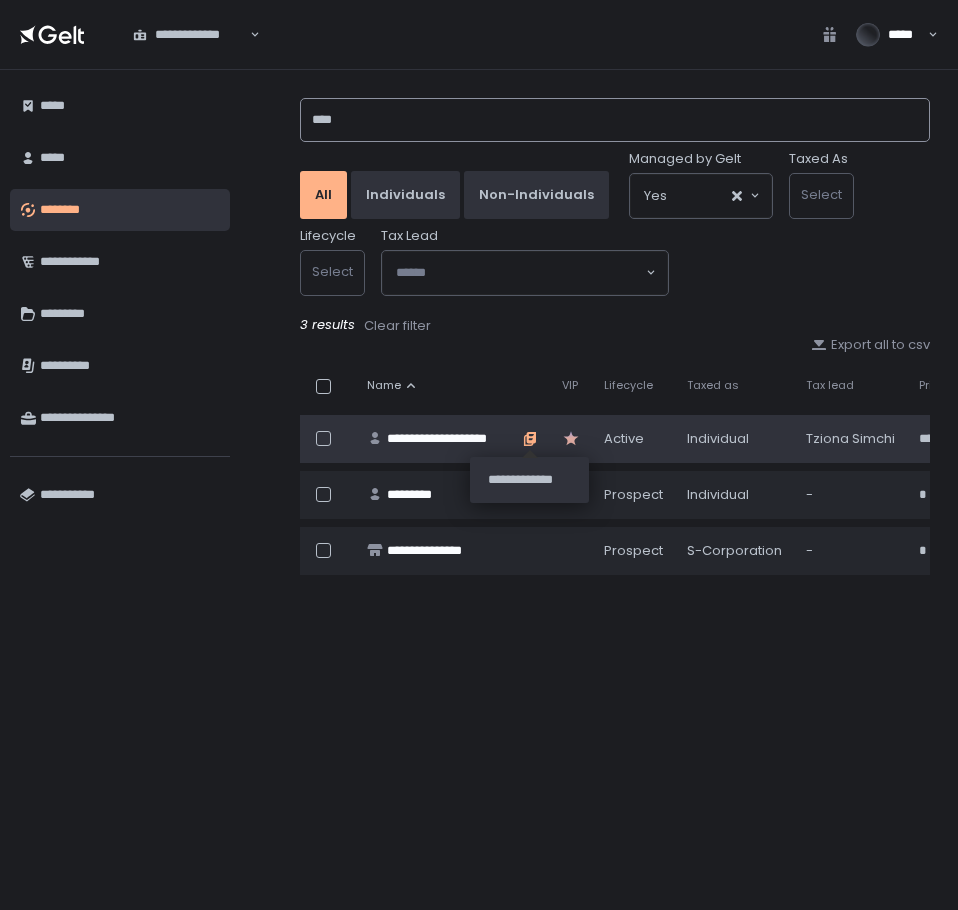 type on "****" 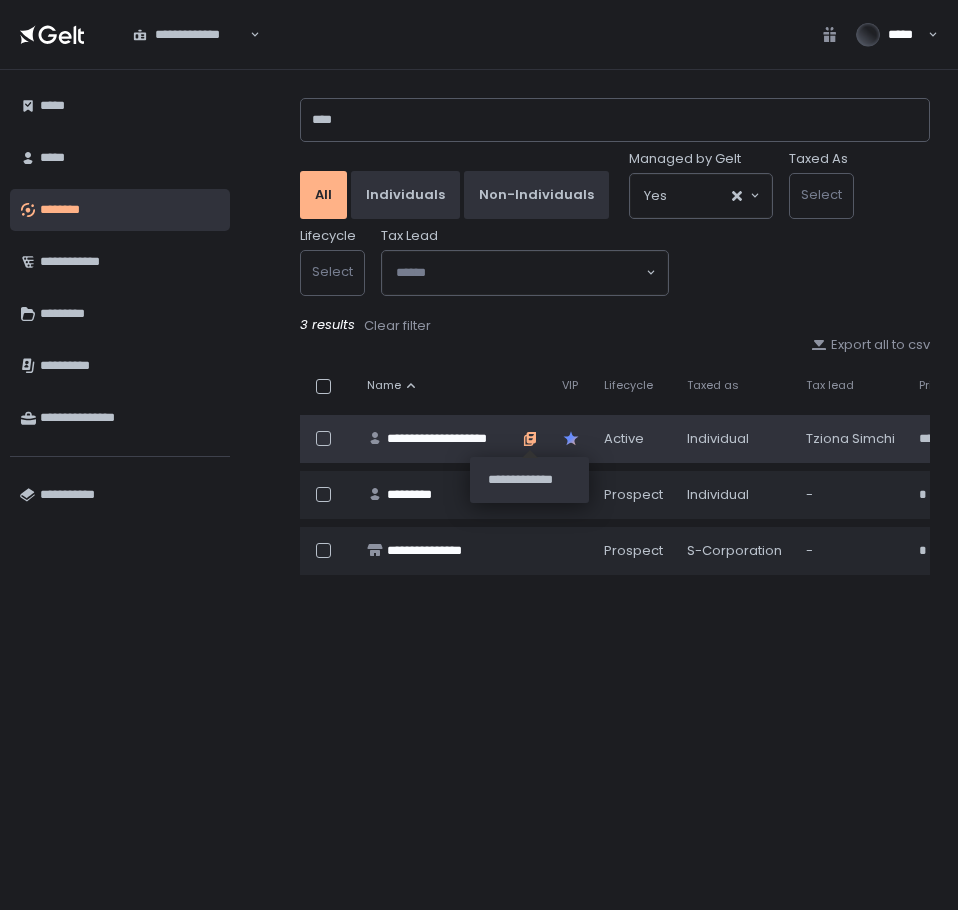 click 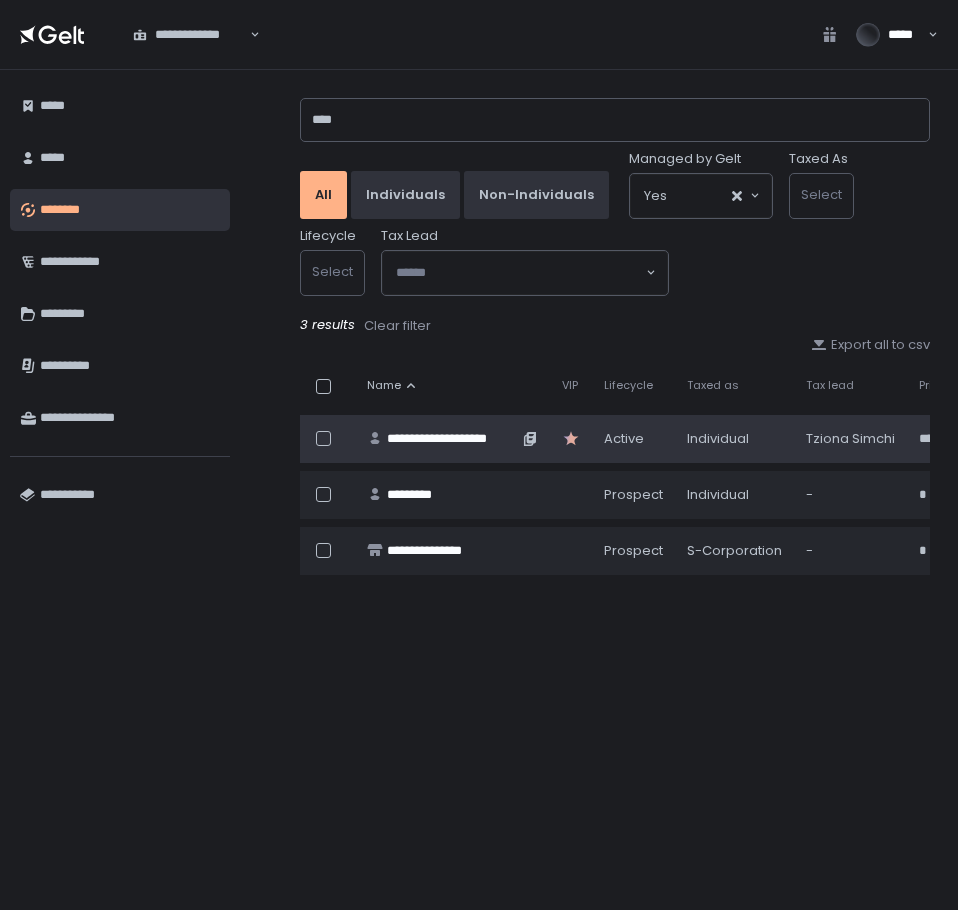 click on "**********" at bounding box center [452, 439] 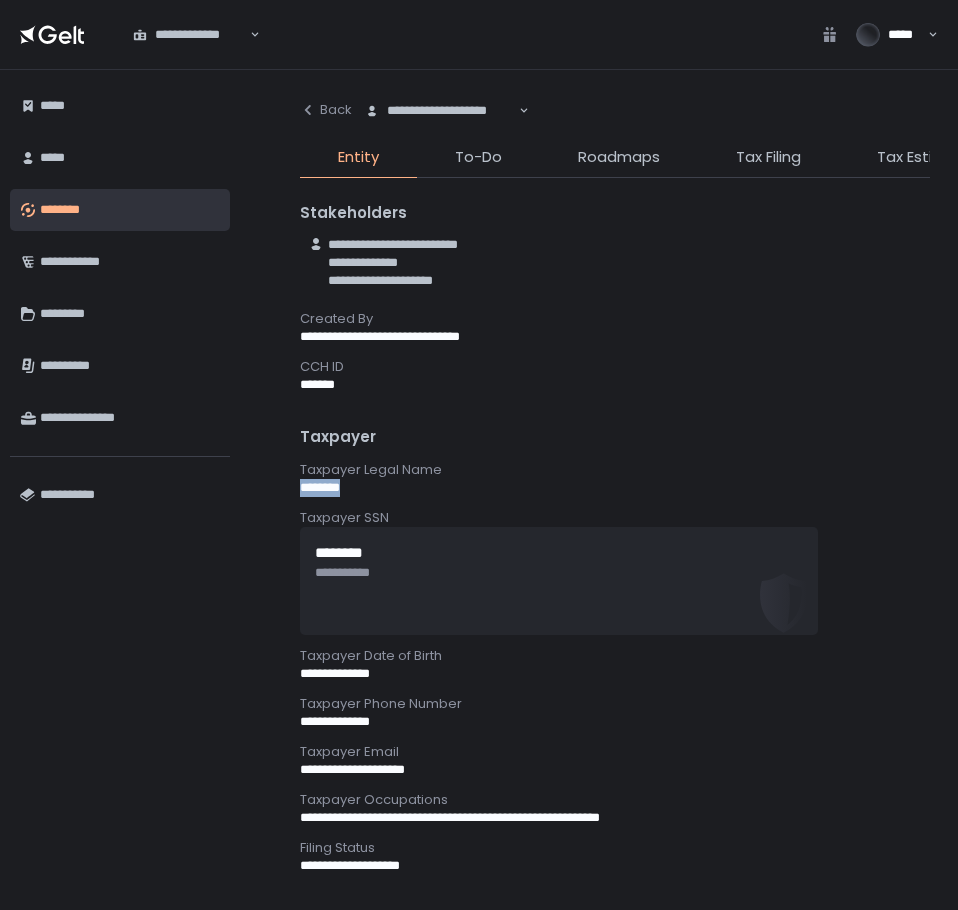 drag, startPoint x: 352, startPoint y: 486, endPoint x: 296, endPoint y: 487, distance: 56.008926 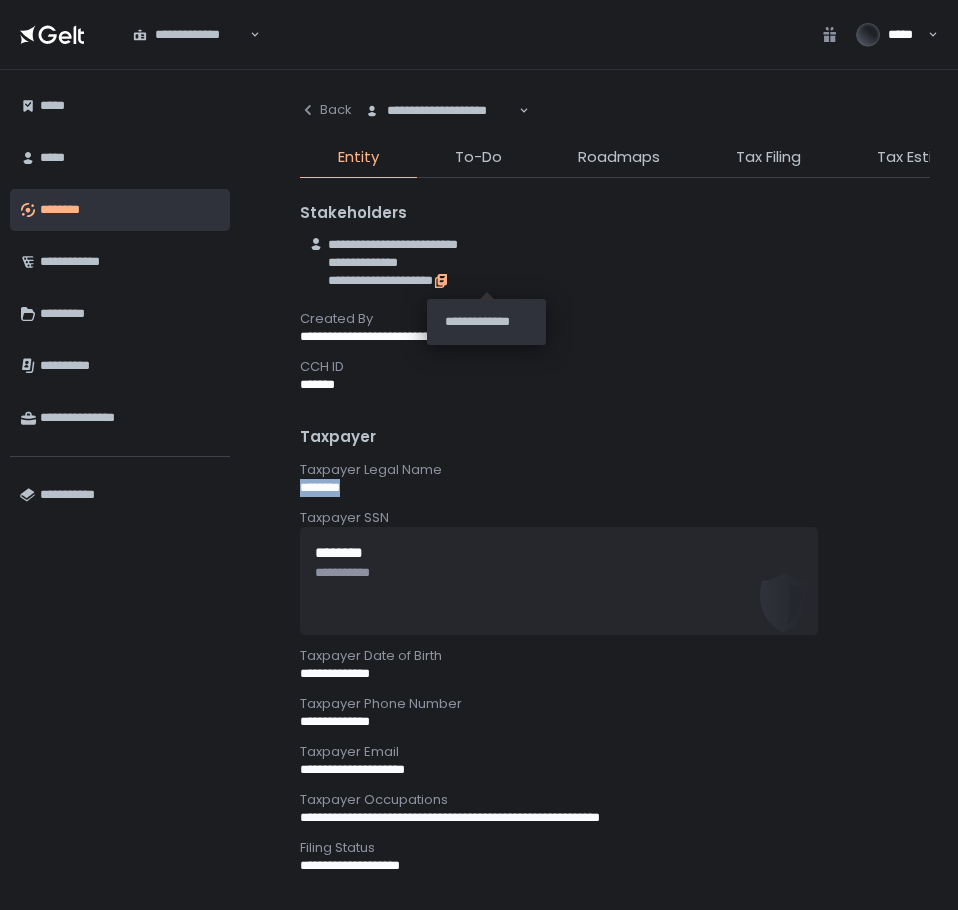 click 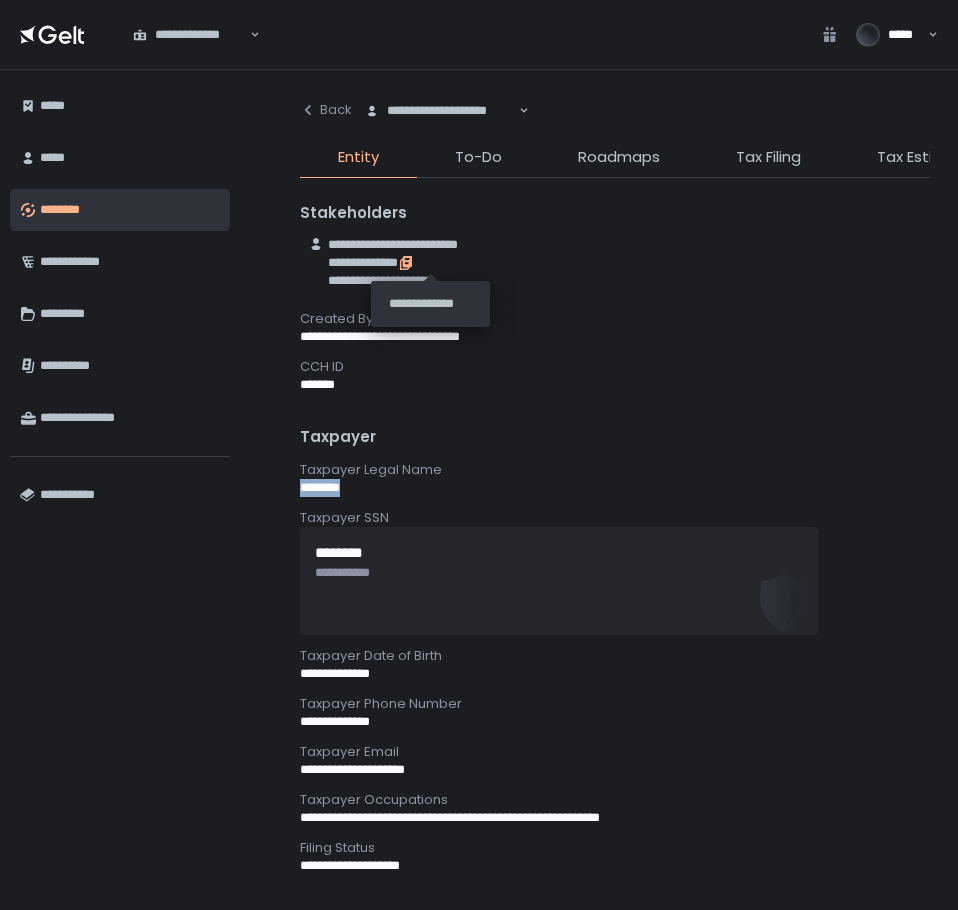 click 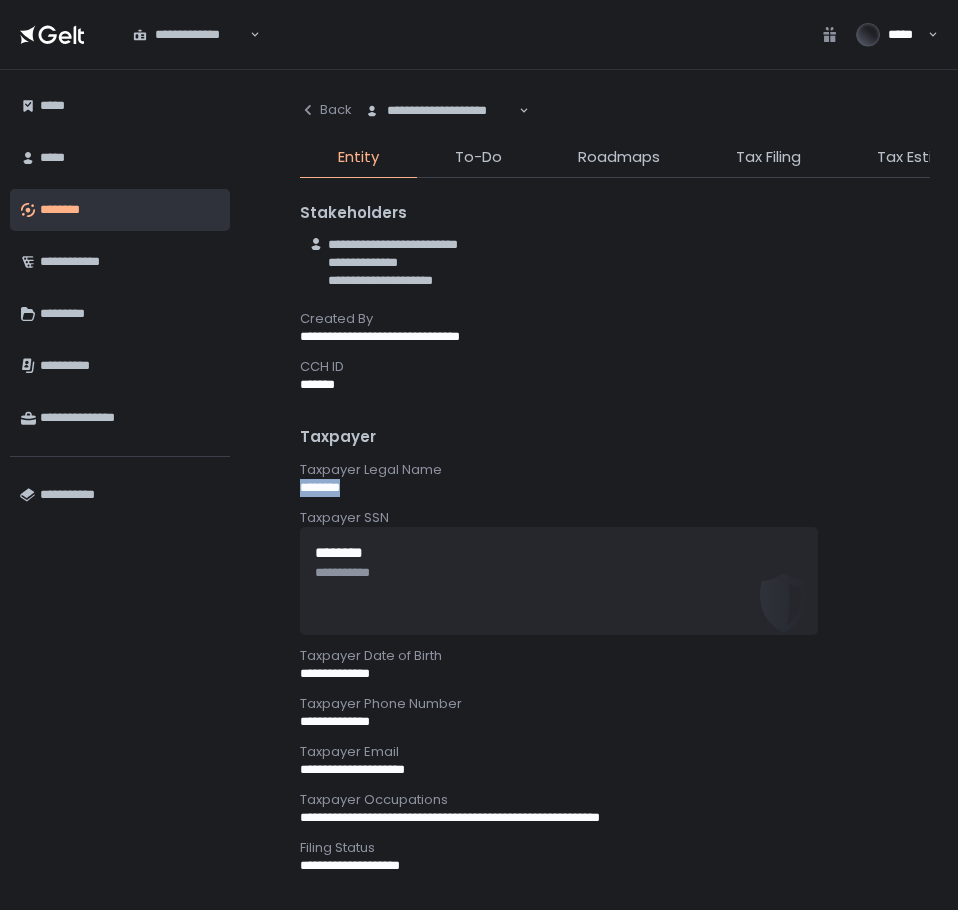 click on "********" 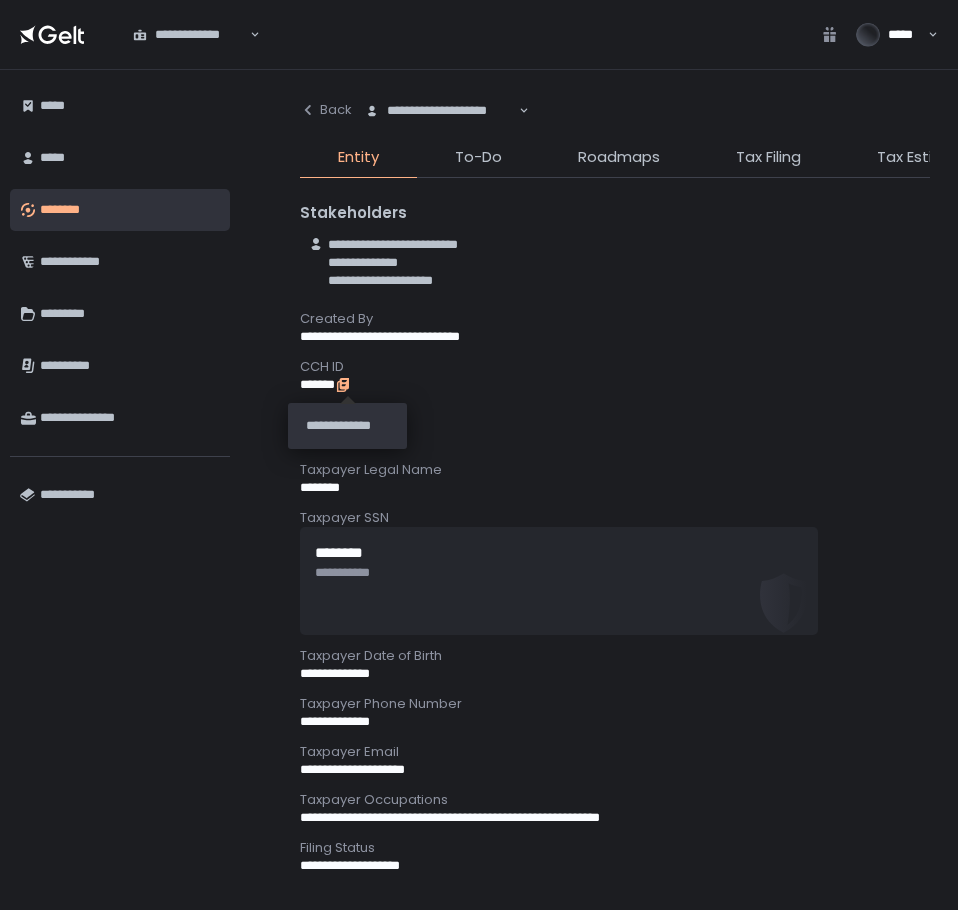 click 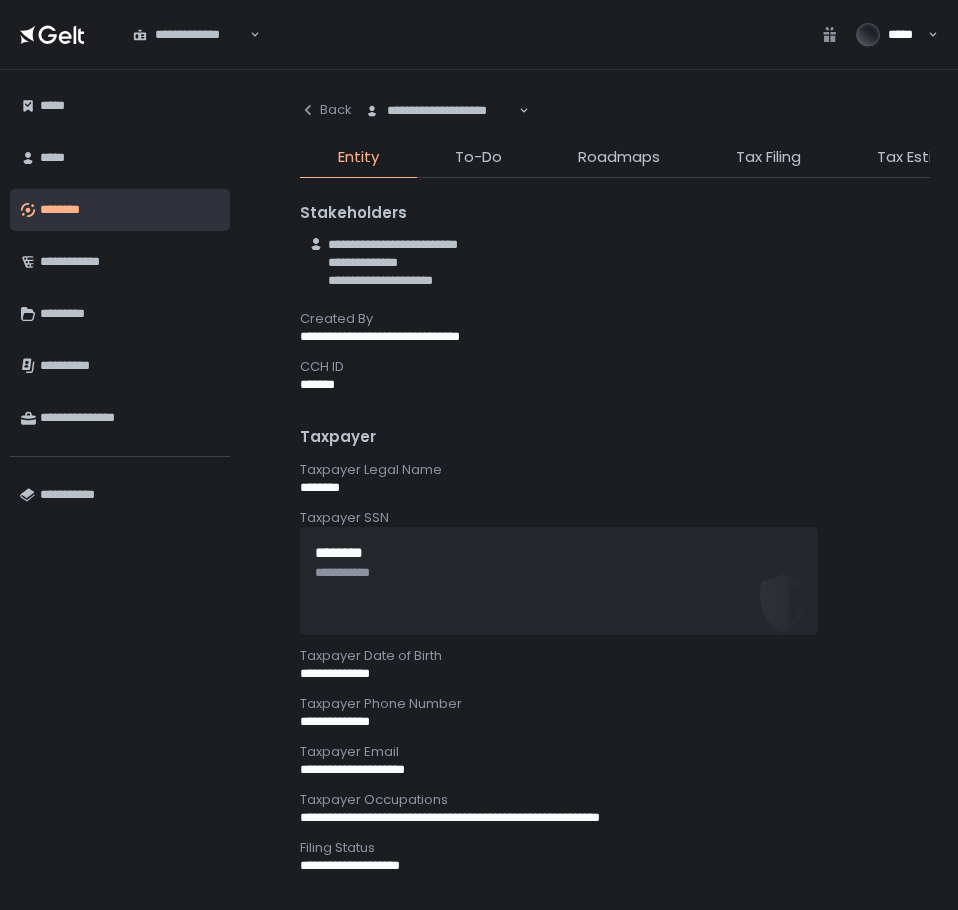 click on "Tax Estimates" 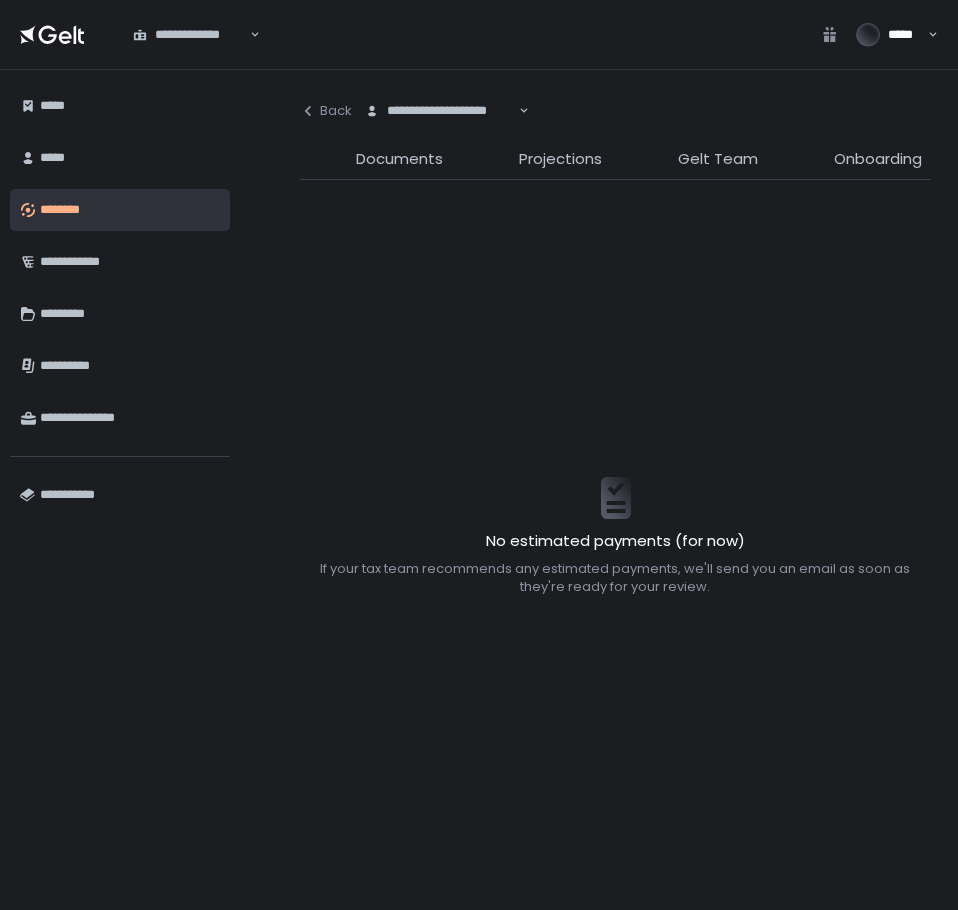 scroll, scrollTop: 0, scrollLeft: 895, axis: horizontal 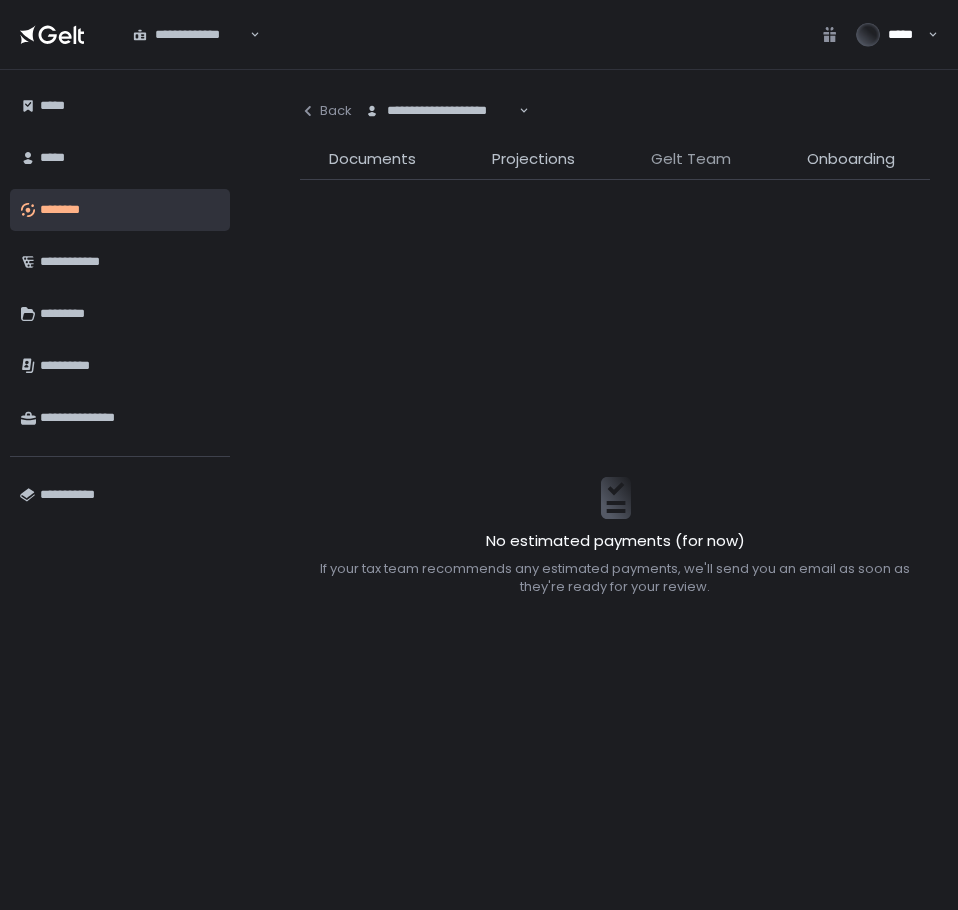 click on "Gelt Team" at bounding box center [691, 159] 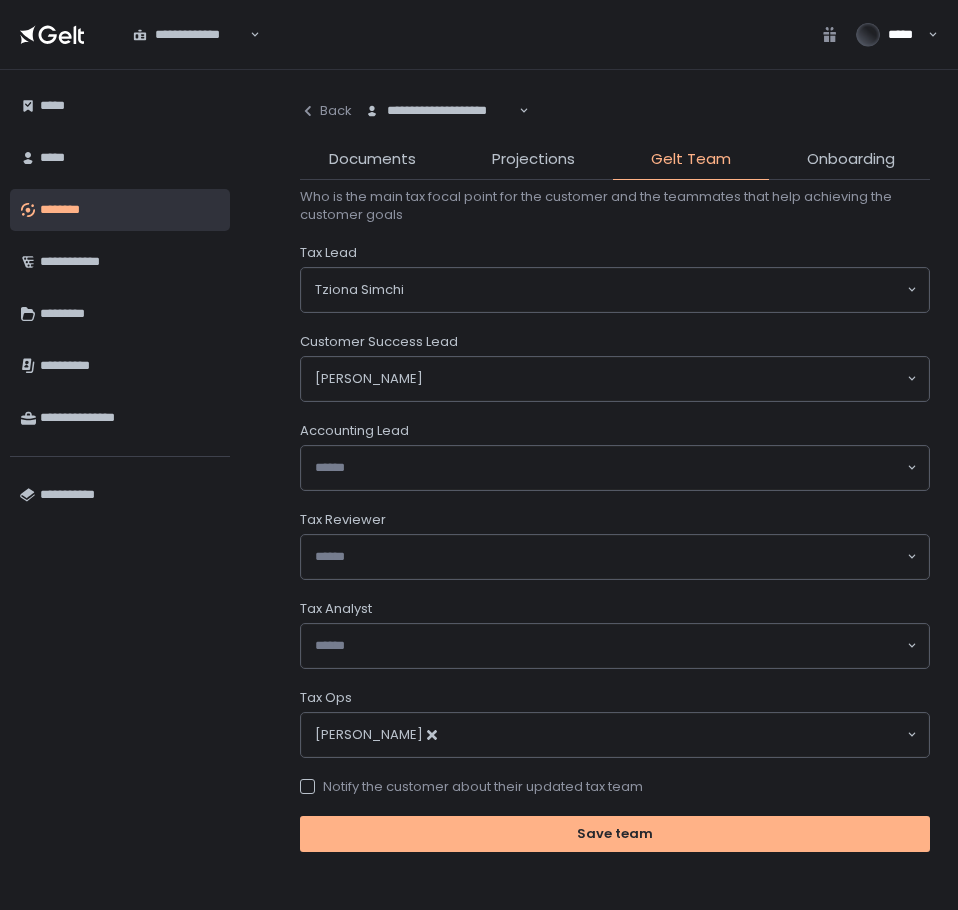 click on "Documents" 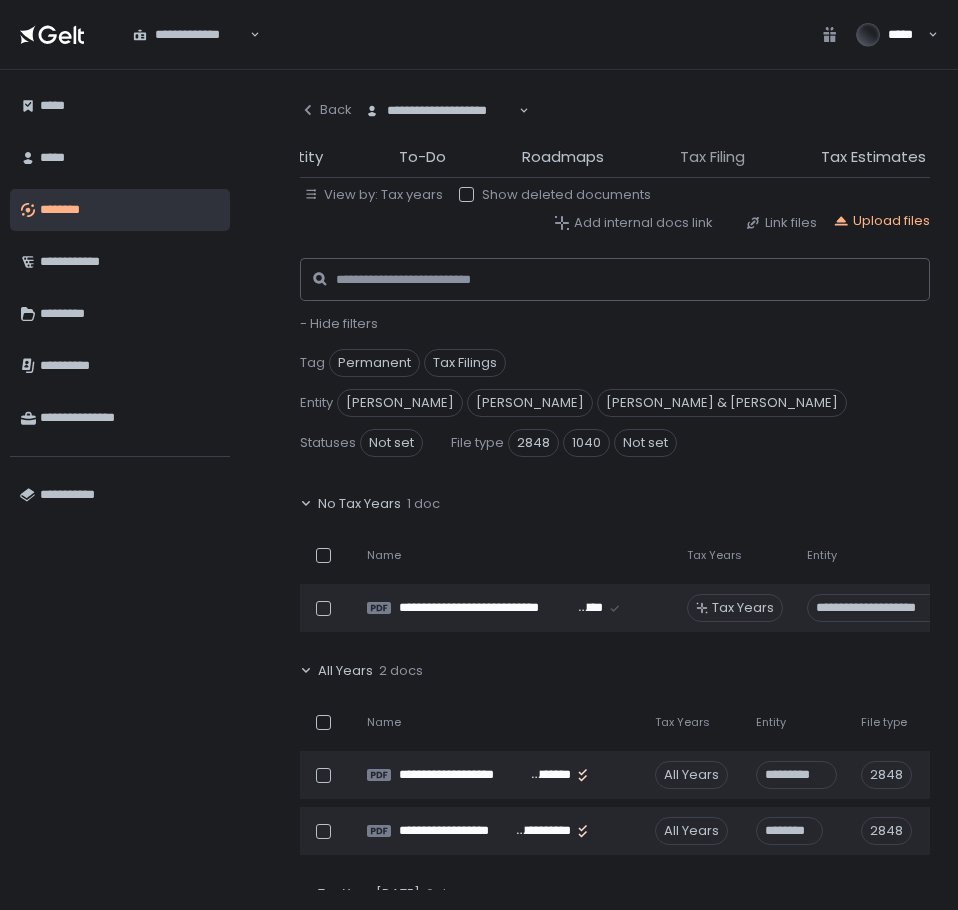 scroll, scrollTop: 0, scrollLeft: 0, axis: both 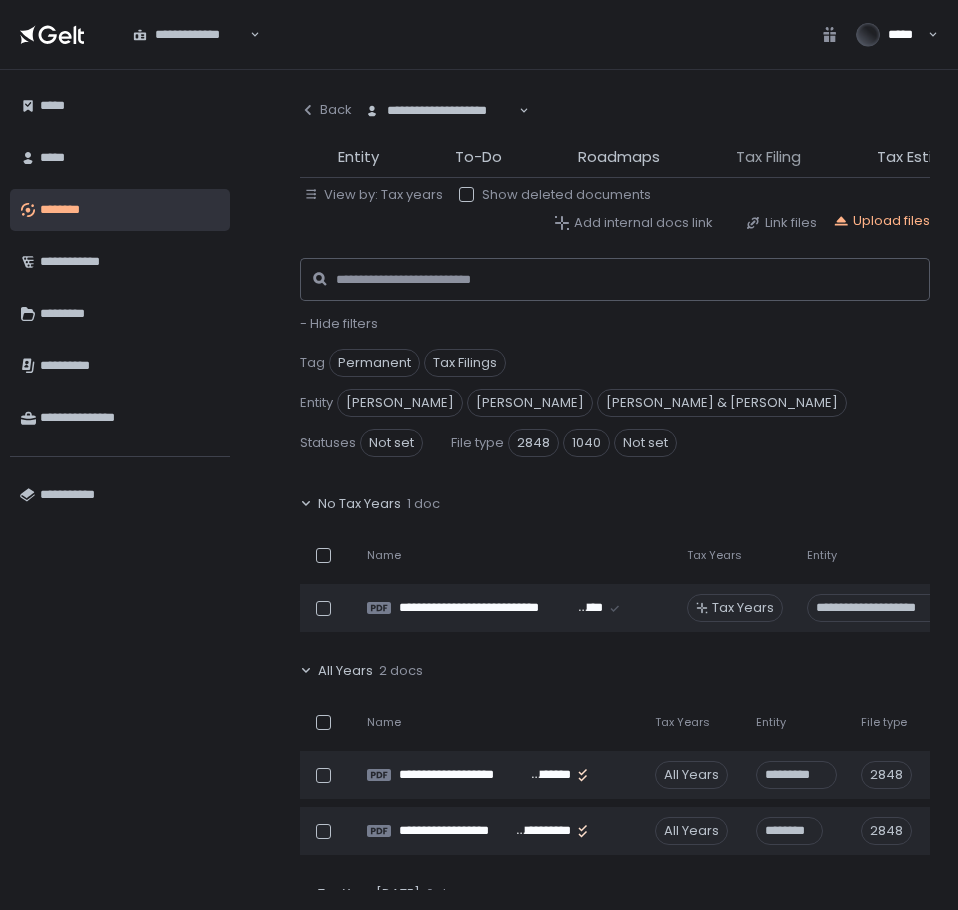 click on "Entity" 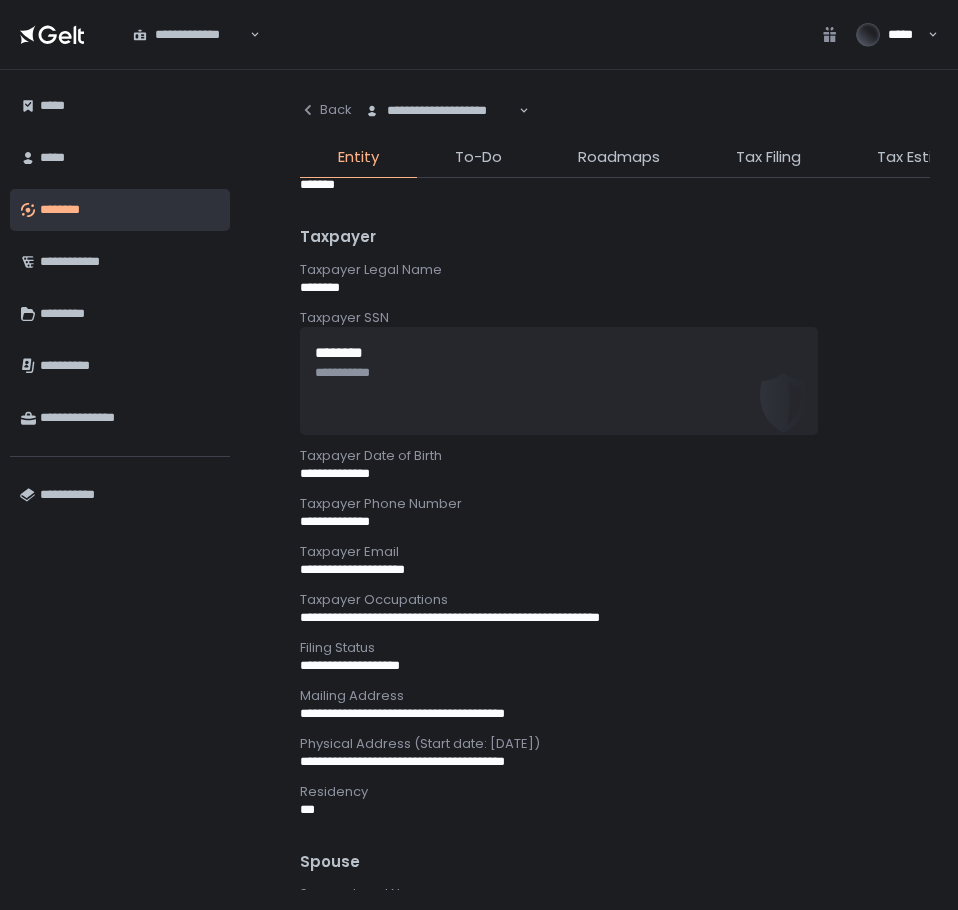 scroll, scrollTop: 400, scrollLeft: 0, axis: vertical 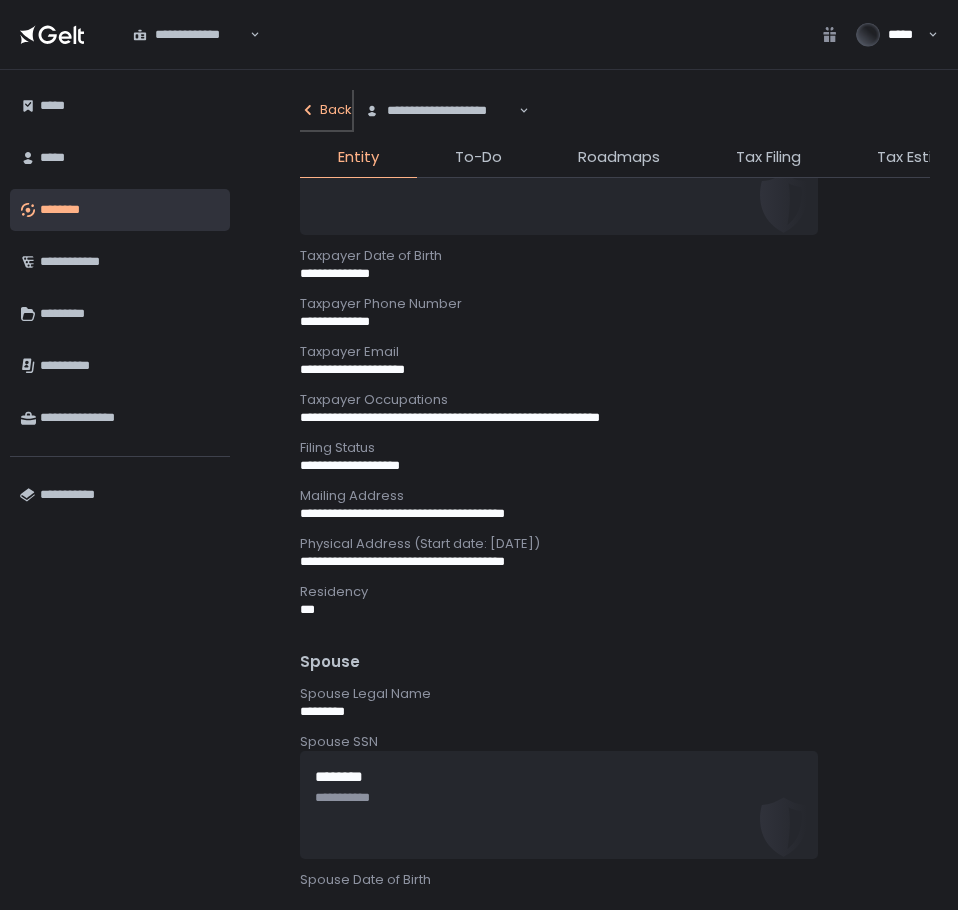 click on "Back" 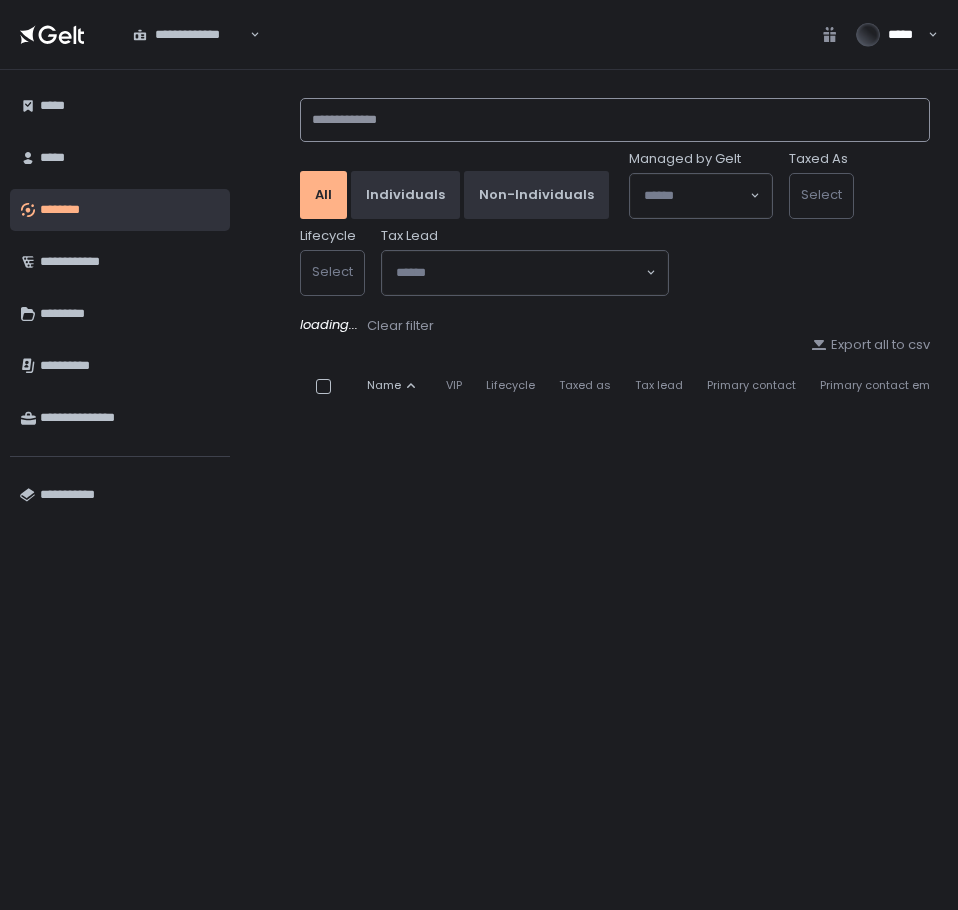 click 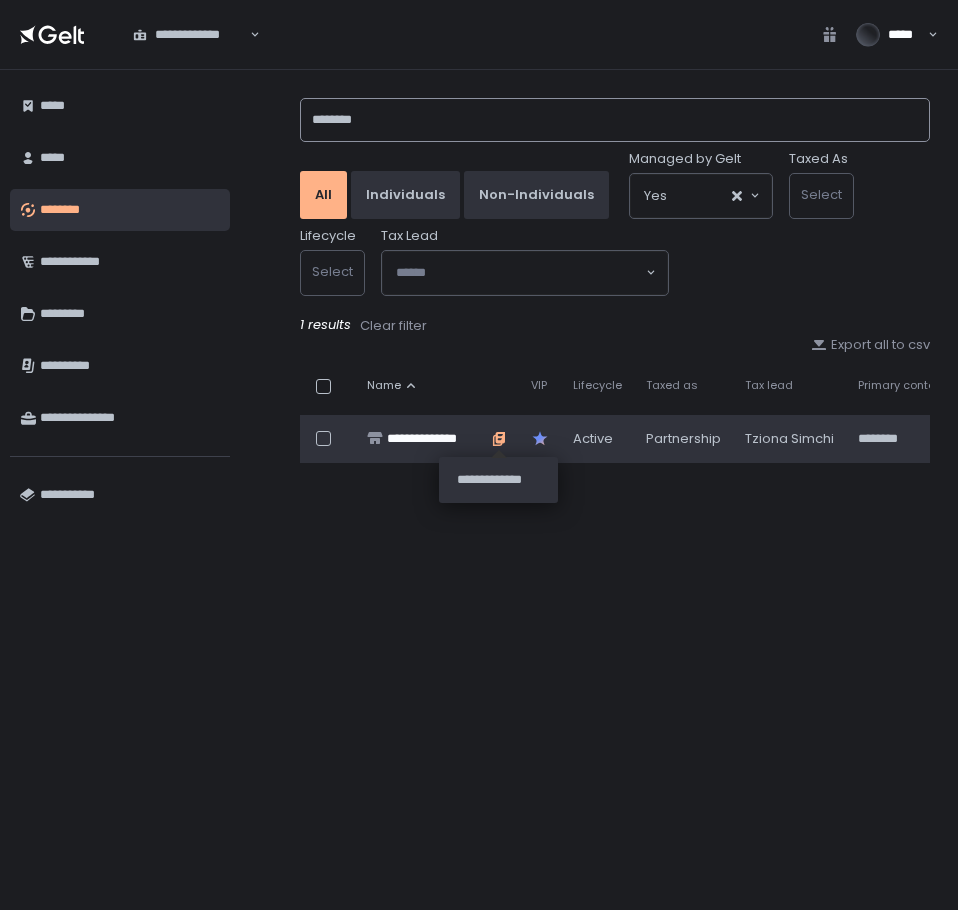 type on "********" 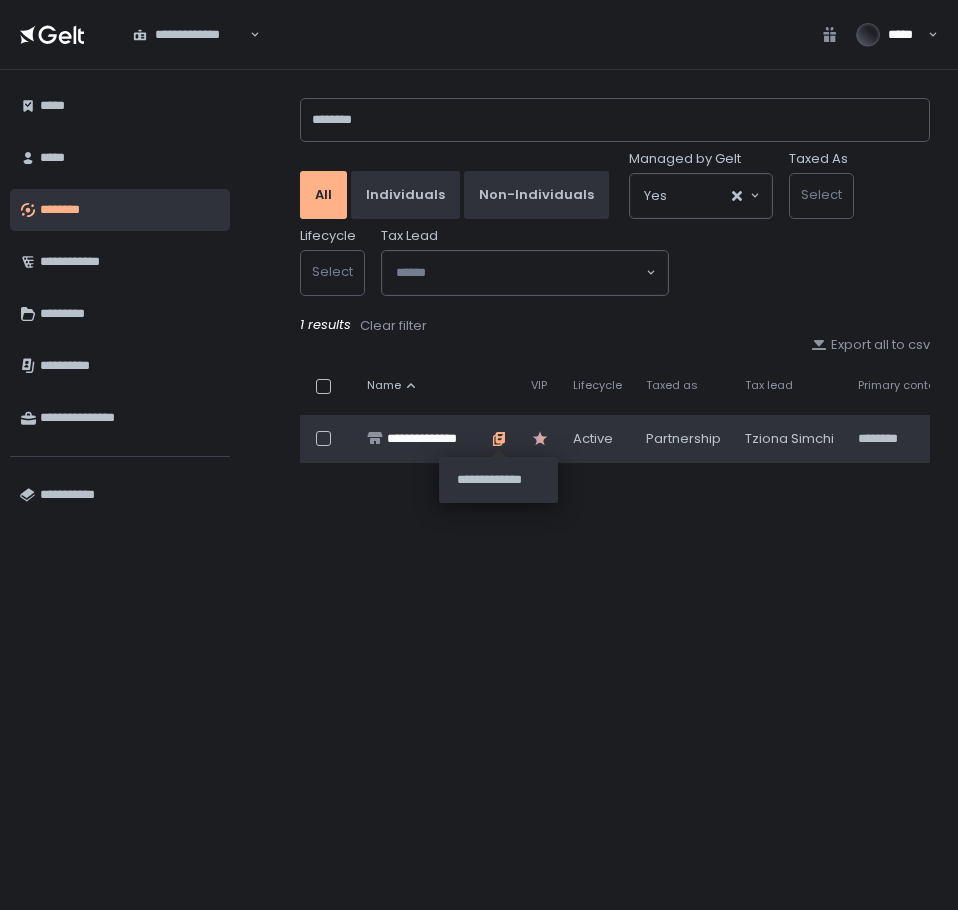 click 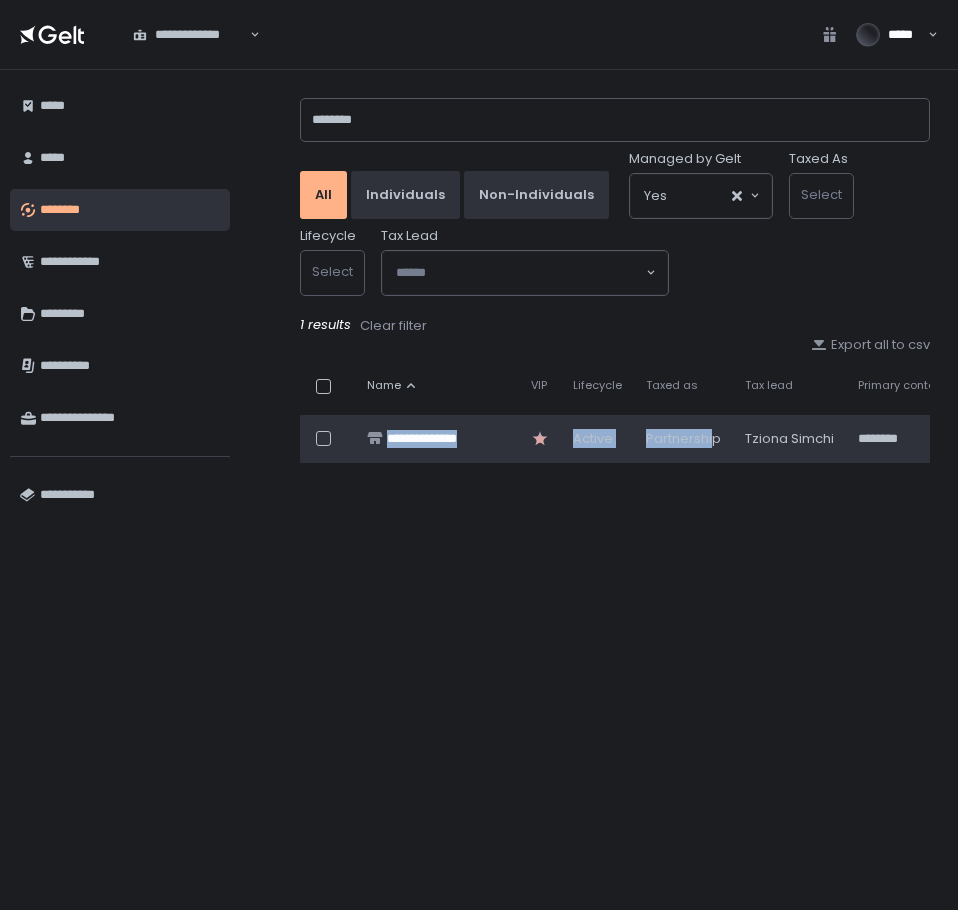 drag, startPoint x: 602, startPoint y: 475, endPoint x: 710, endPoint y: 460, distance: 109.03669 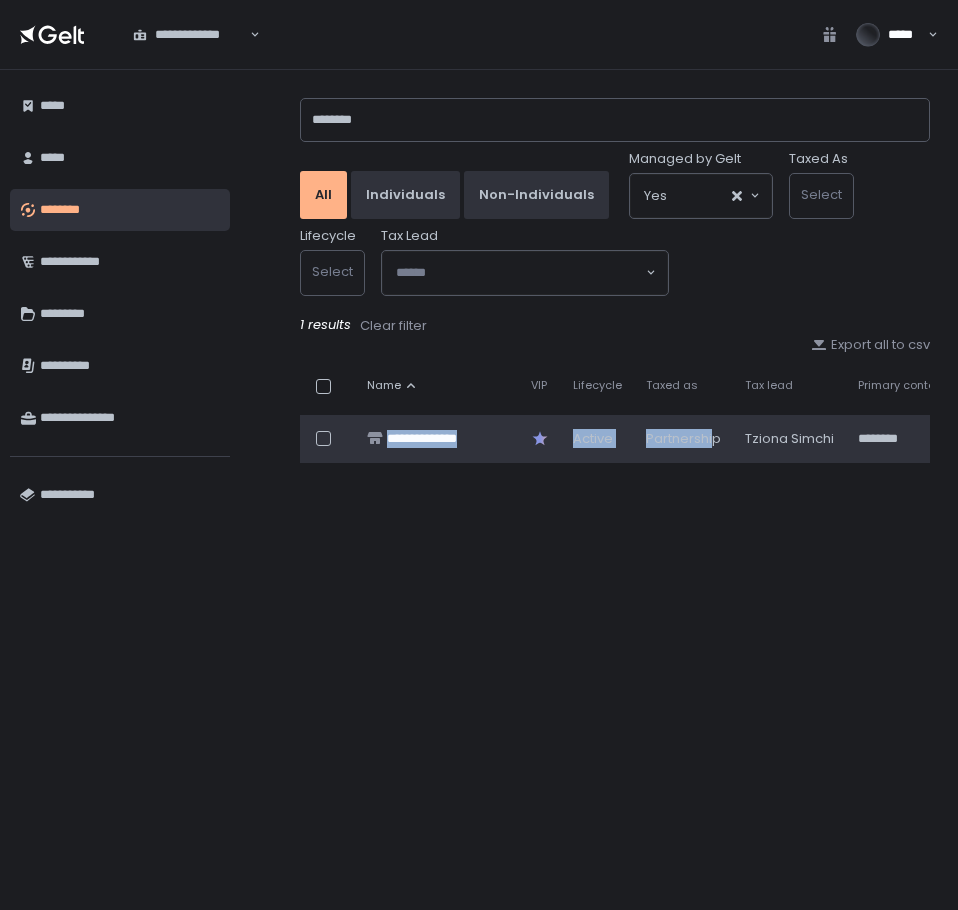 click on "**********" at bounding box center [615, 414] 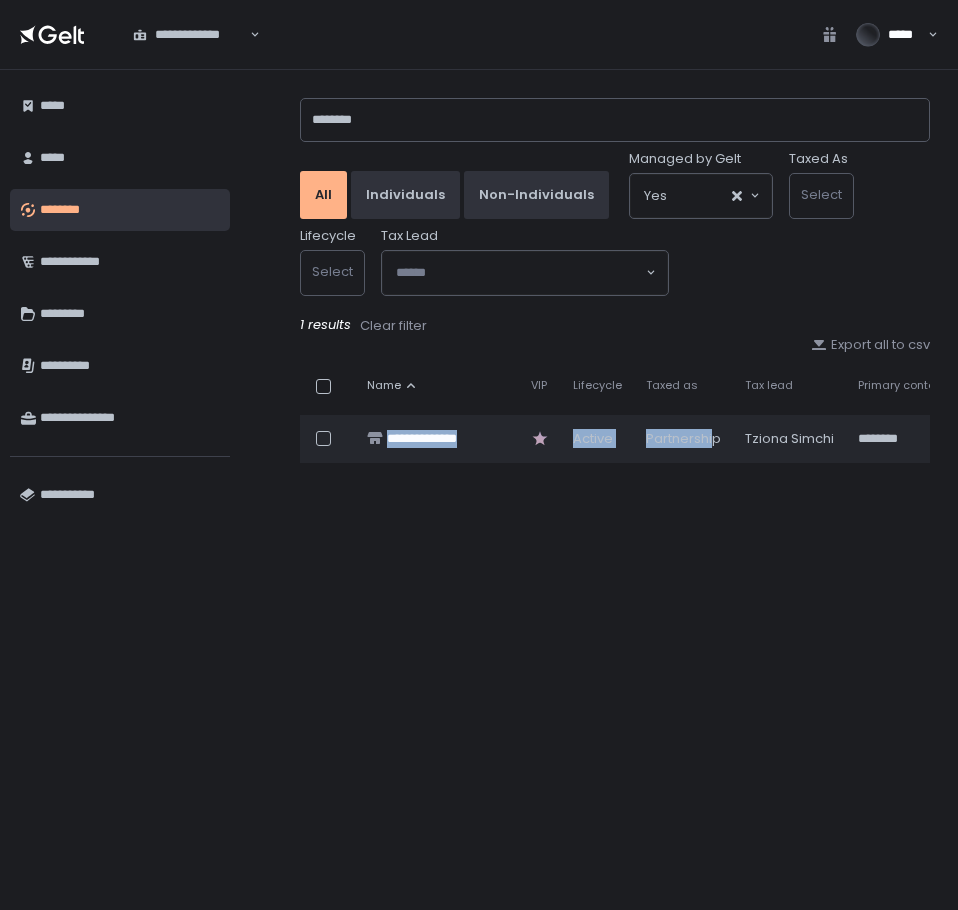 click on "**********" at bounding box center [615, 490] 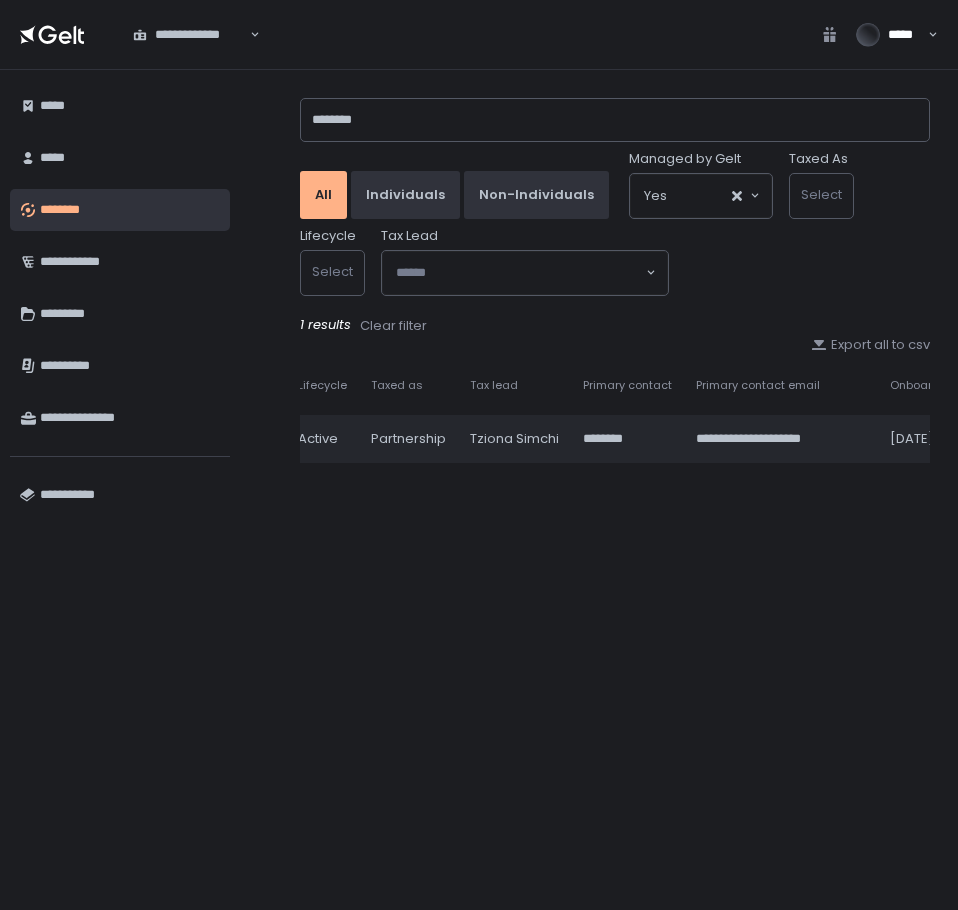 scroll, scrollTop: 0, scrollLeft: 330, axis: horizontal 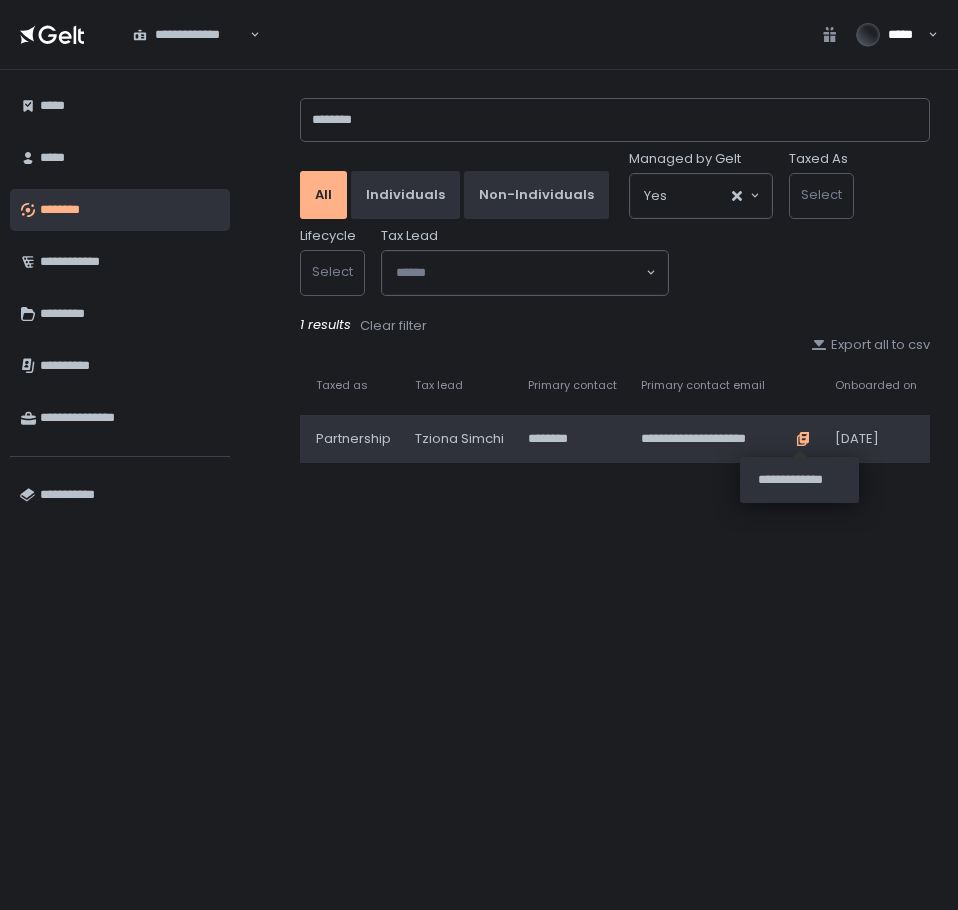 click 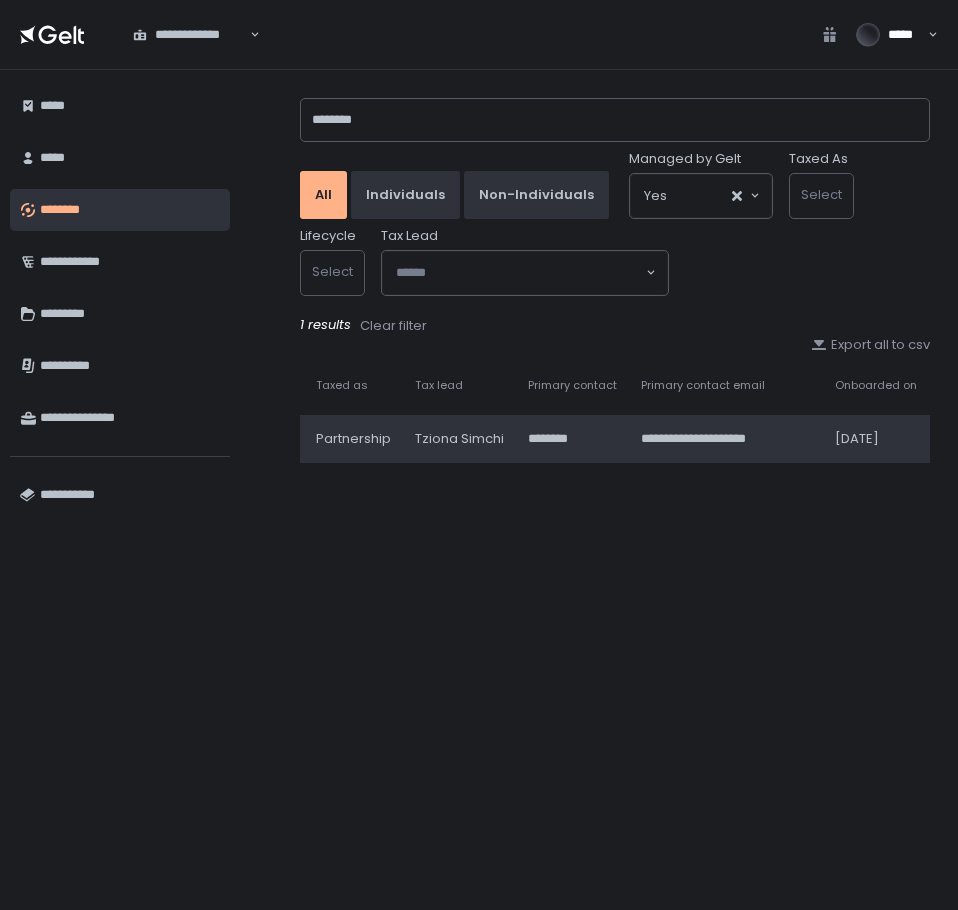 click on "Partnership" at bounding box center (353, 439) 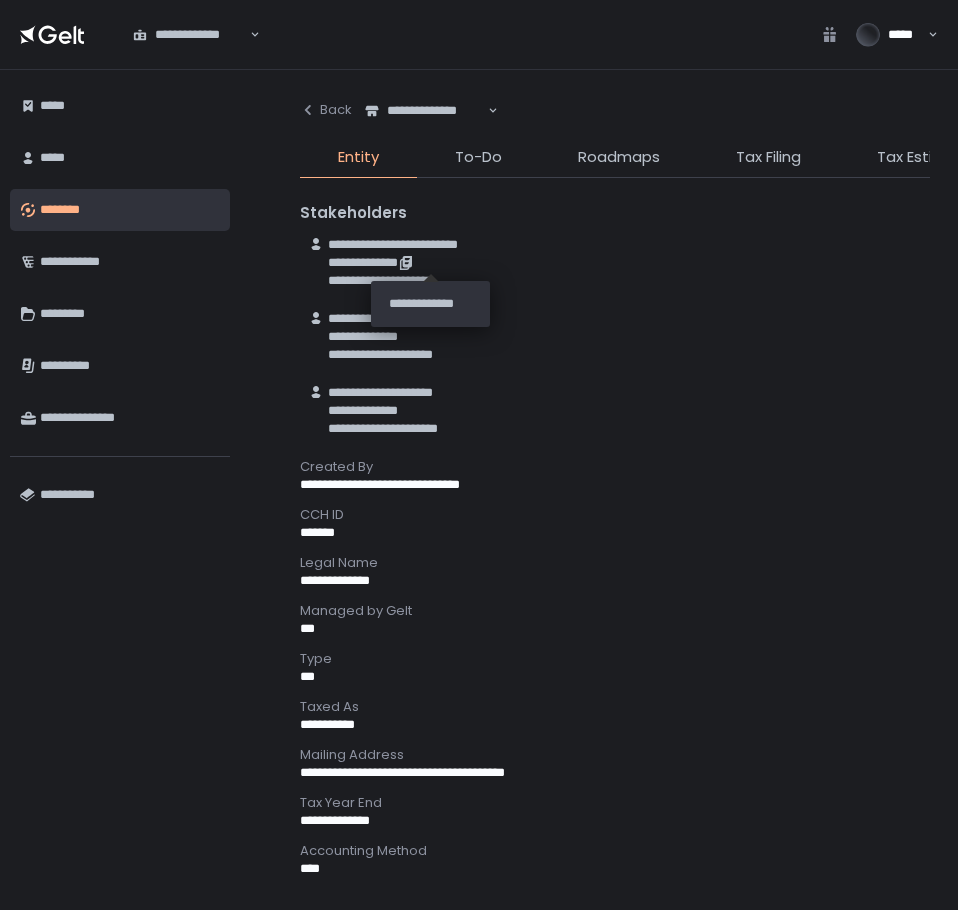 click 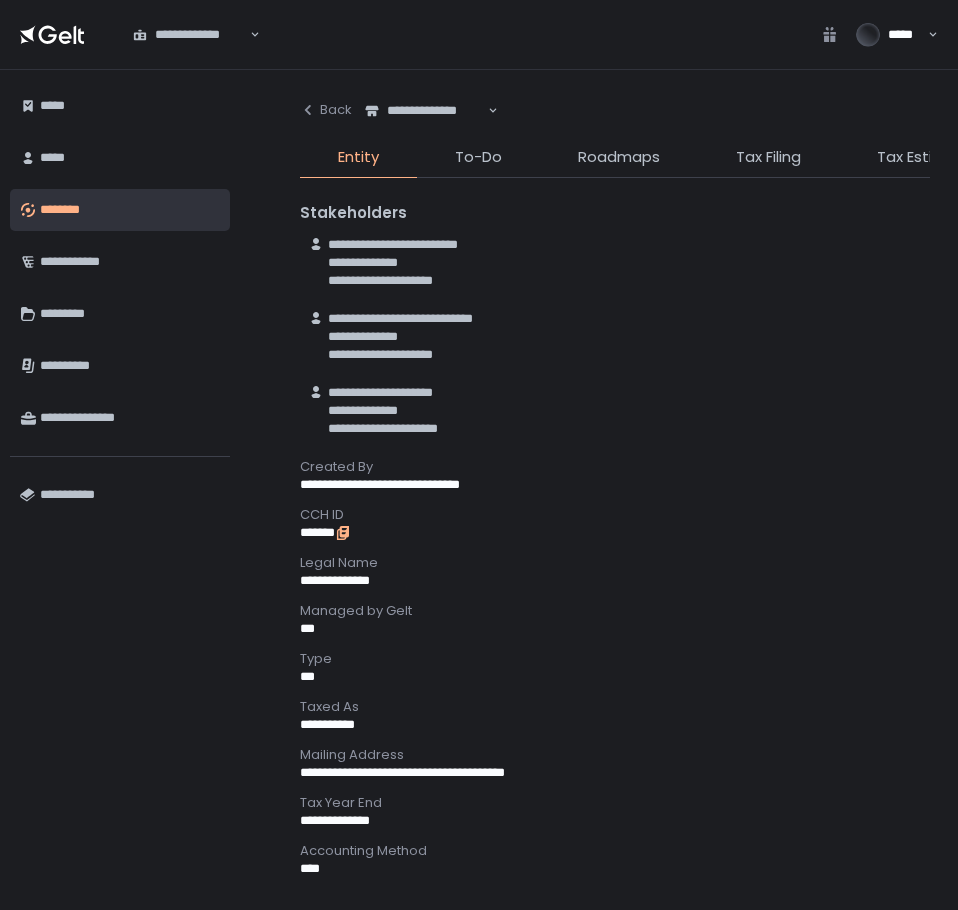 click 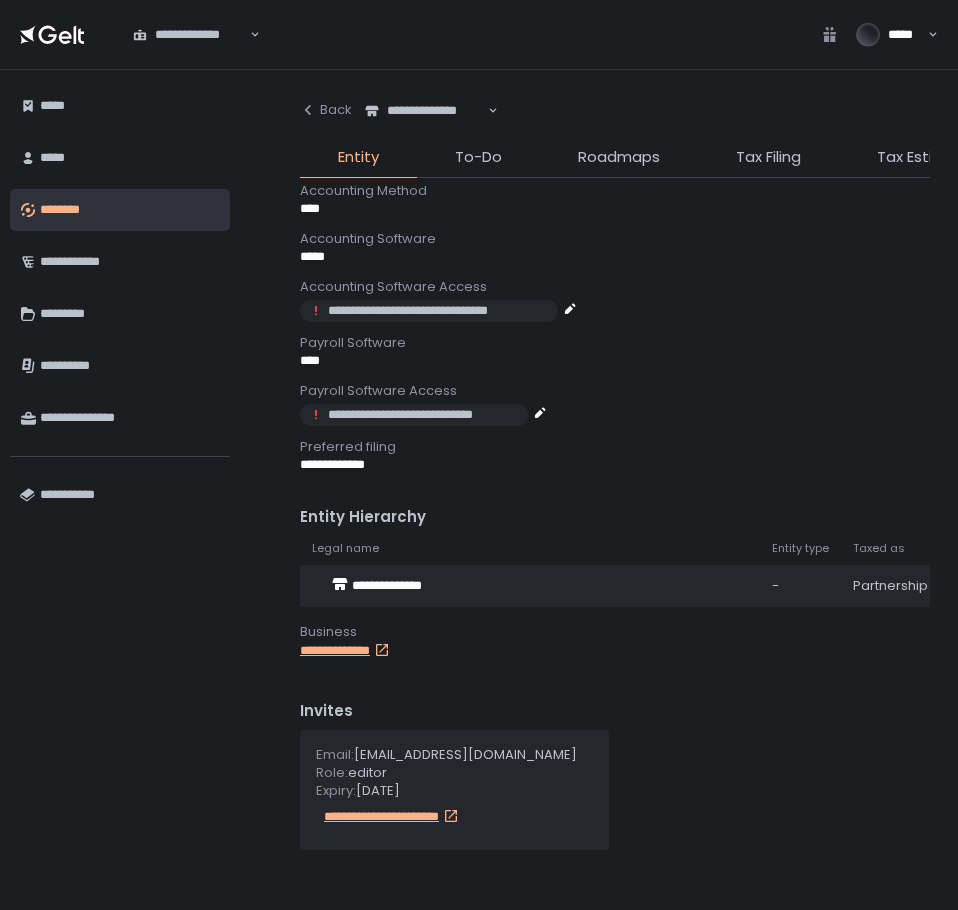 scroll, scrollTop: 860, scrollLeft: 0, axis: vertical 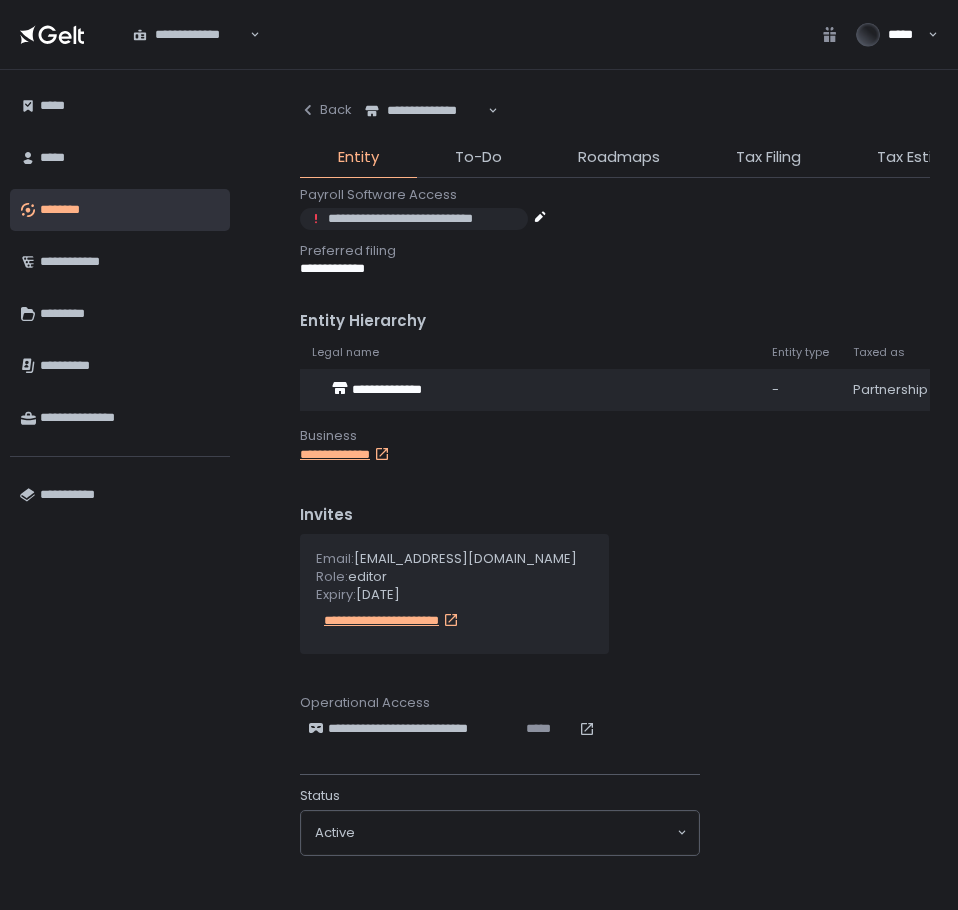 click on "**********" at bounding box center [361, 455] 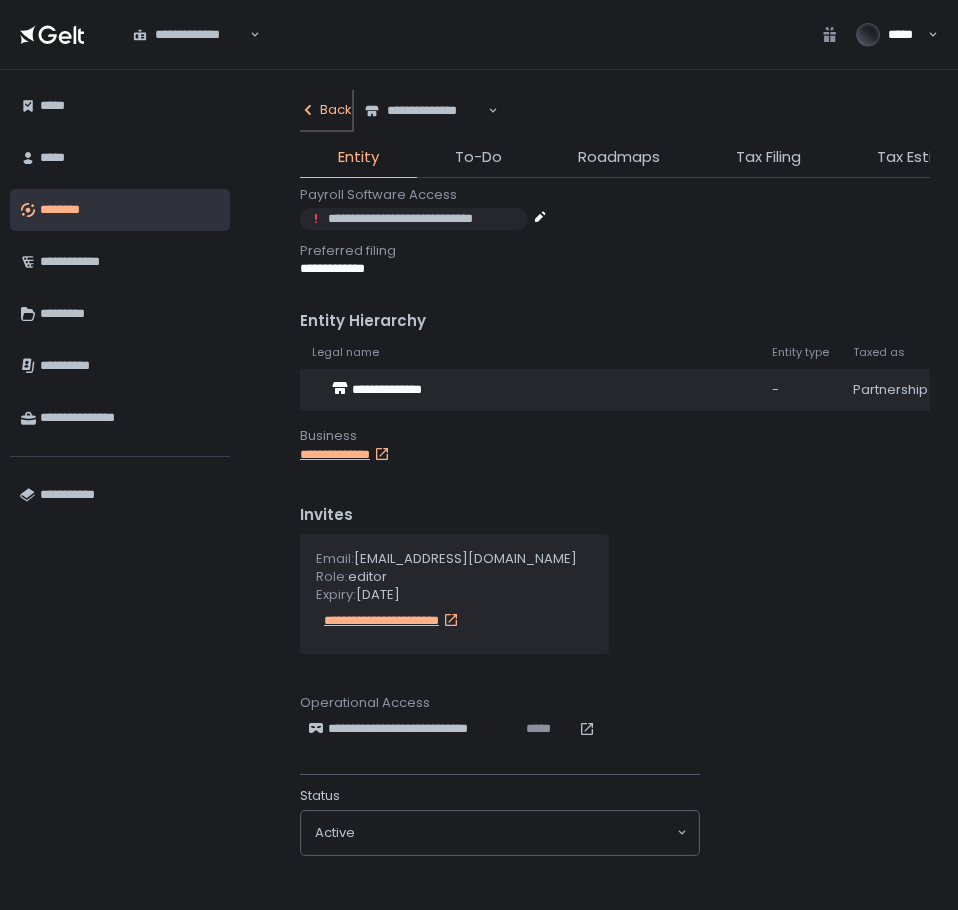 click on "Back" 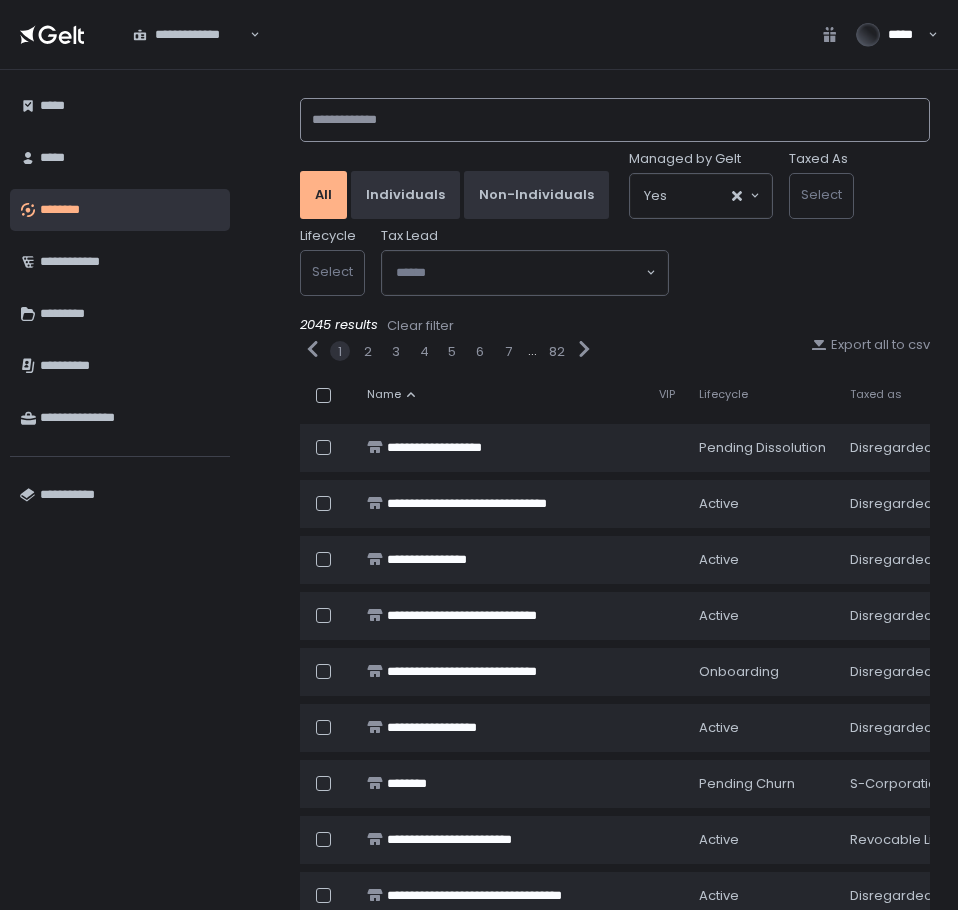 click 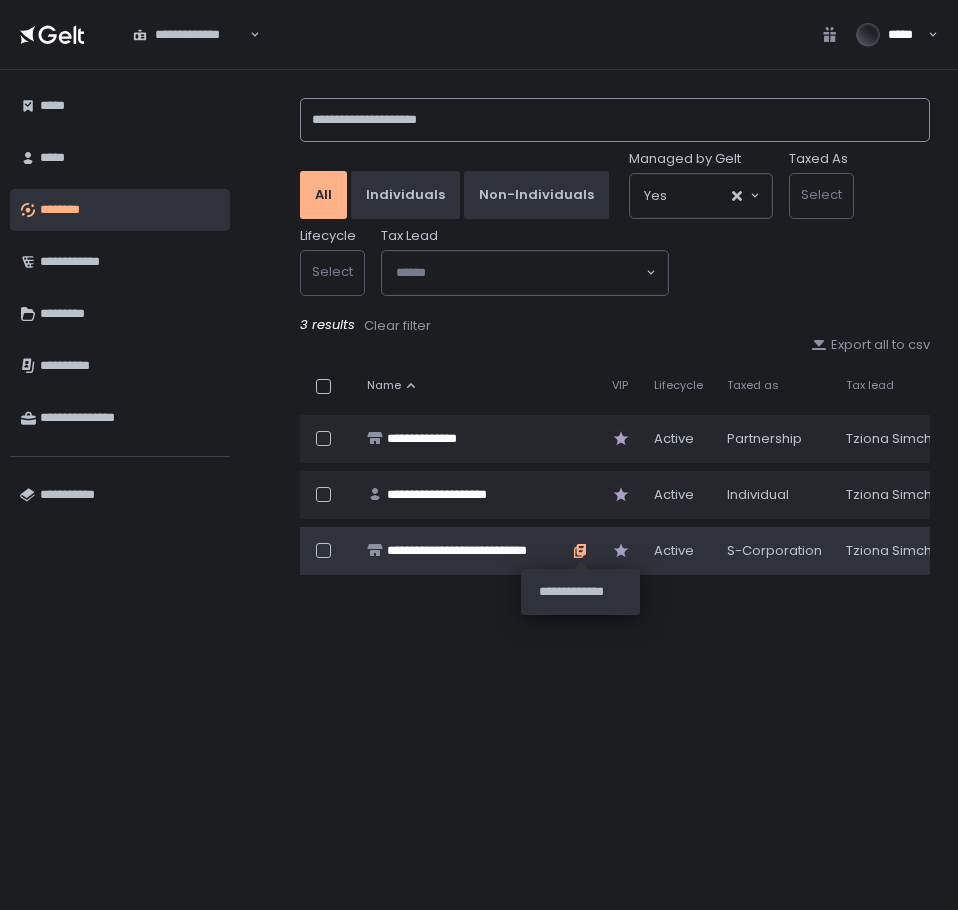 type on "**********" 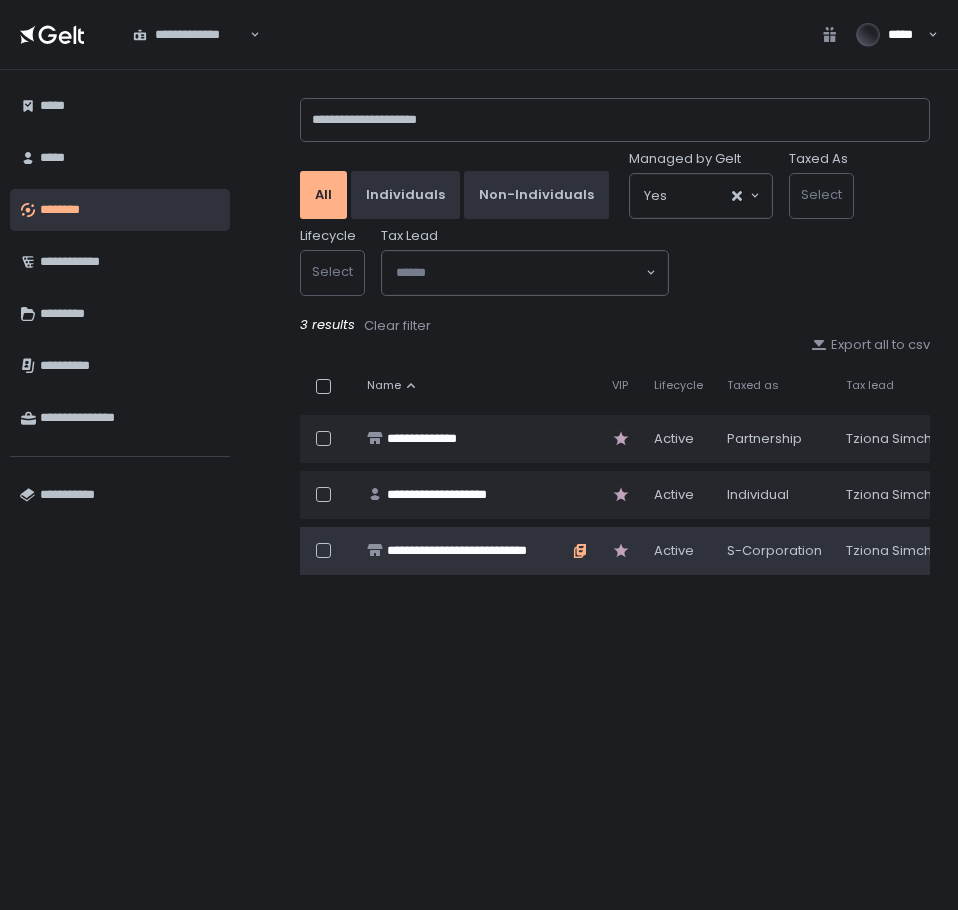 click 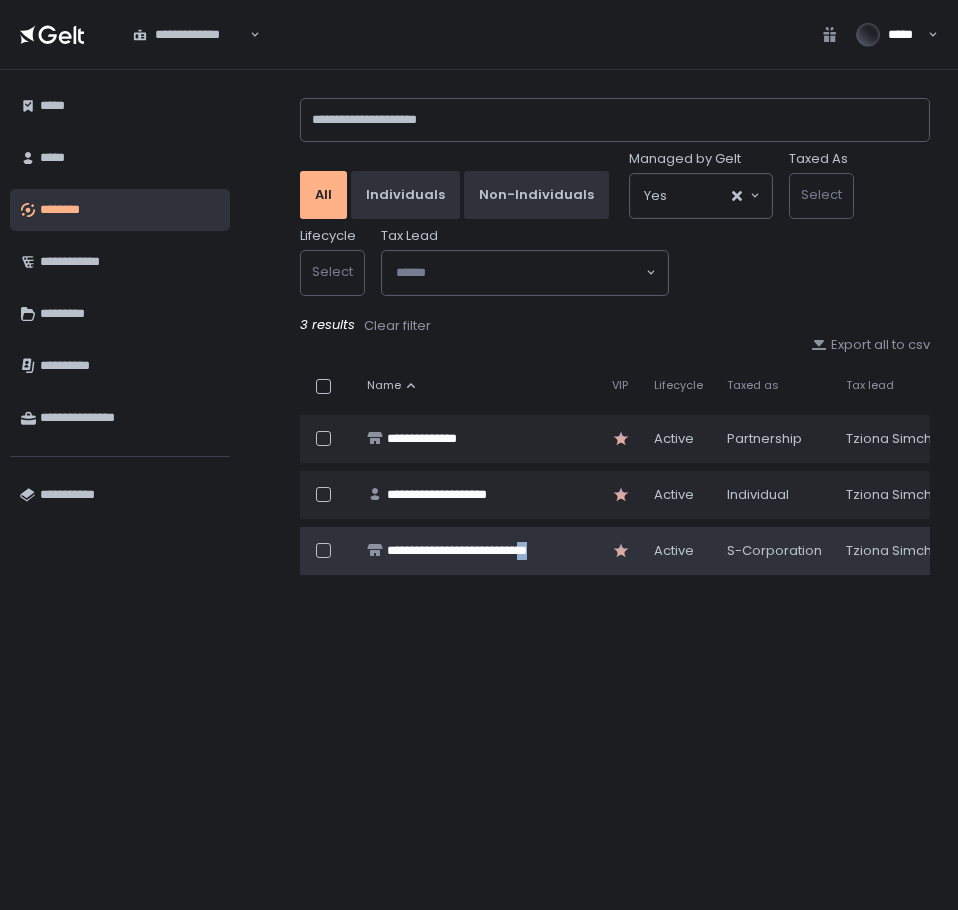 drag, startPoint x: 557, startPoint y: 580, endPoint x: 628, endPoint y: 574, distance: 71.25307 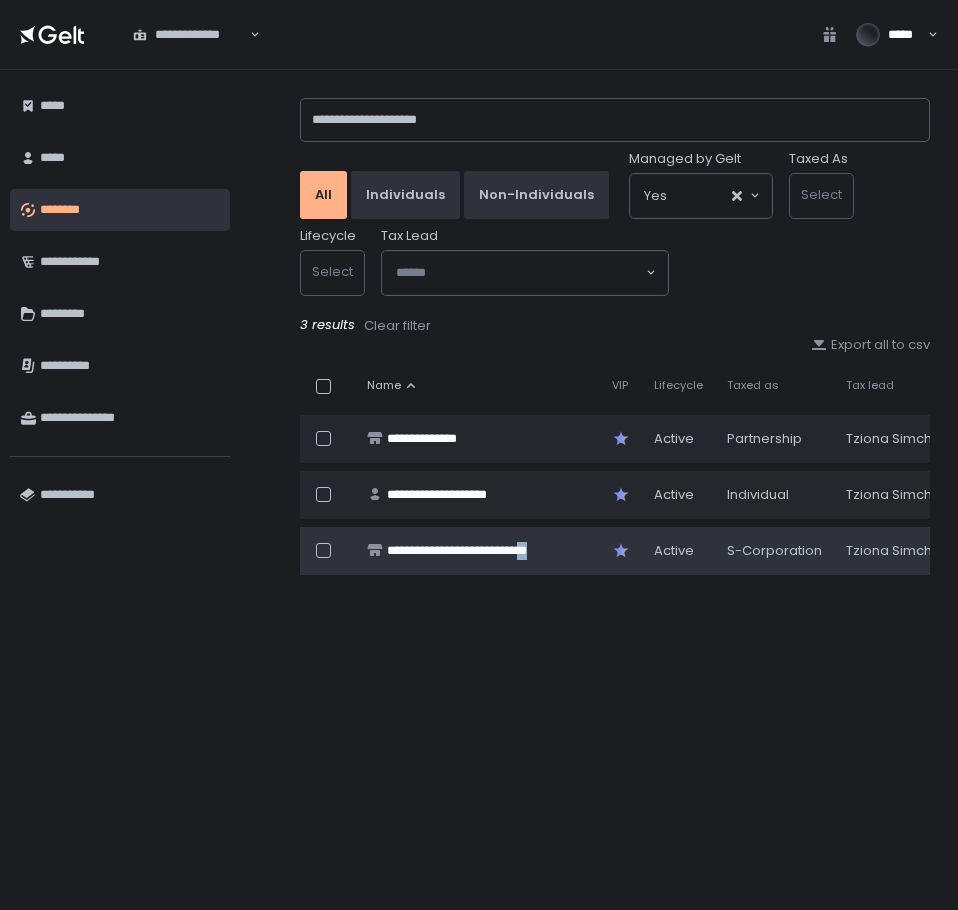 click on "**********" at bounding box center (984, 470) 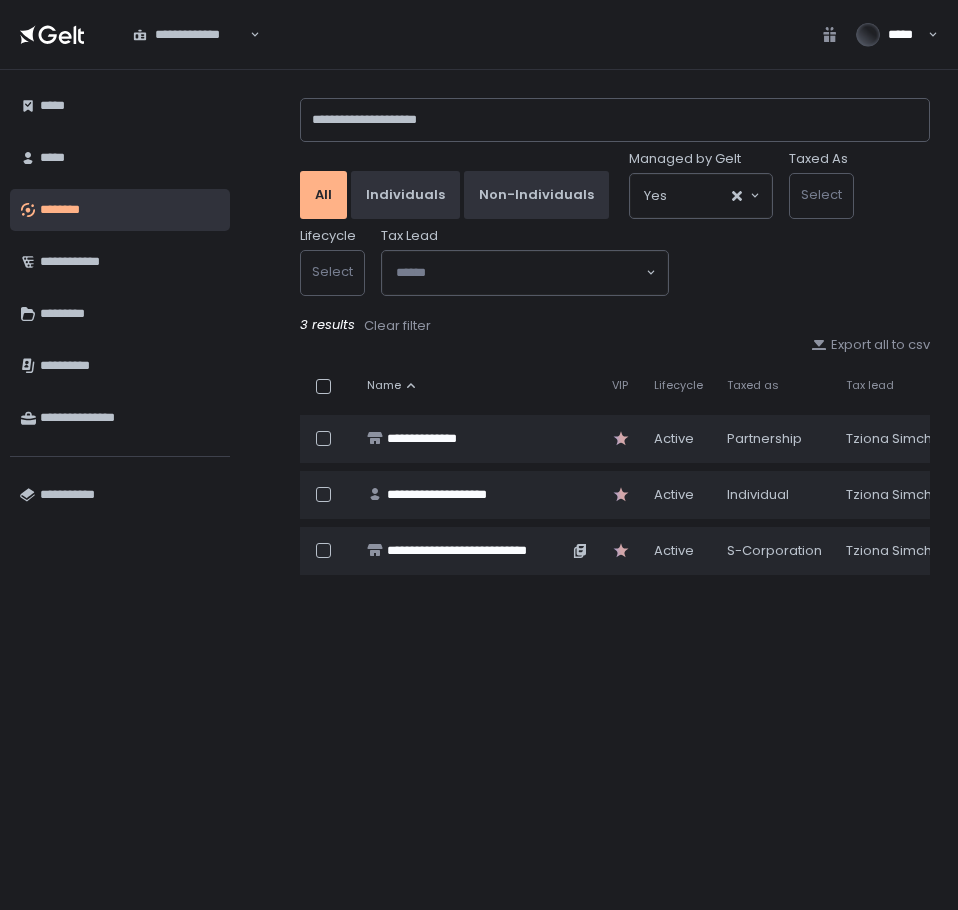 click on "**********" at bounding box center (477, 551) 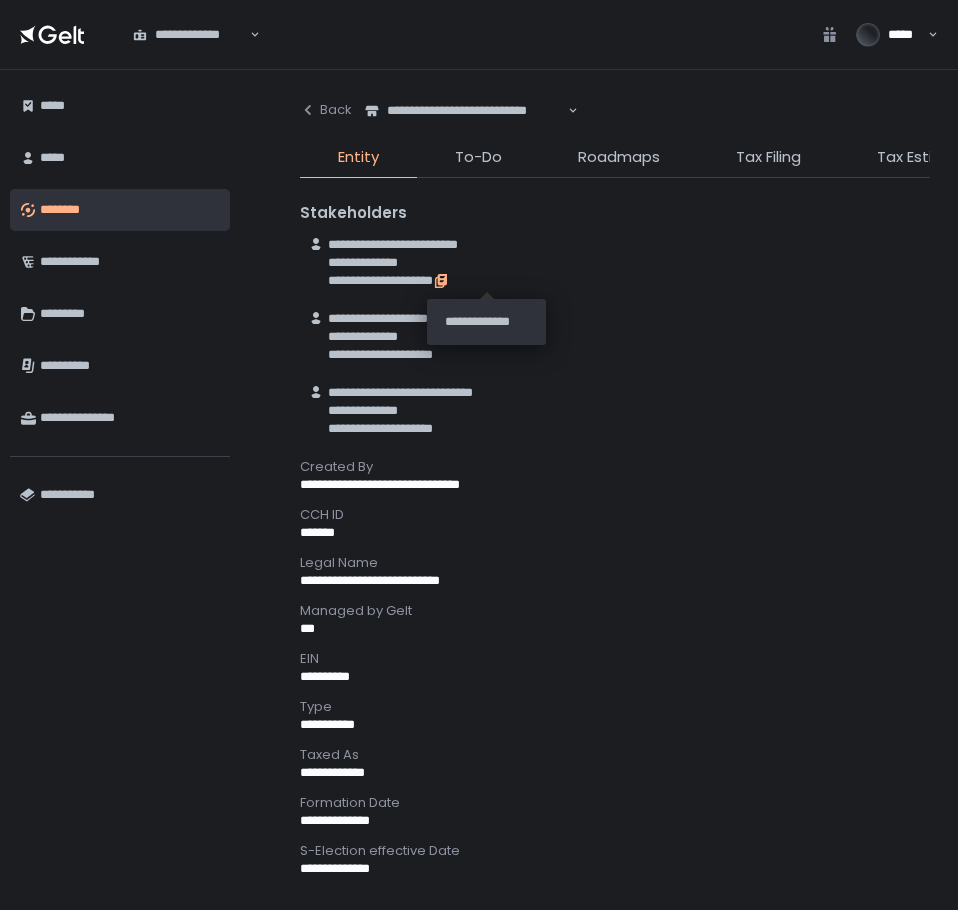 click 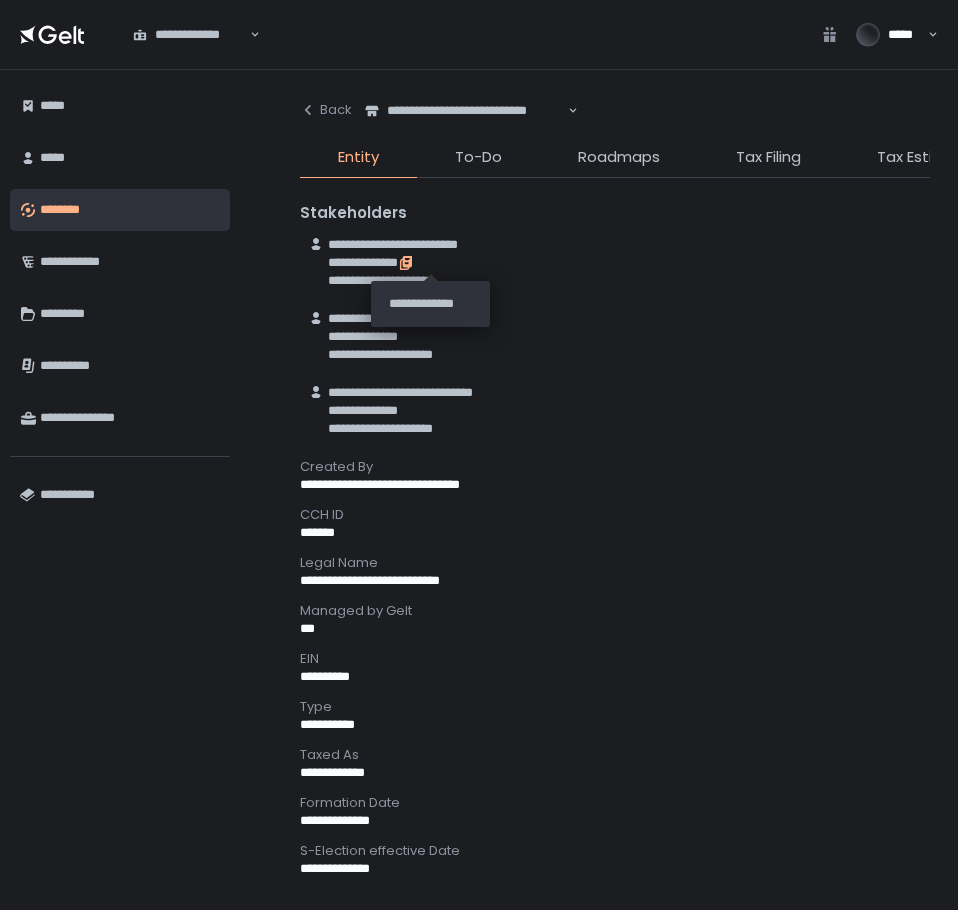 click 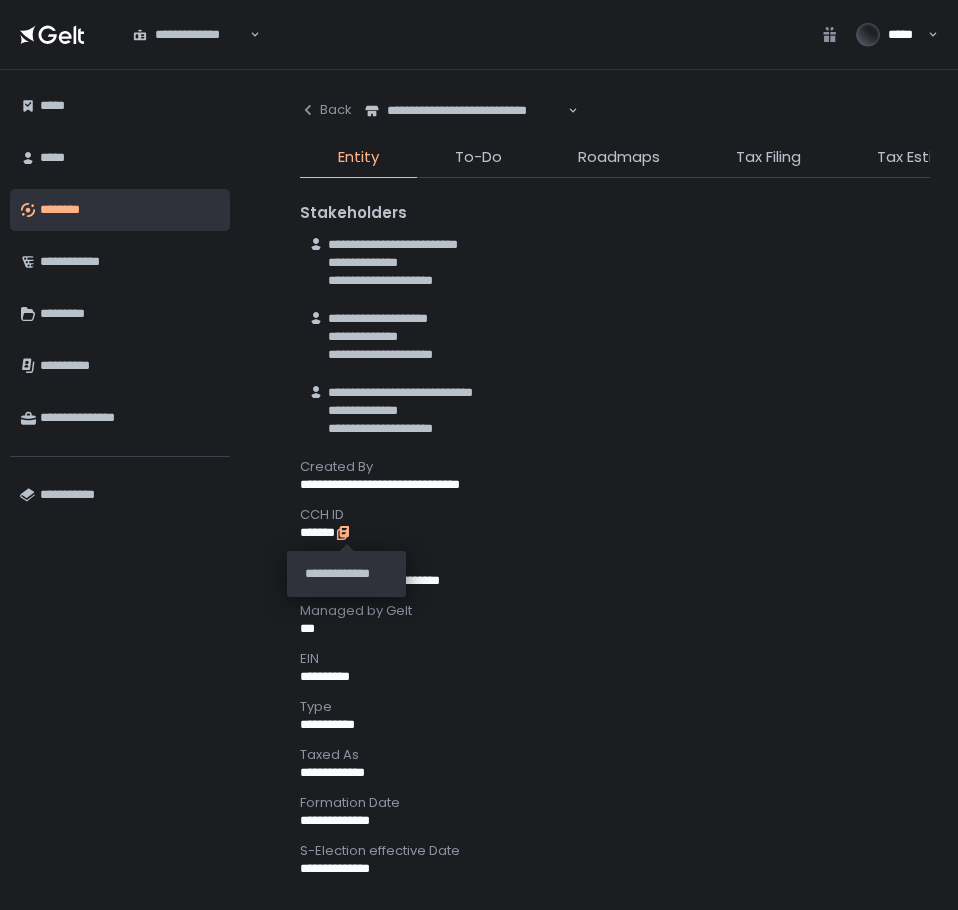 click 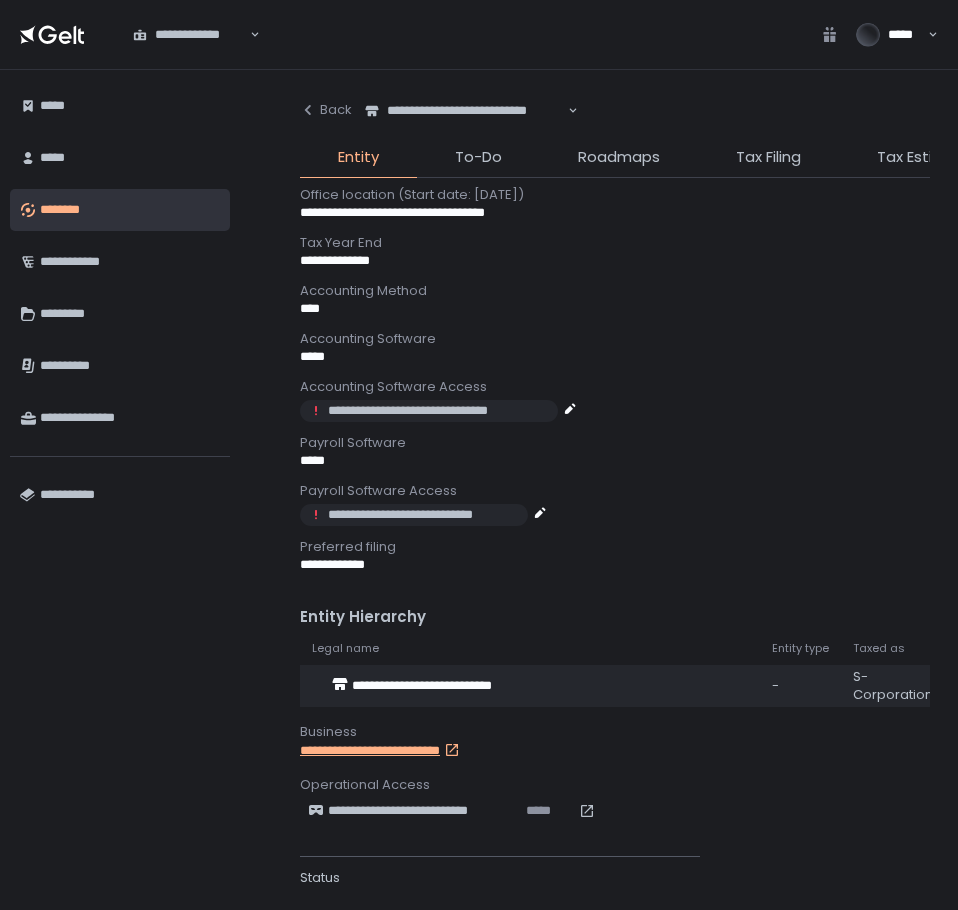 scroll, scrollTop: 885, scrollLeft: 0, axis: vertical 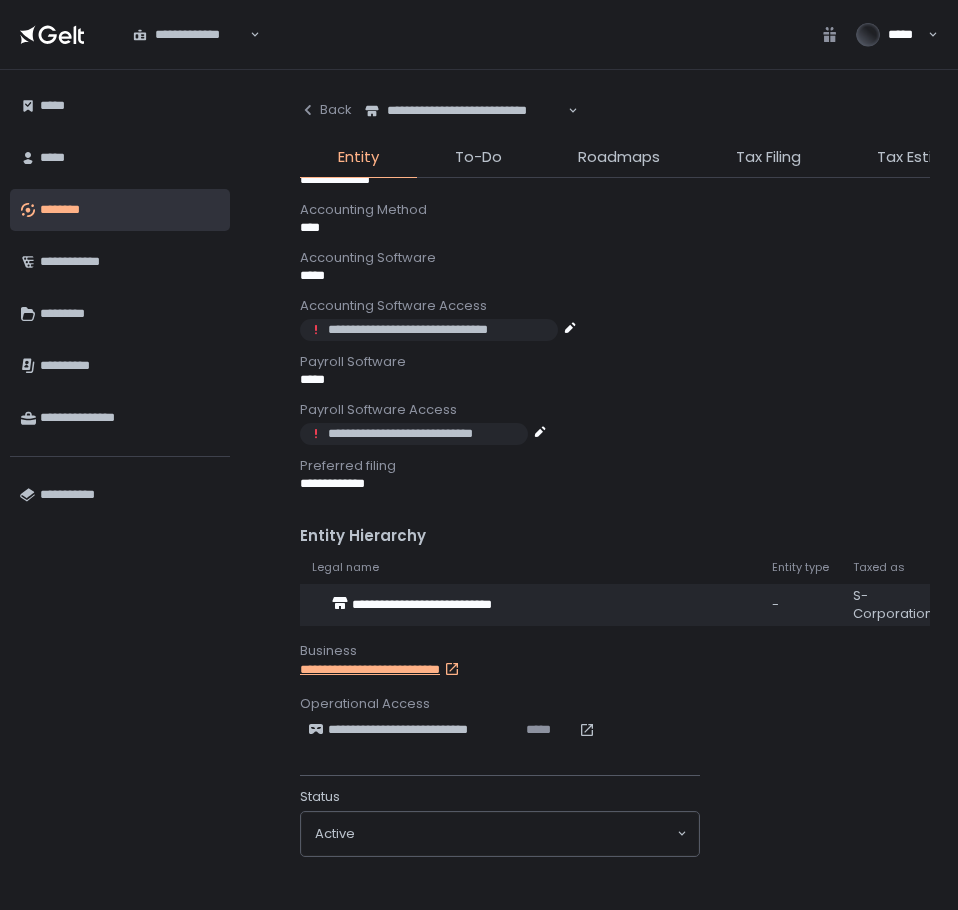click on "**********" at bounding box center (401, 670) 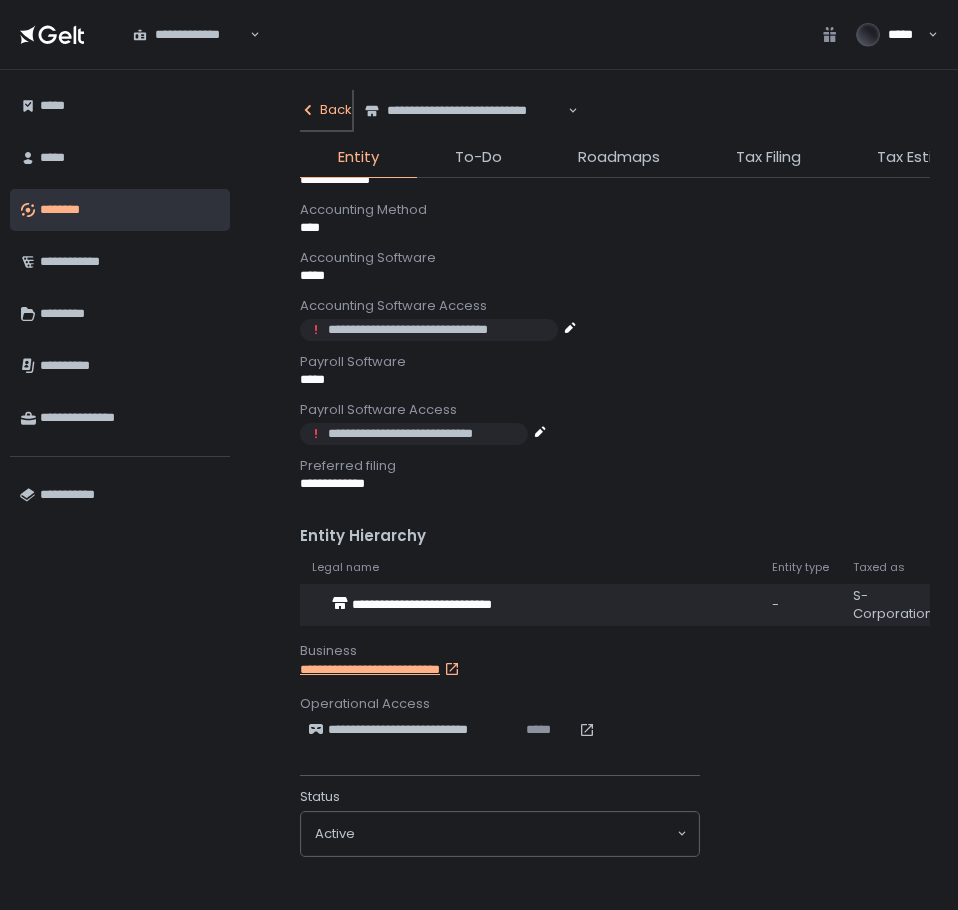click on "Back" 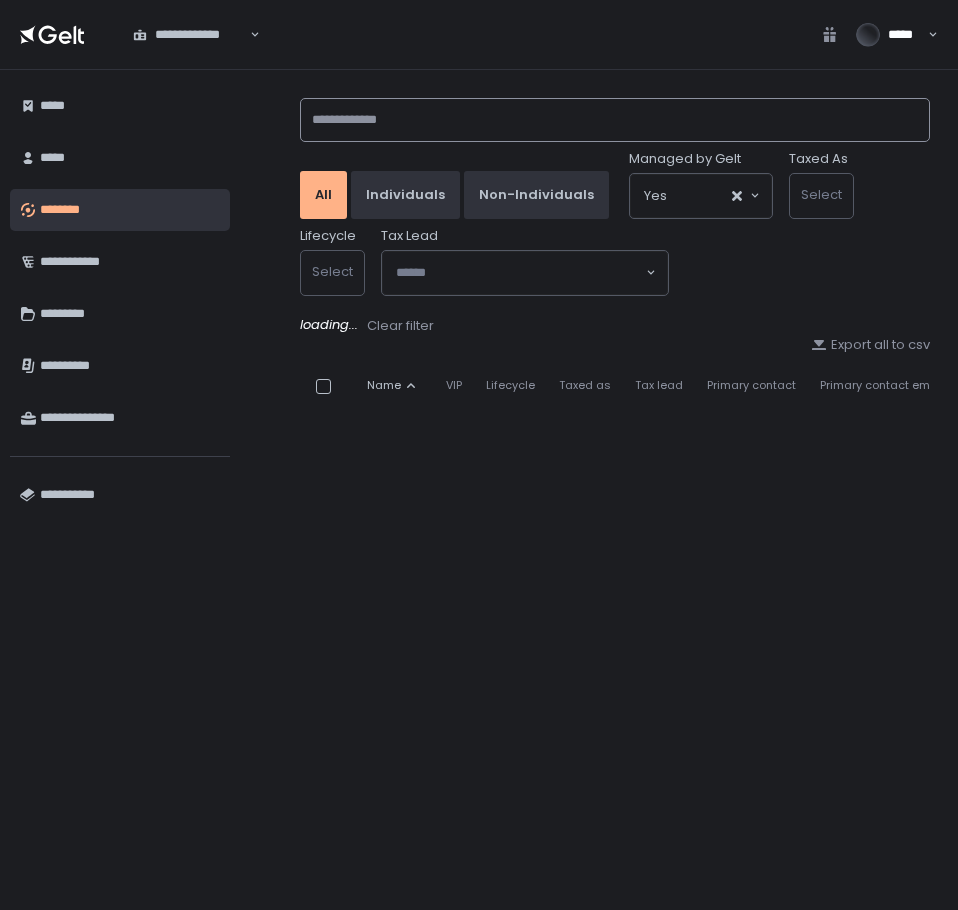 click 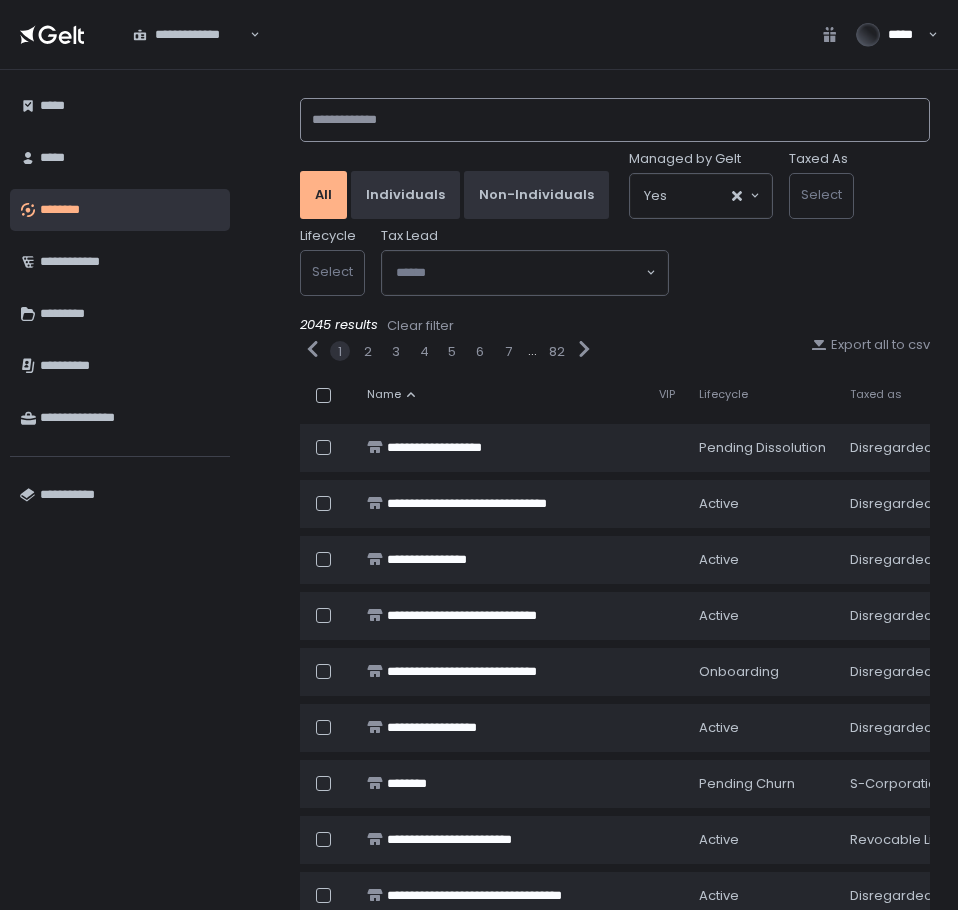 click 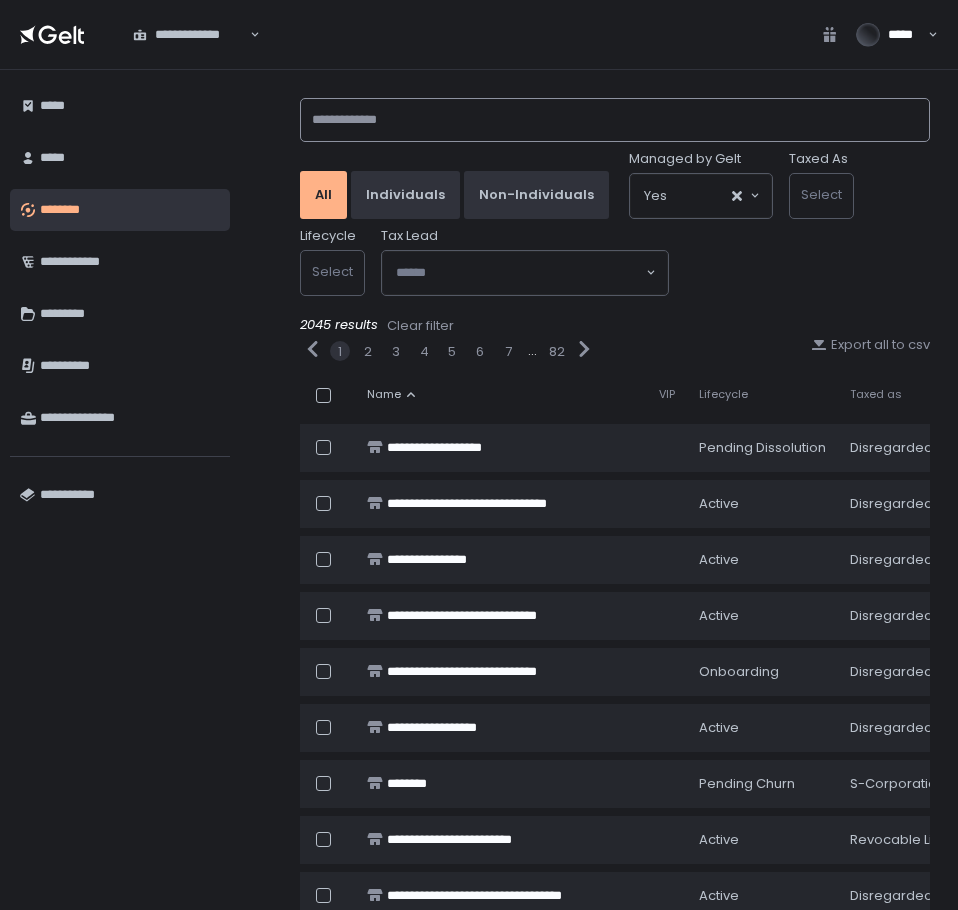 paste on "**********" 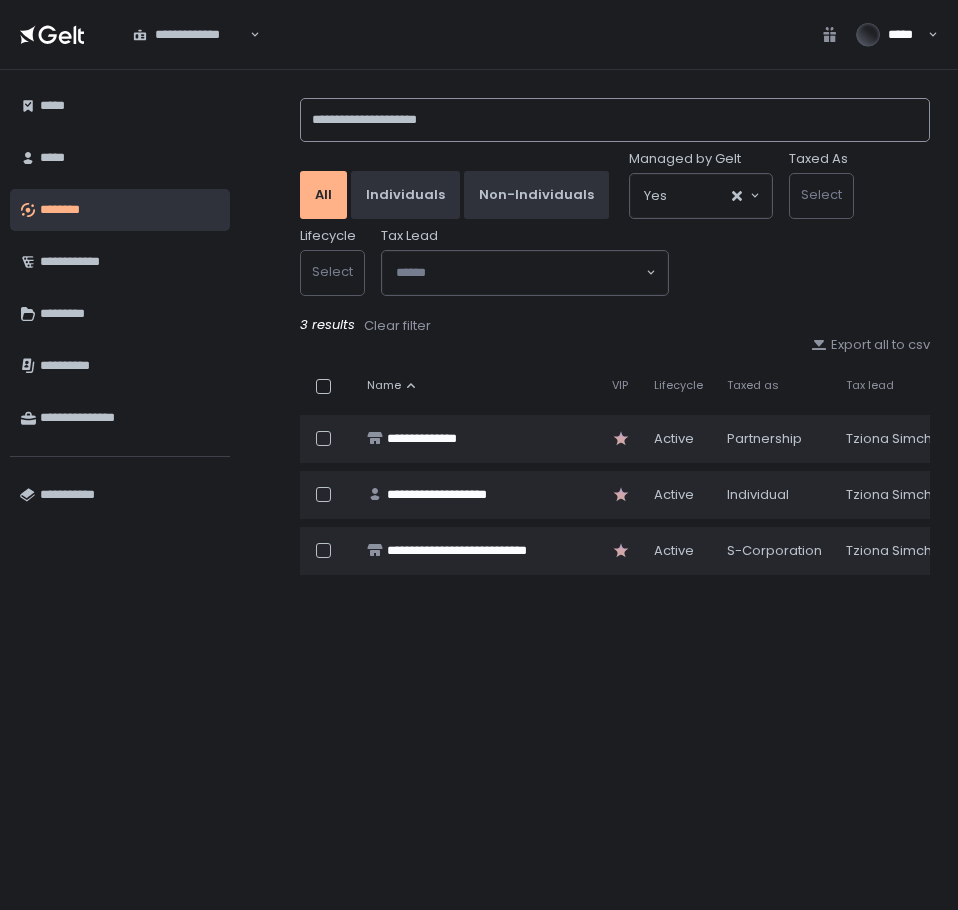type on "**********" 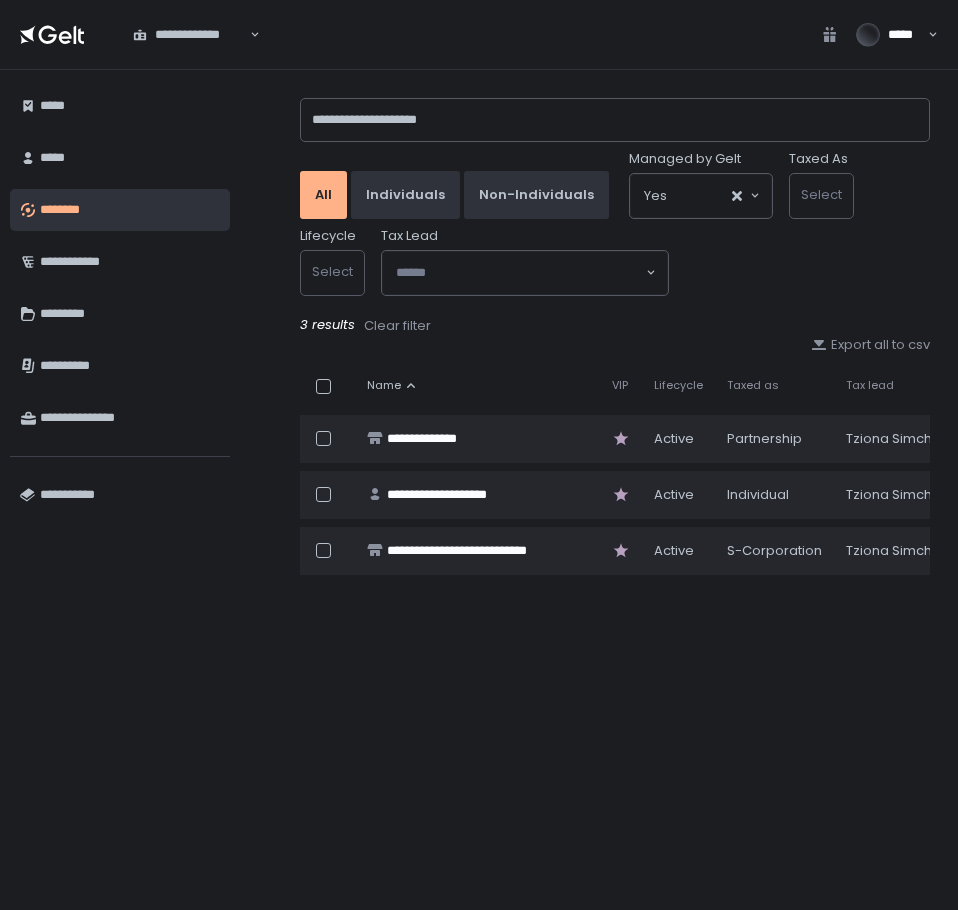 click on "**********" at bounding box center (615, 490) 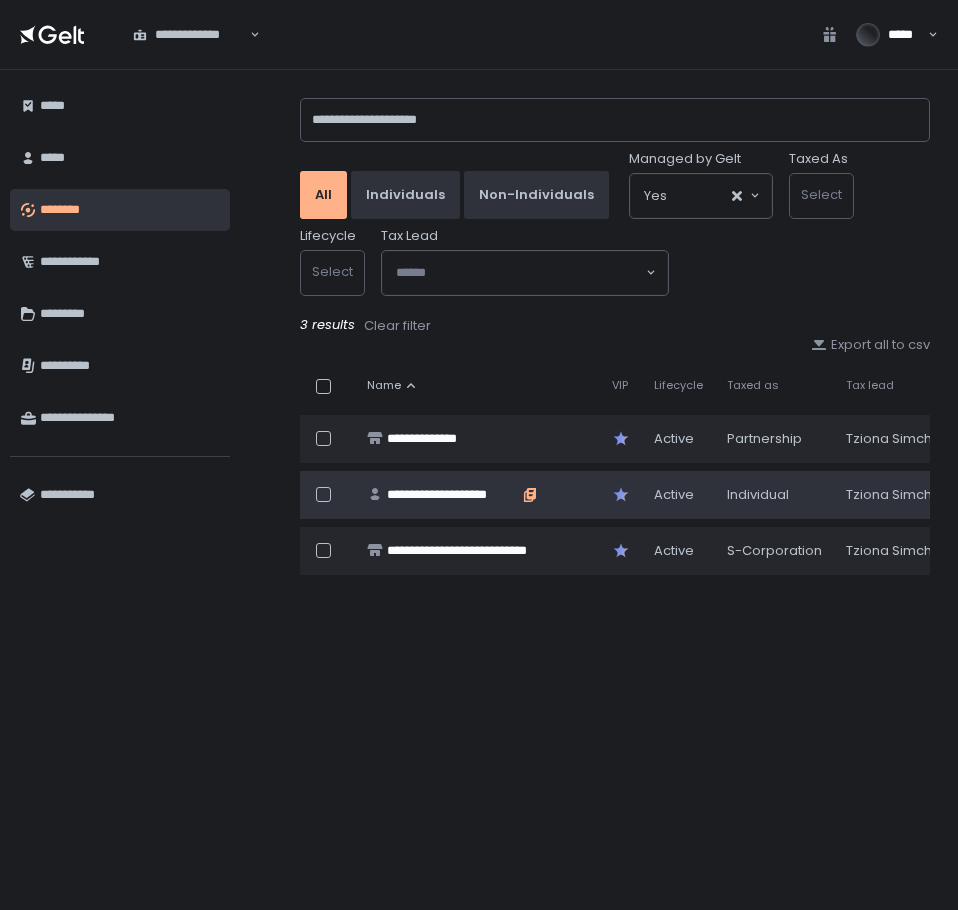 click 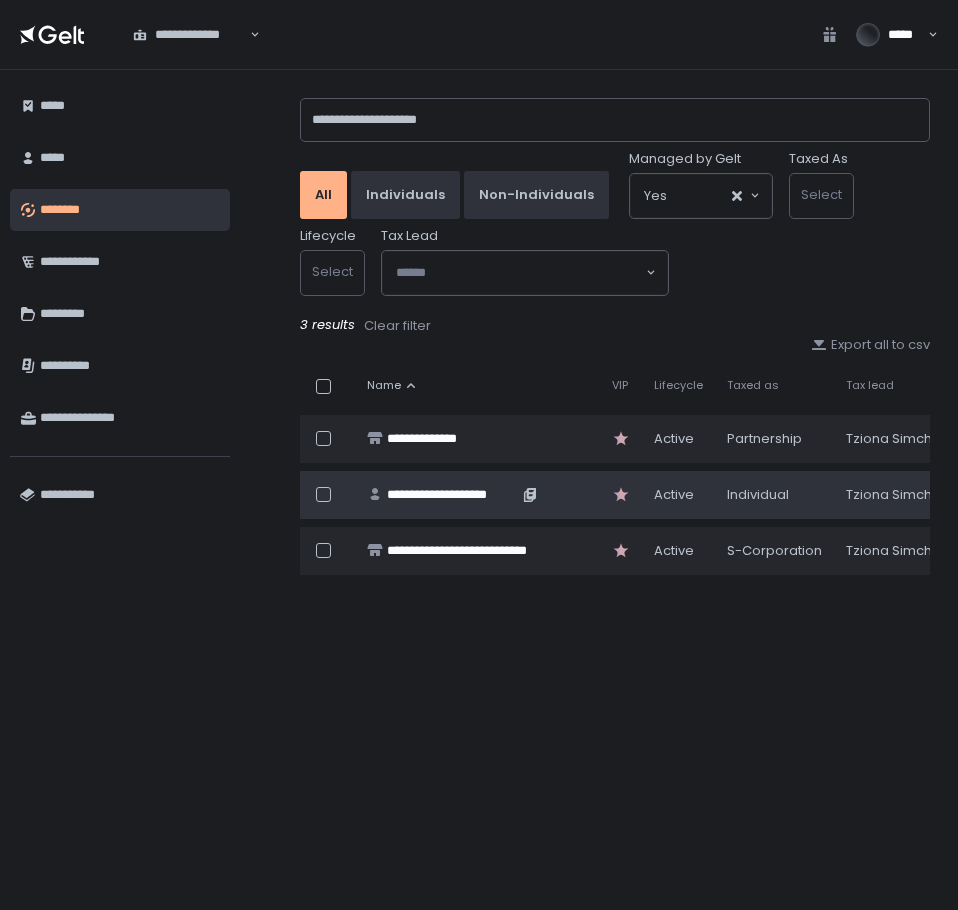 click on "**********" at bounding box center [452, 495] 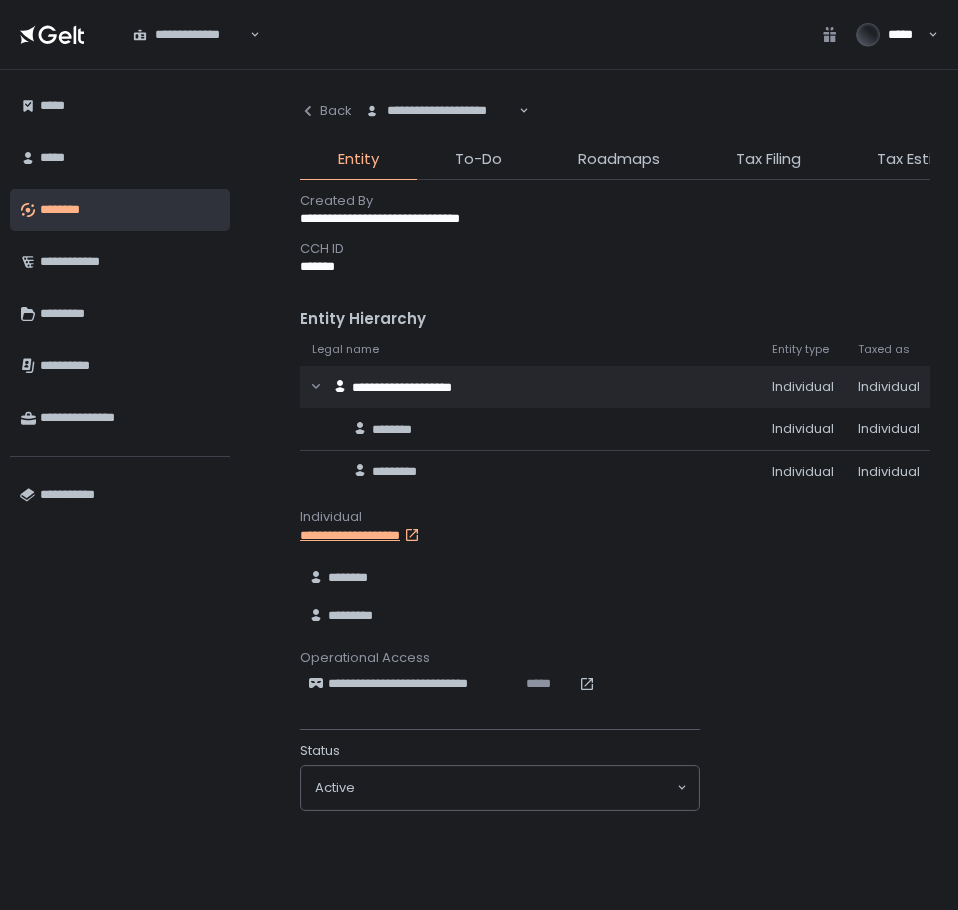 click on "Tax Estimates" 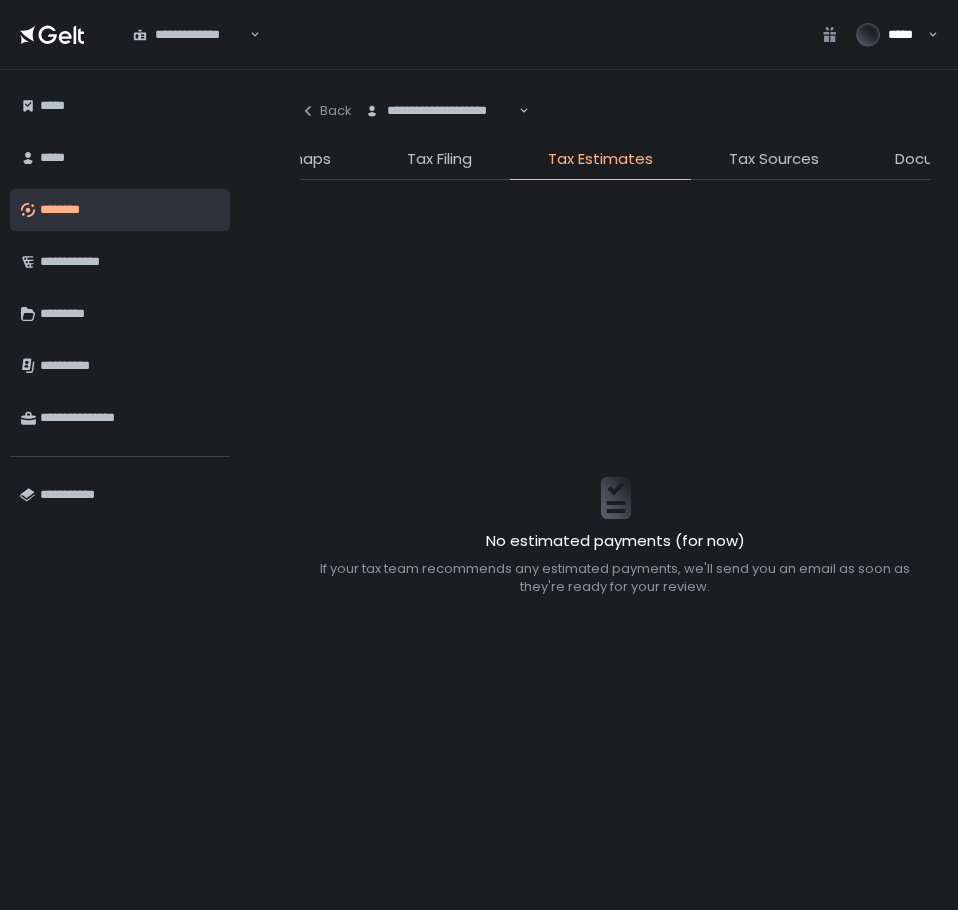 scroll, scrollTop: 0, scrollLeft: 360, axis: horizontal 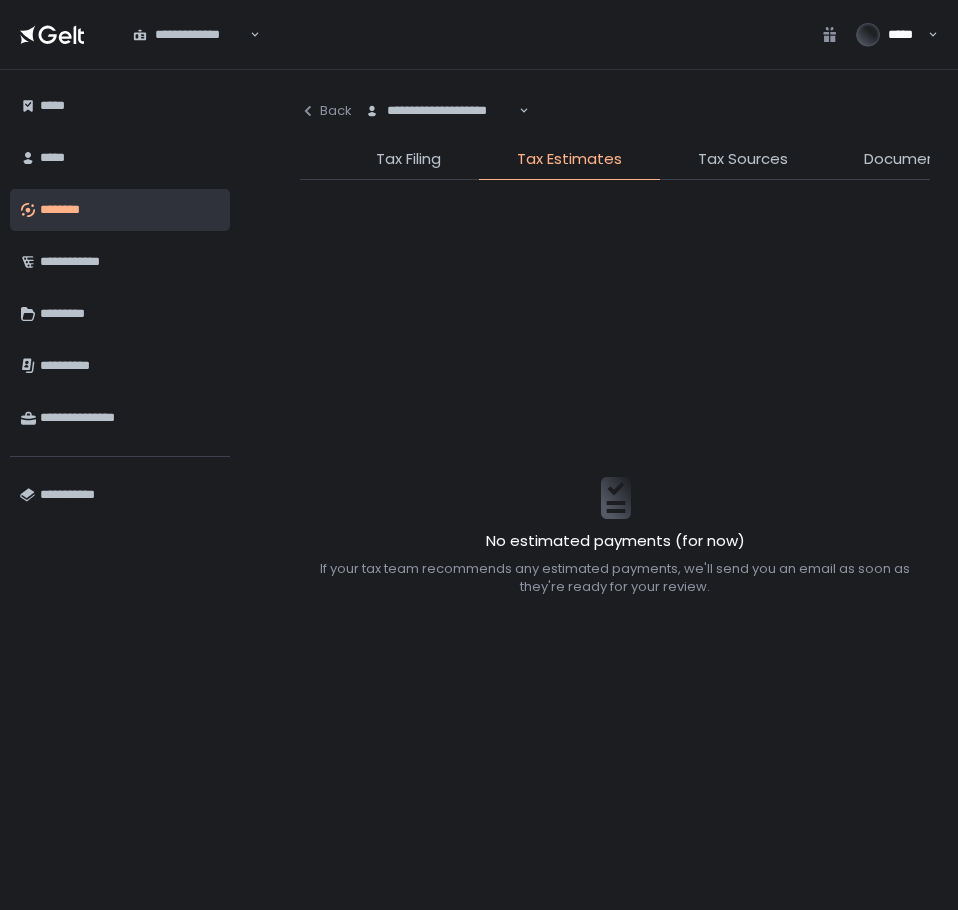 click on "Documents" at bounding box center (907, 159) 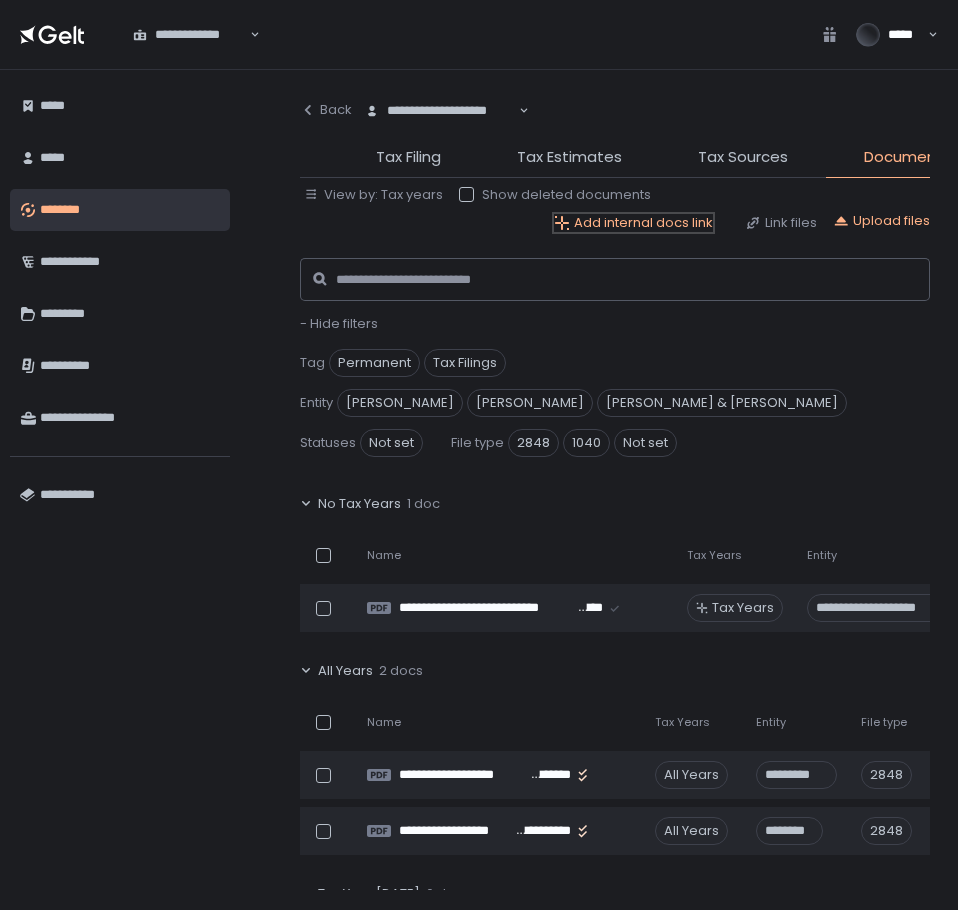 click on "Add internal docs link" 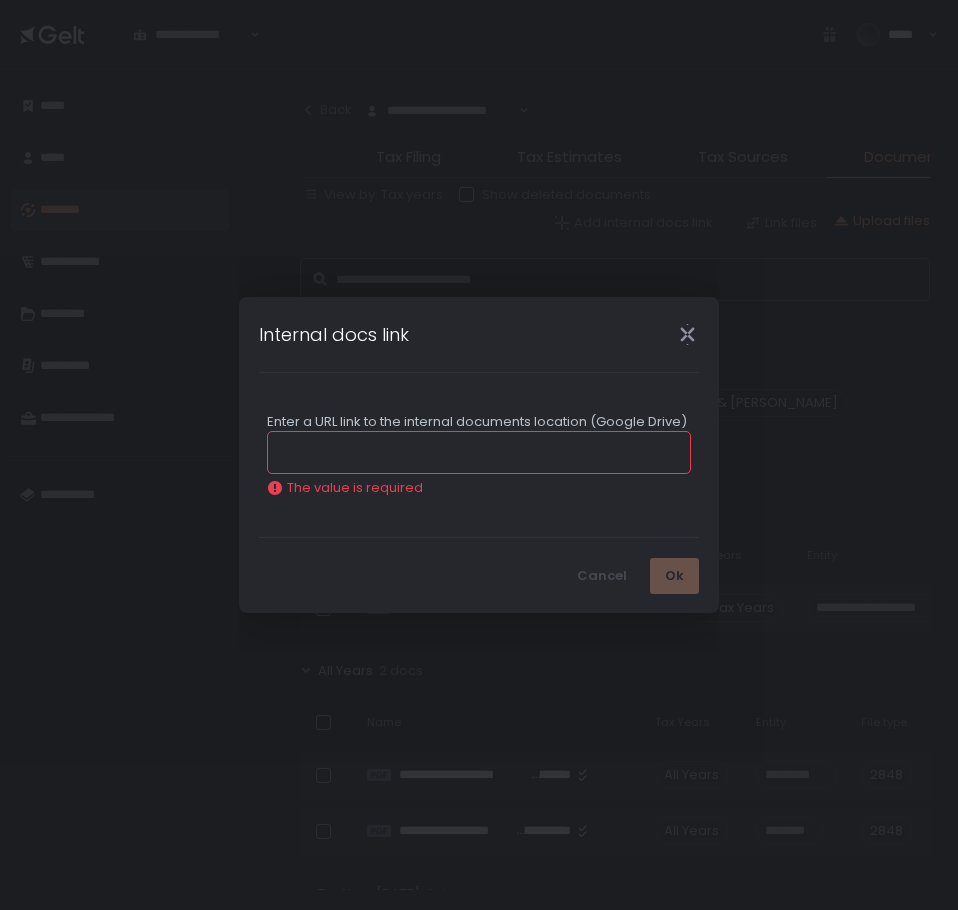 click 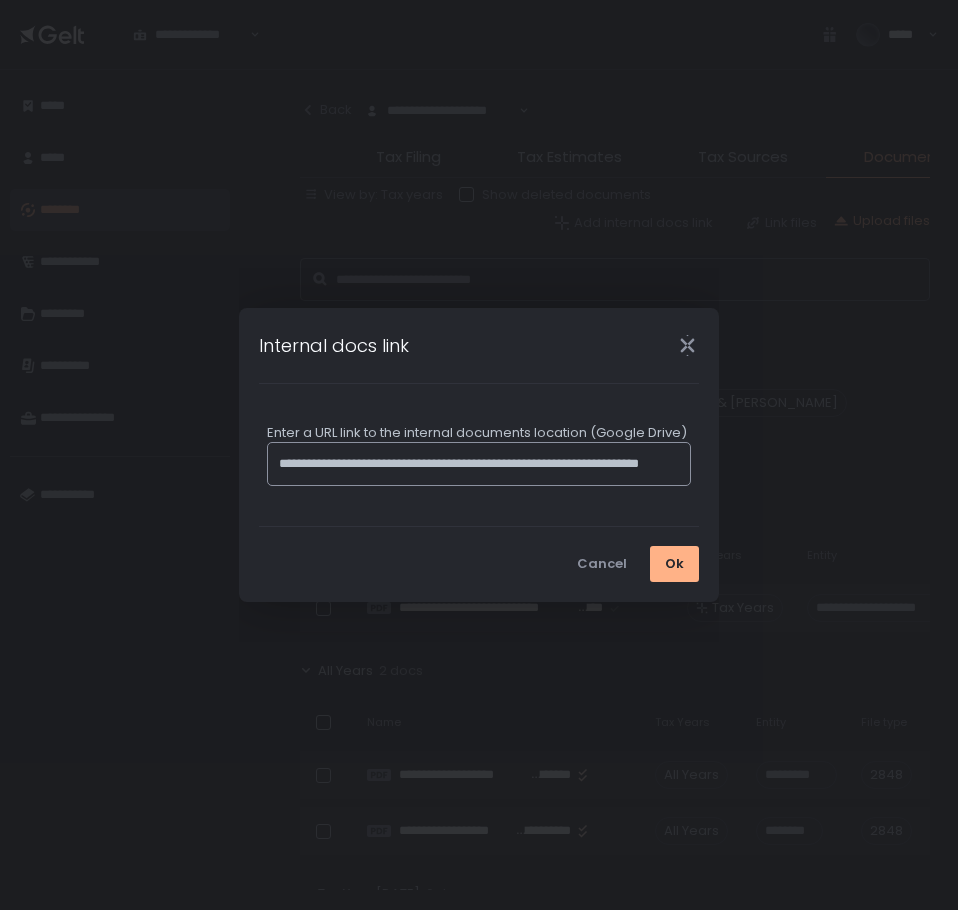 scroll, scrollTop: 0, scrollLeft: 80, axis: horizontal 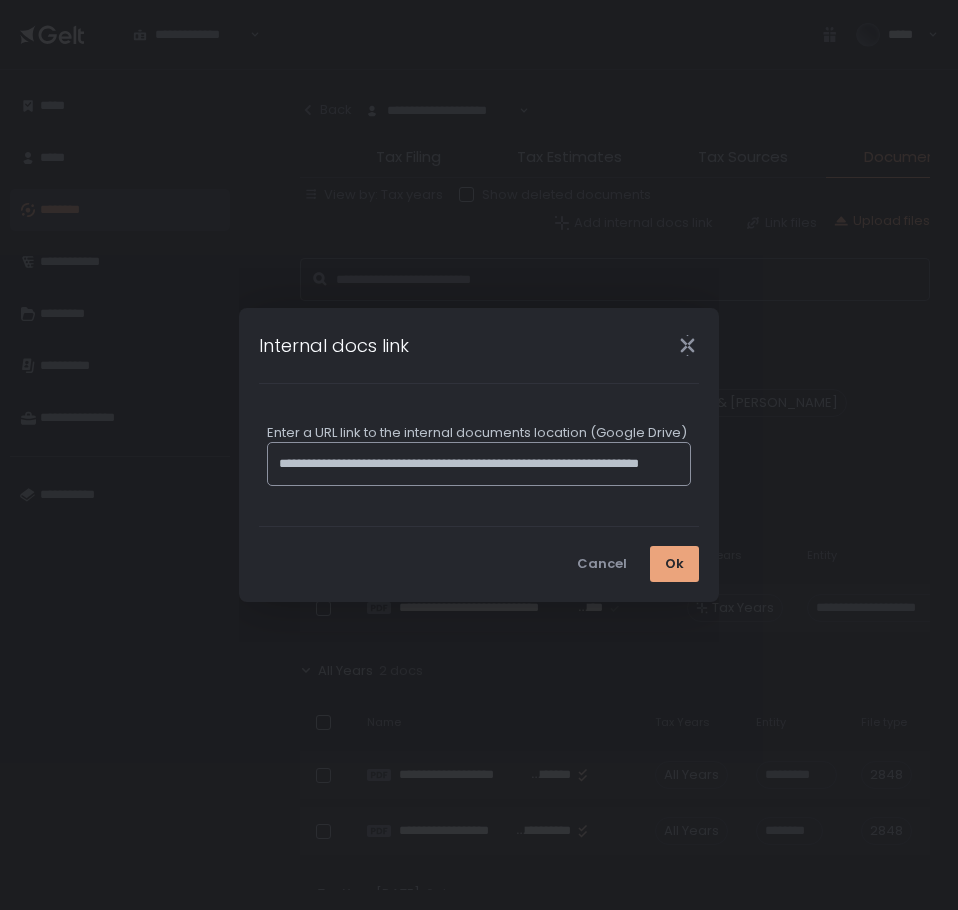 type on "**********" 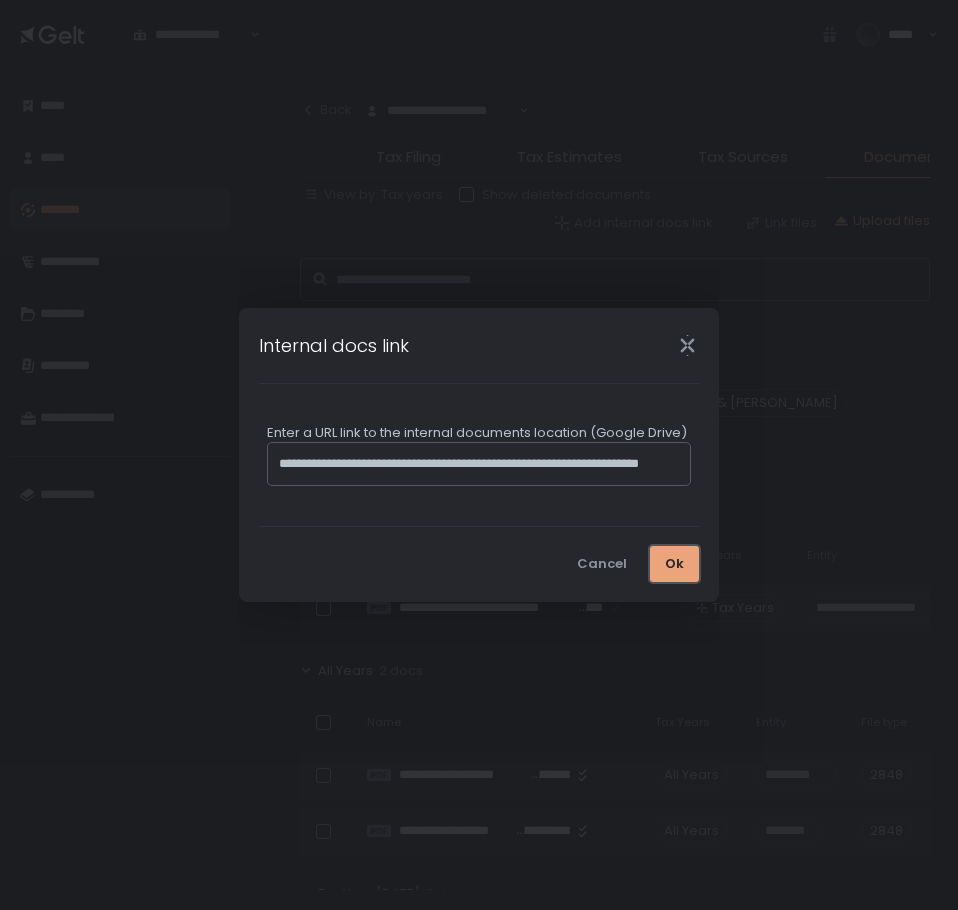 click on "Ok" at bounding box center [674, 564] 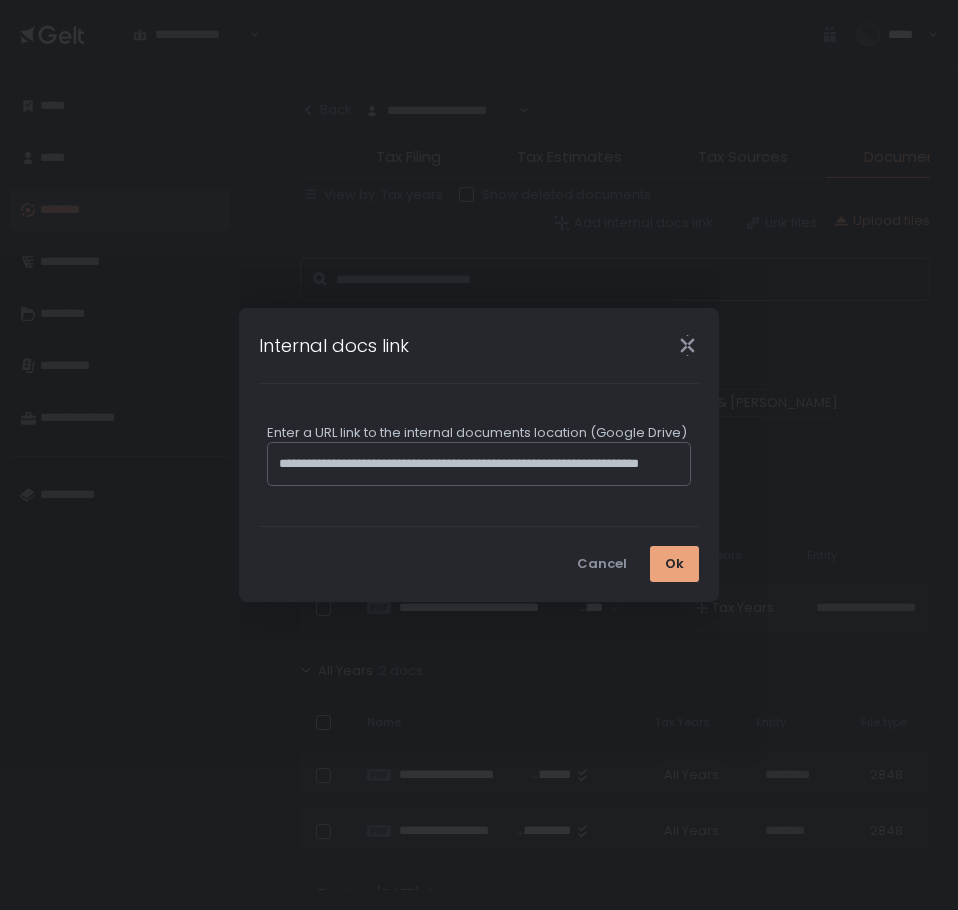 scroll, scrollTop: 0, scrollLeft: 0, axis: both 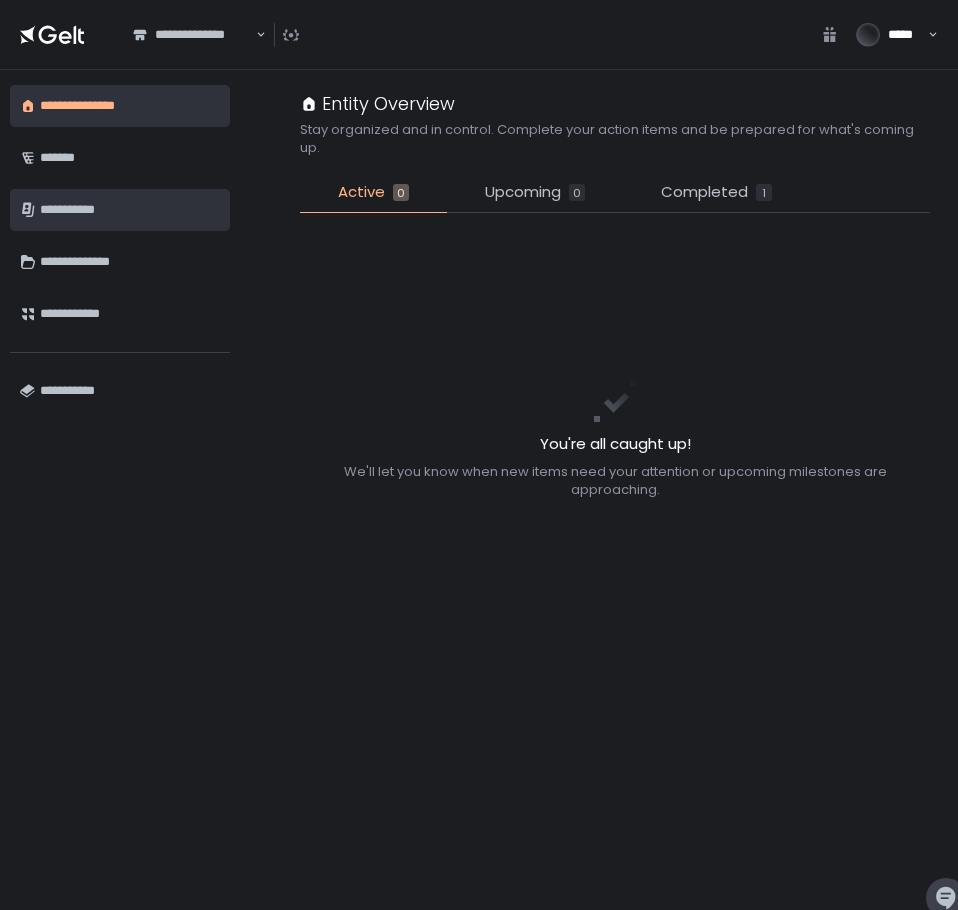 click on "**********" at bounding box center [130, 210] 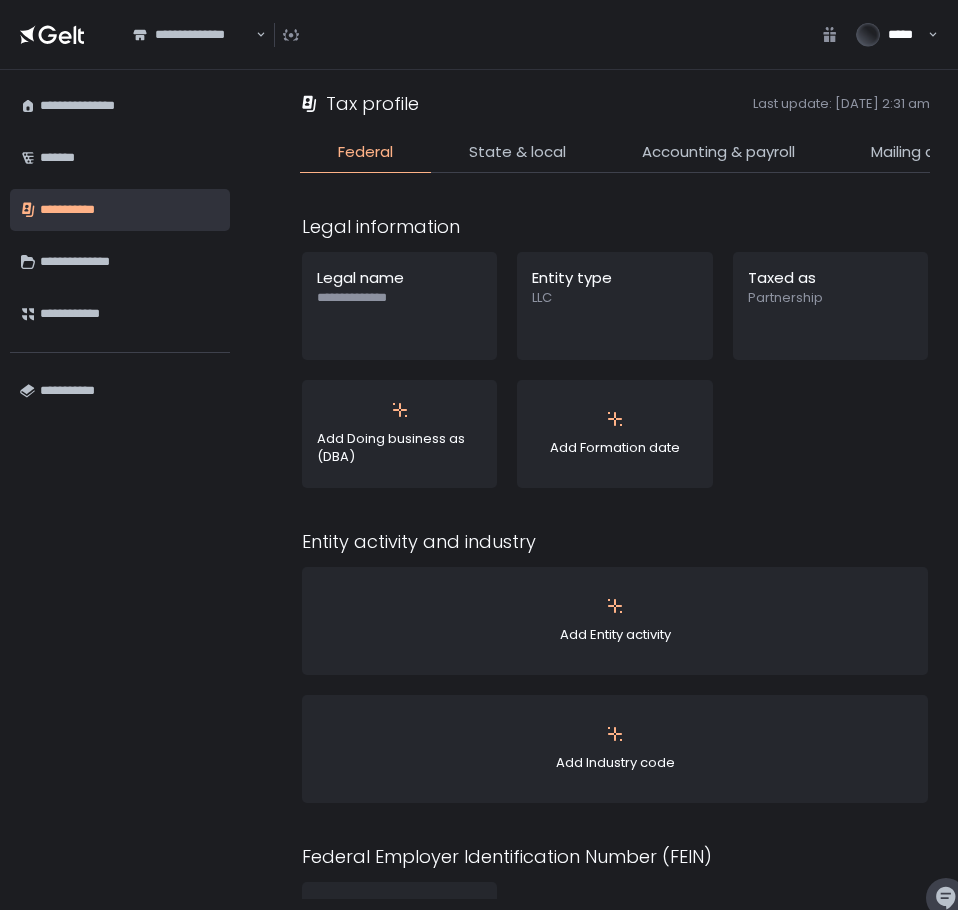click on "State & local" at bounding box center (517, 152) 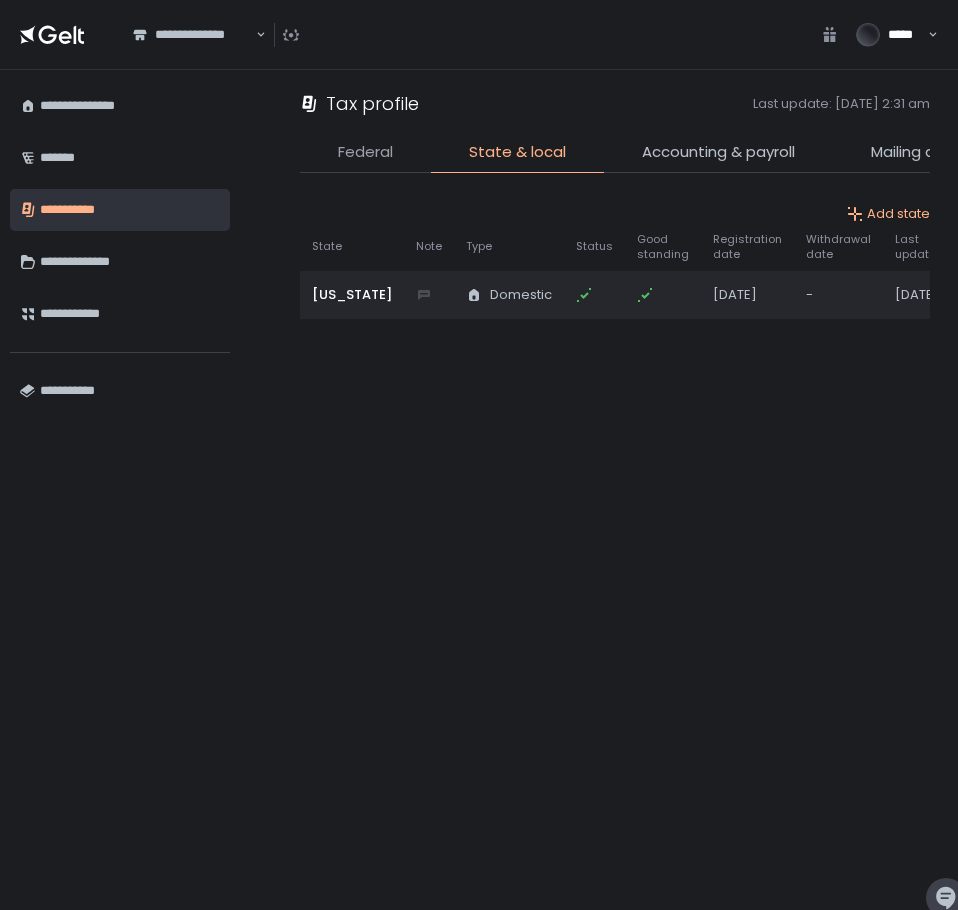 click on "Federal" at bounding box center (365, 152) 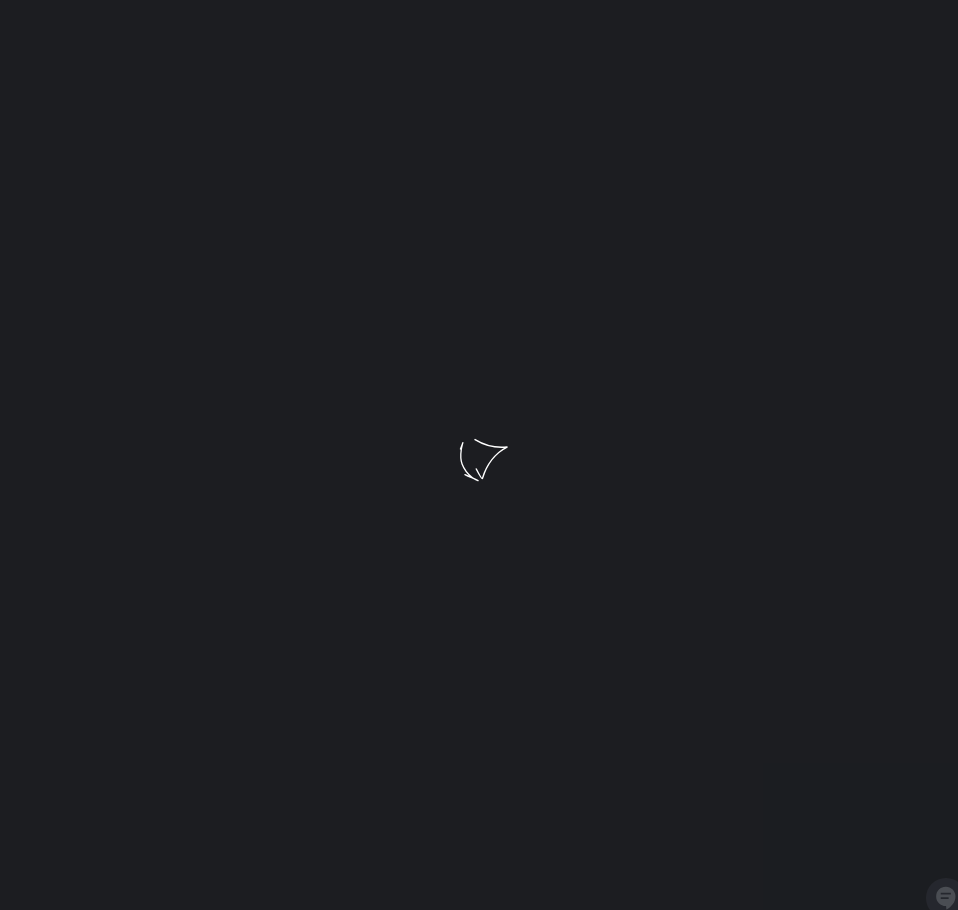 scroll, scrollTop: 0, scrollLeft: 0, axis: both 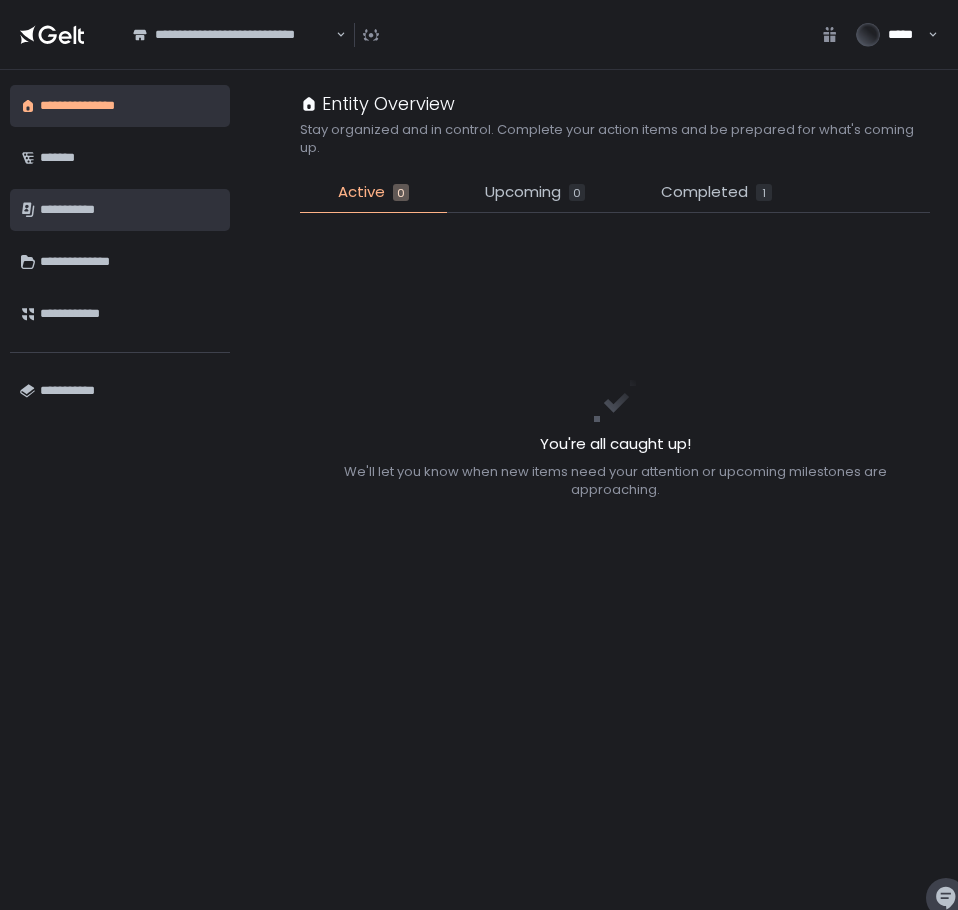 click on "**********" at bounding box center [130, 210] 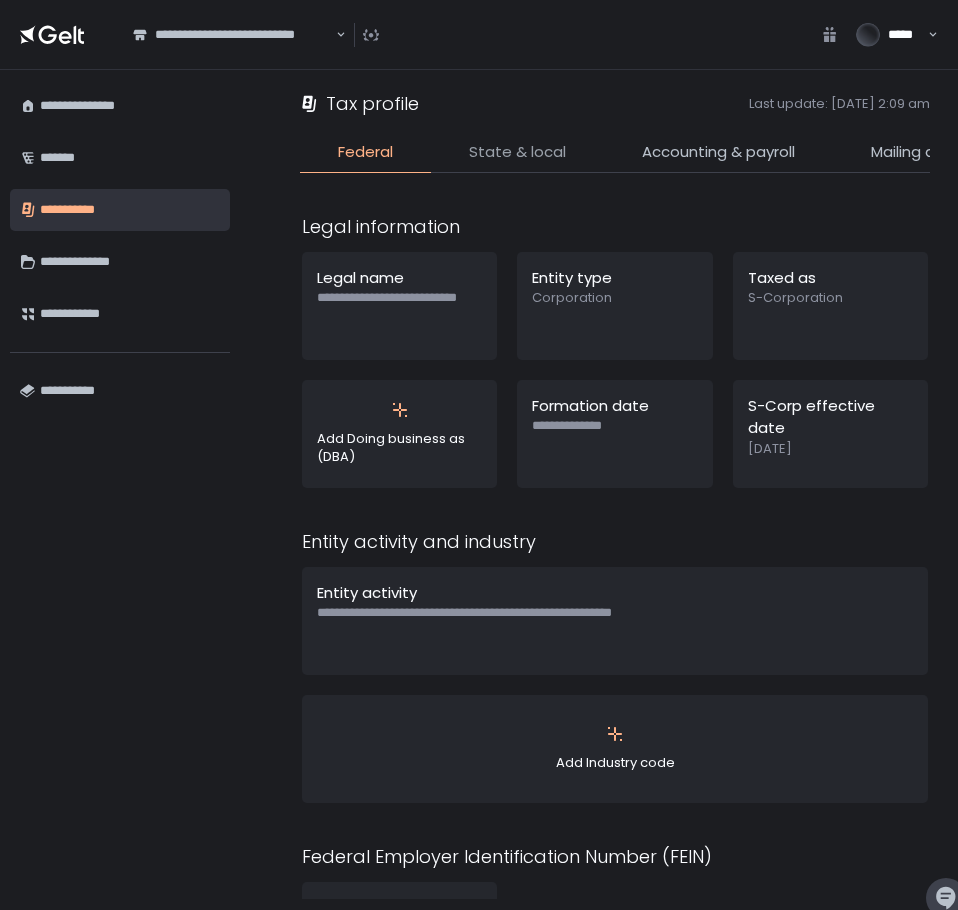 click on "State & local" at bounding box center [517, 152] 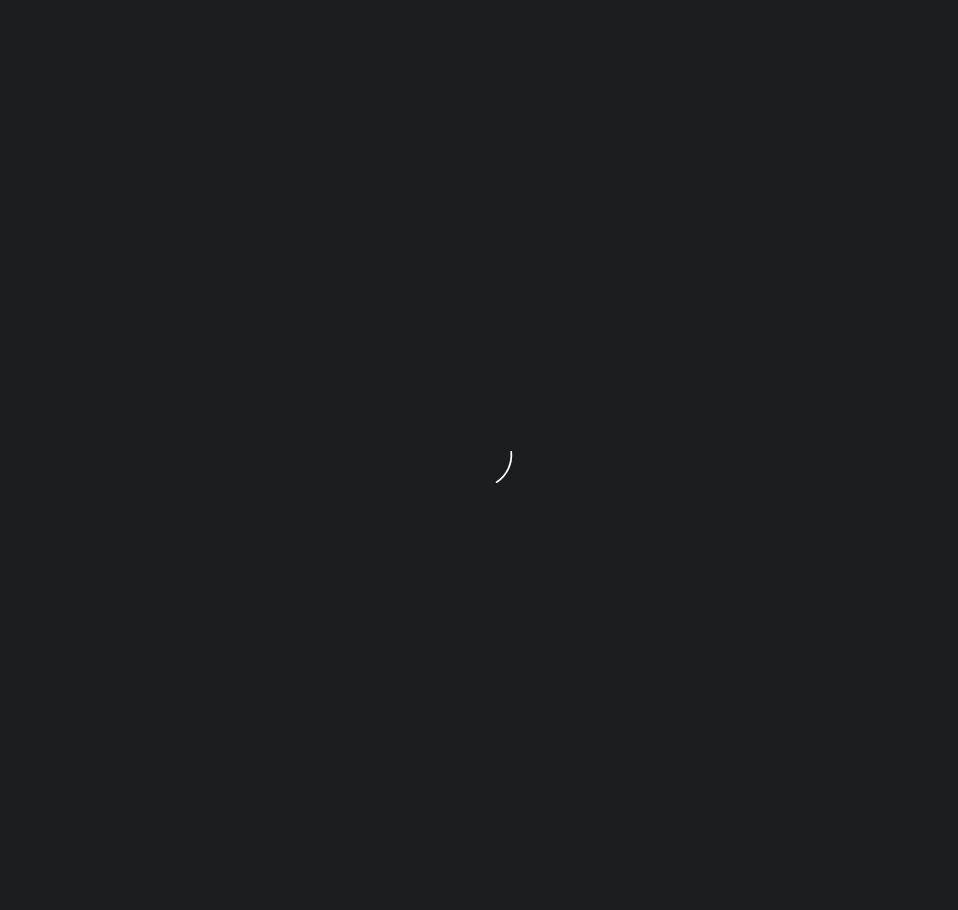 scroll, scrollTop: 0, scrollLeft: 0, axis: both 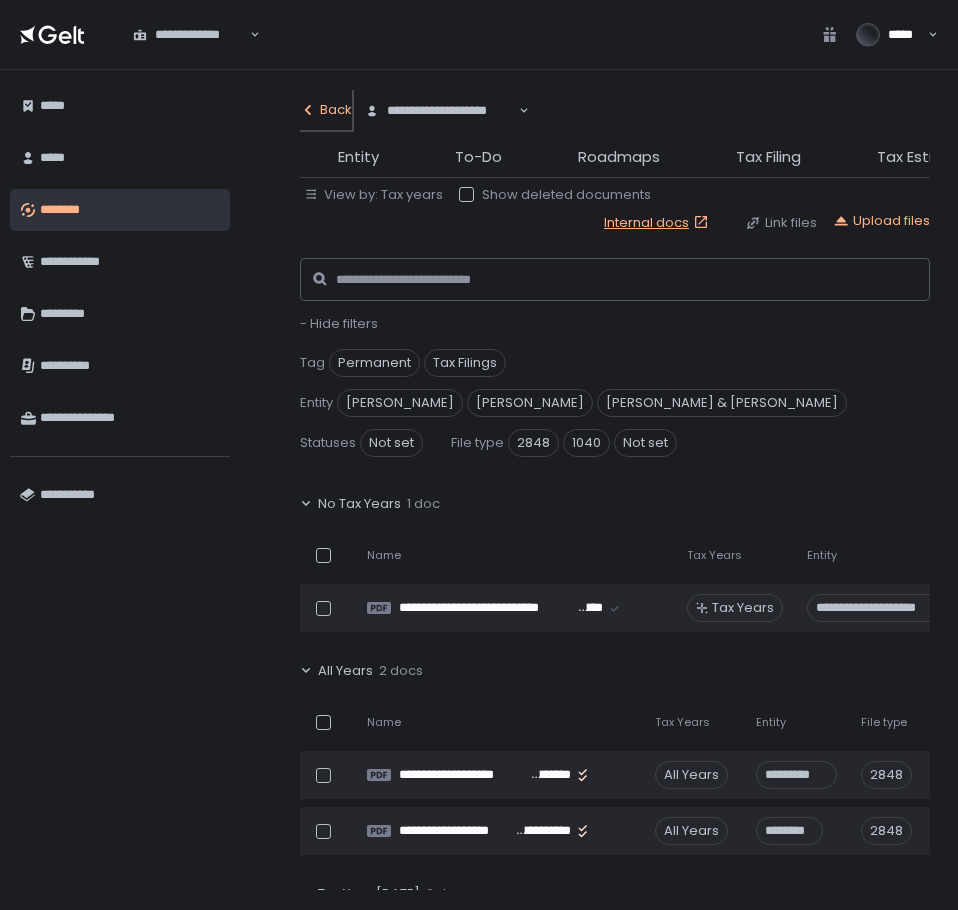 click on "Back" at bounding box center [326, 110] 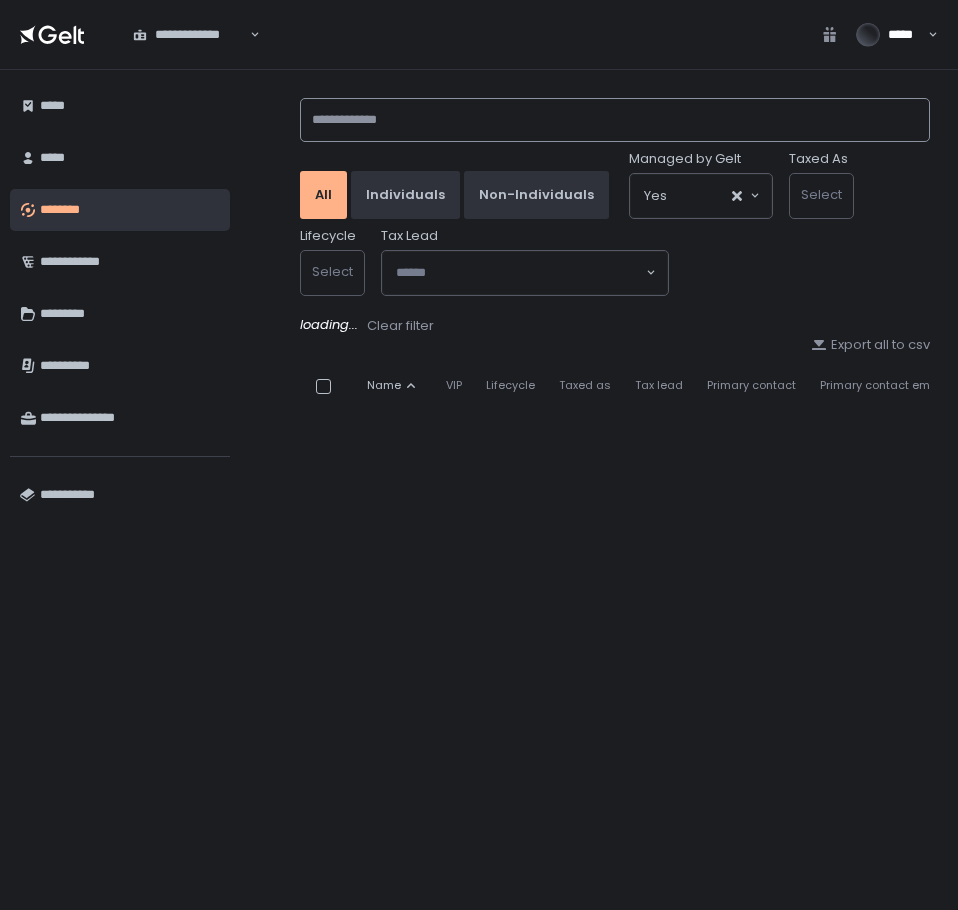 click 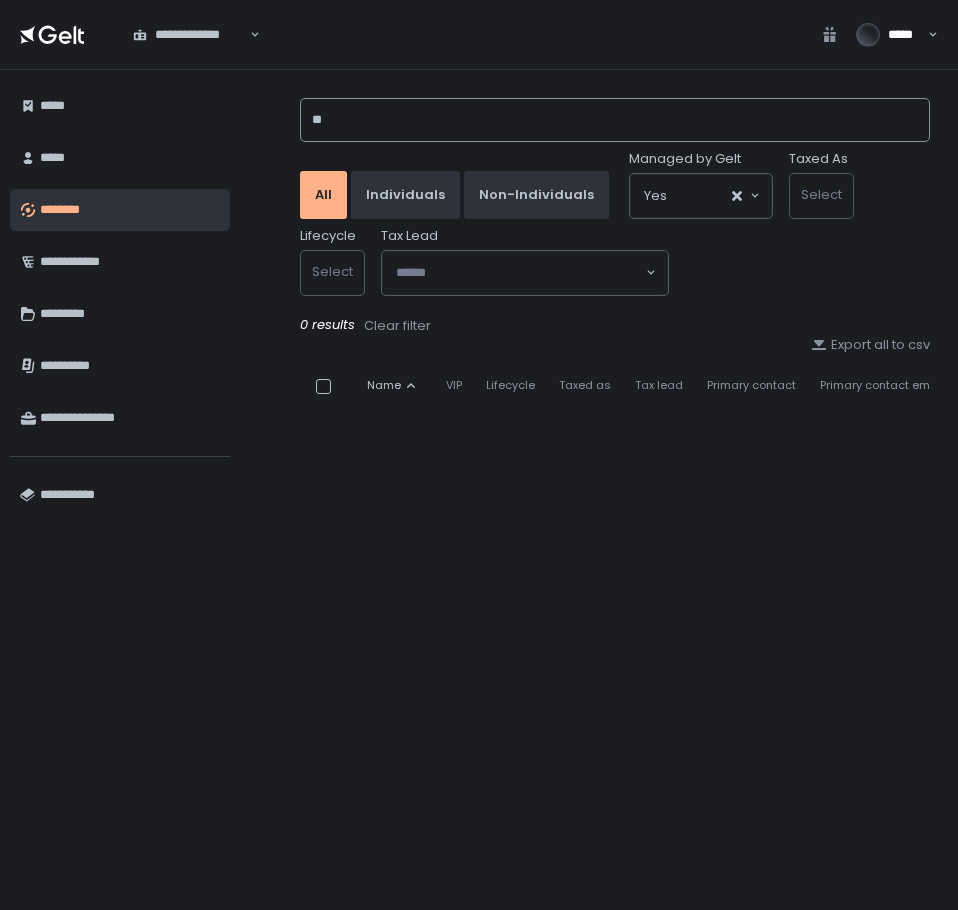 type on "*" 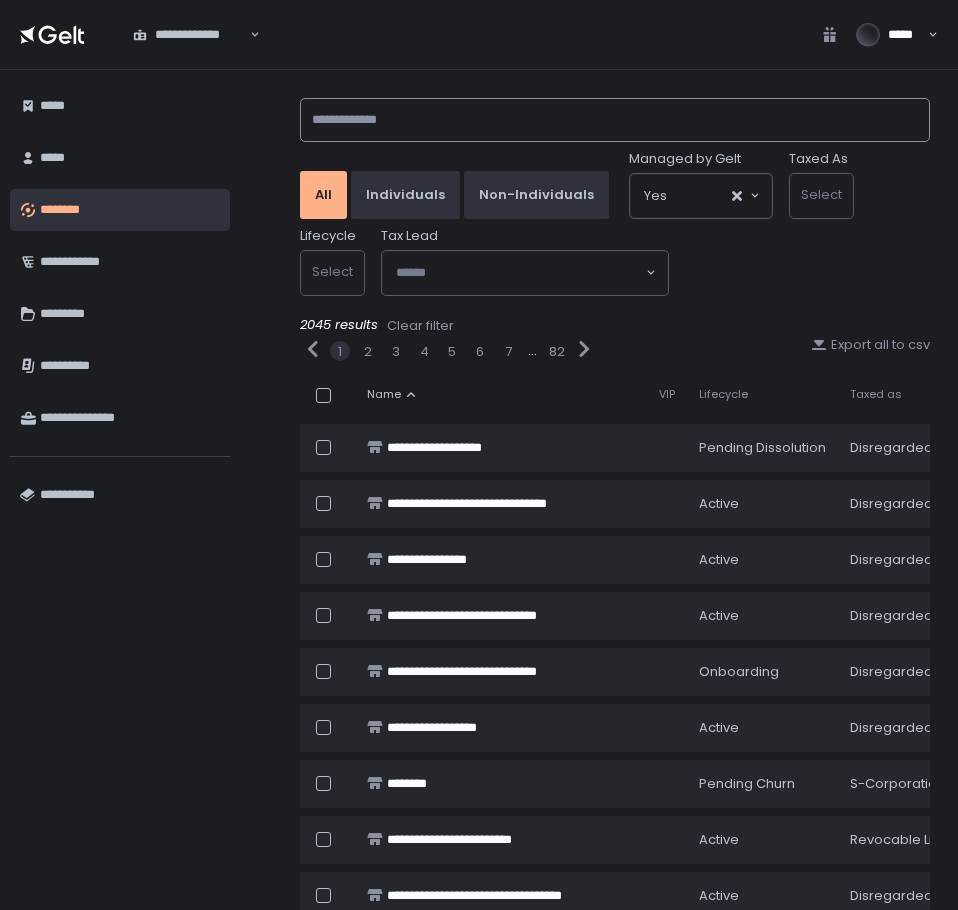 click 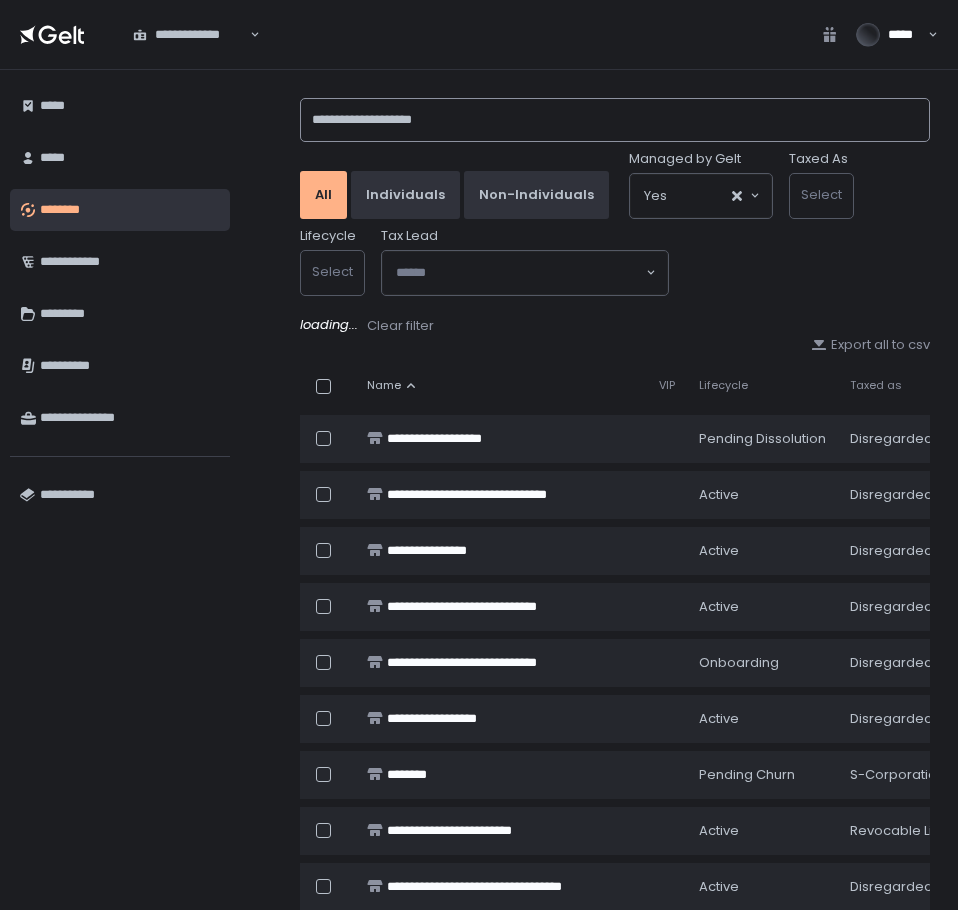type on "**********" 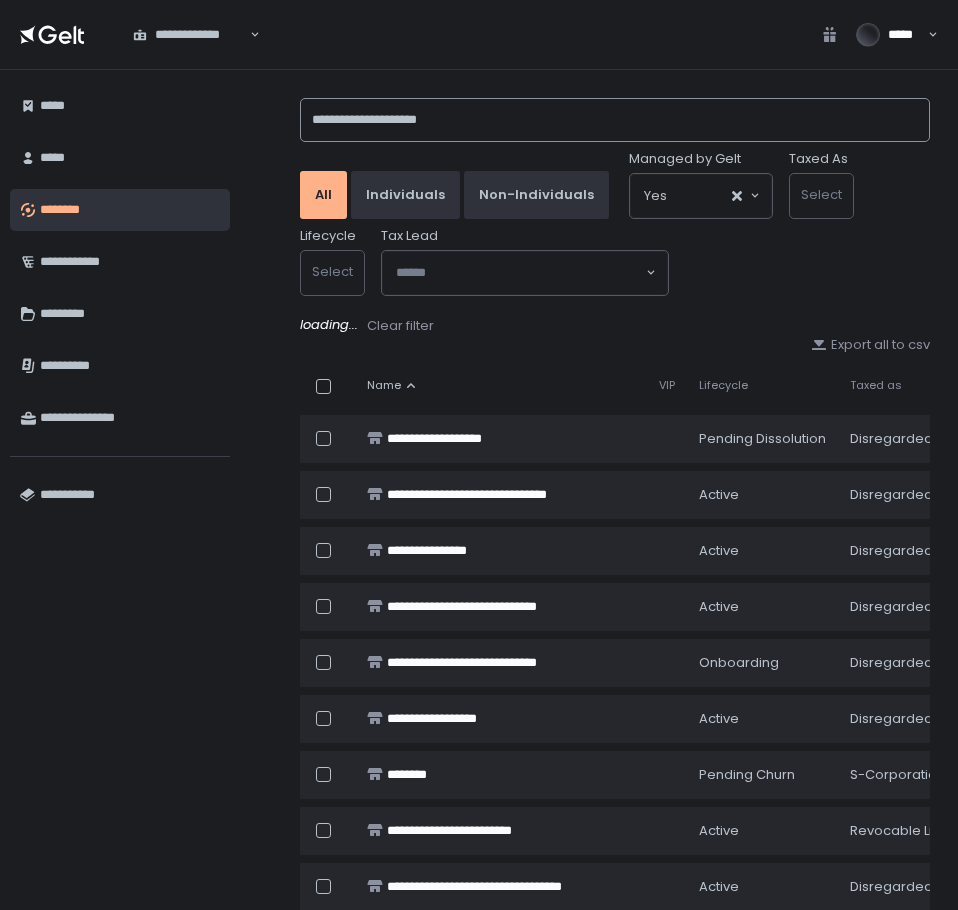 drag, startPoint x: 472, startPoint y: 123, endPoint x: 218, endPoint y: 72, distance: 259.0695 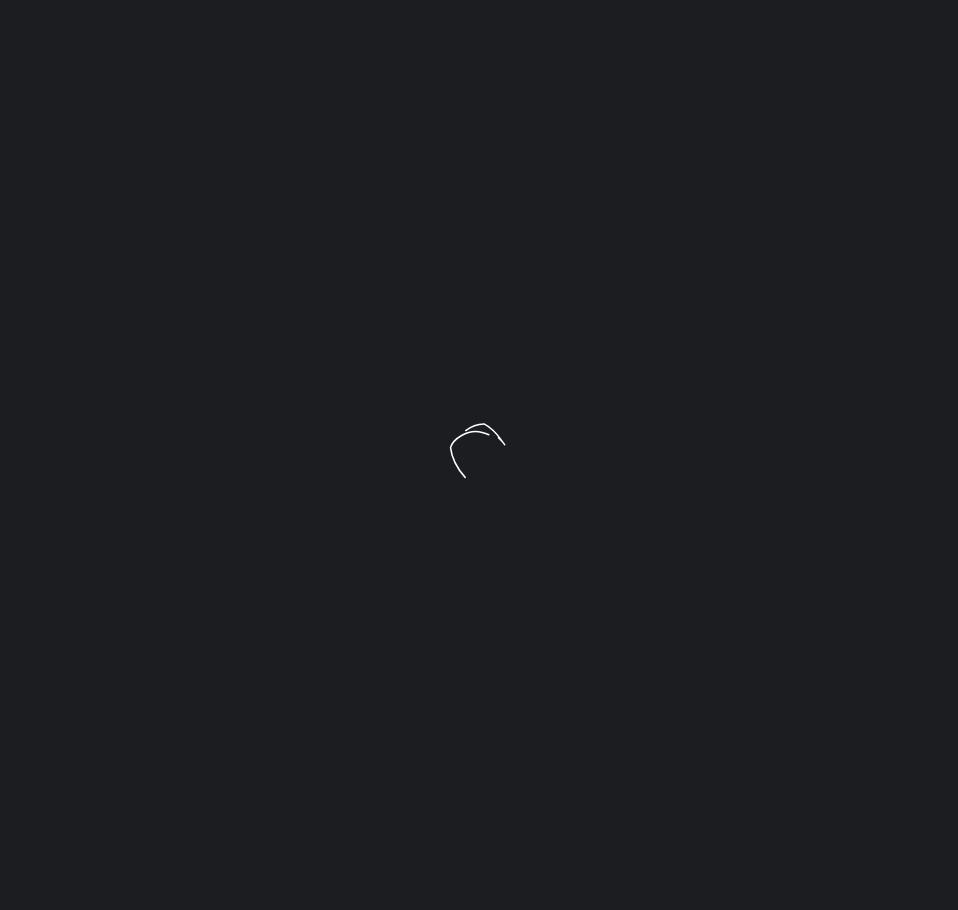 scroll, scrollTop: 0, scrollLeft: 0, axis: both 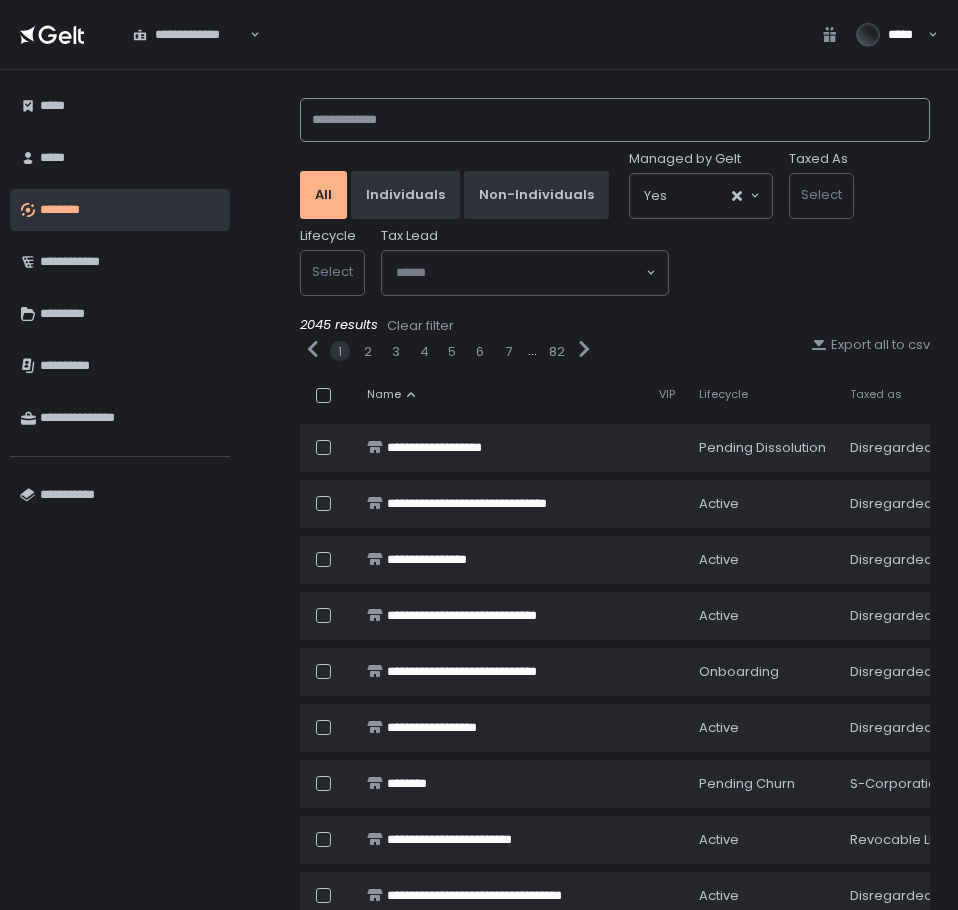 click 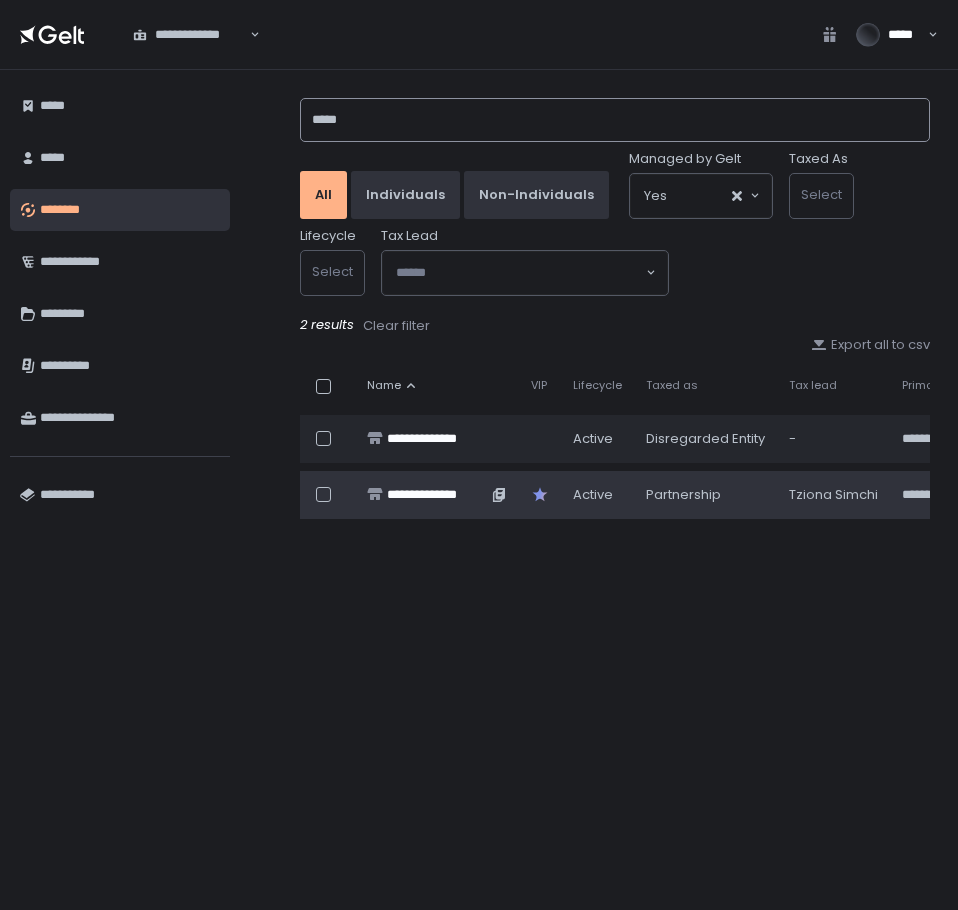 type on "****" 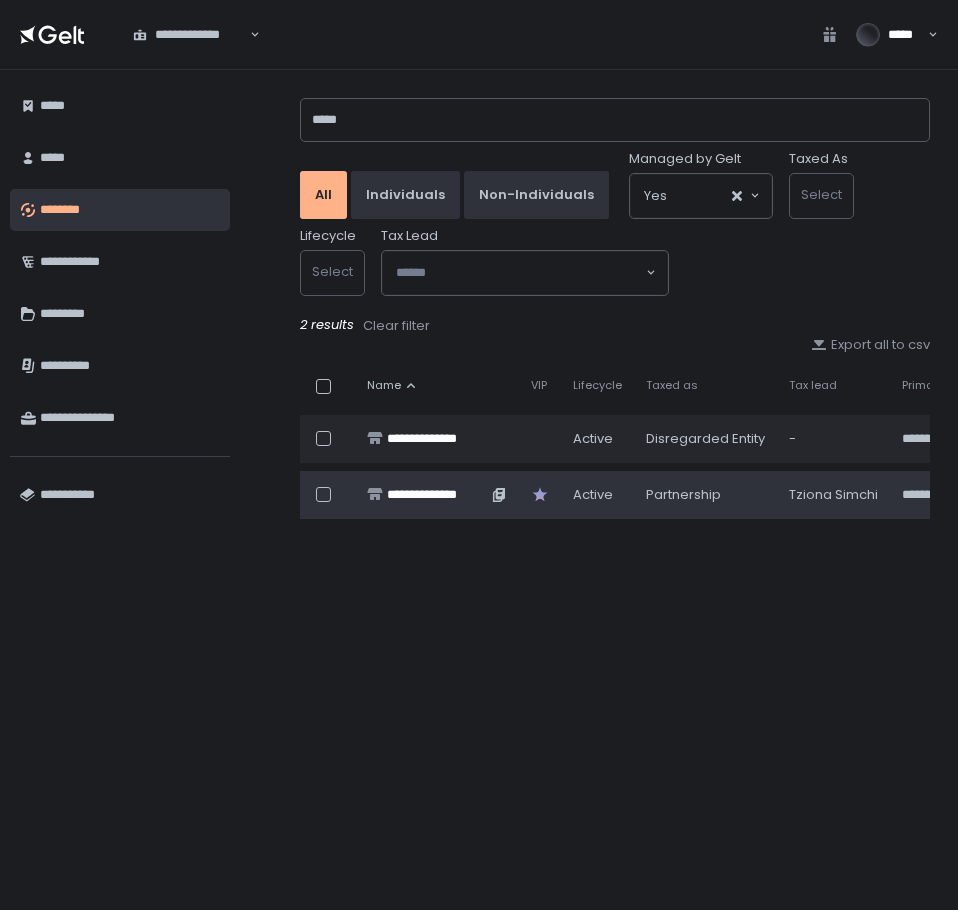 click on "**********" at bounding box center [437, 495] 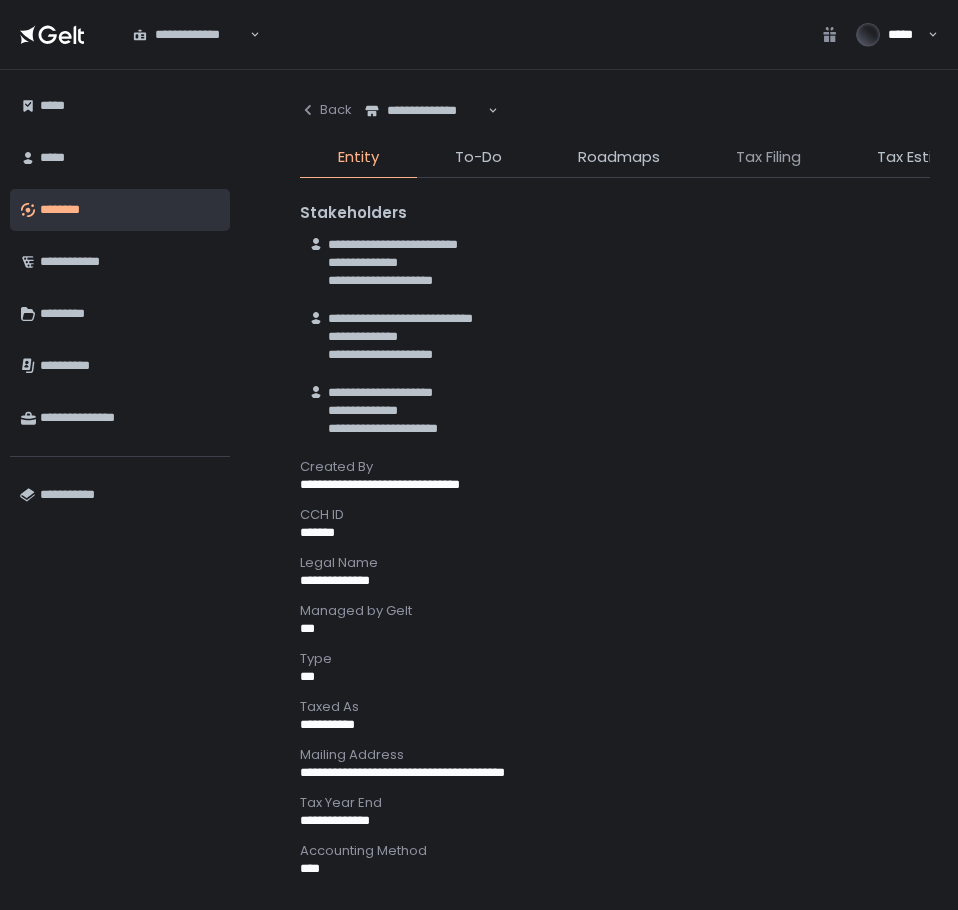 click on "Tax Filing" at bounding box center [768, 157] 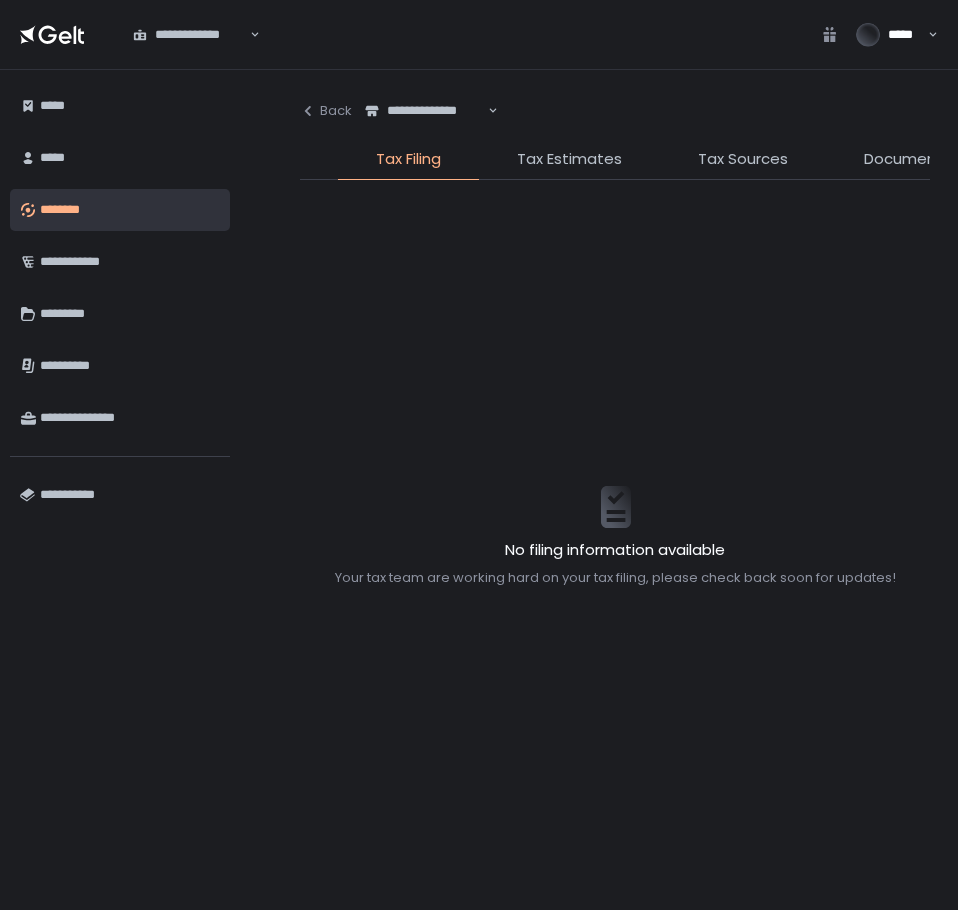 scroll, scrollTop: 0, scrollLeft: 520, axis: horizontal 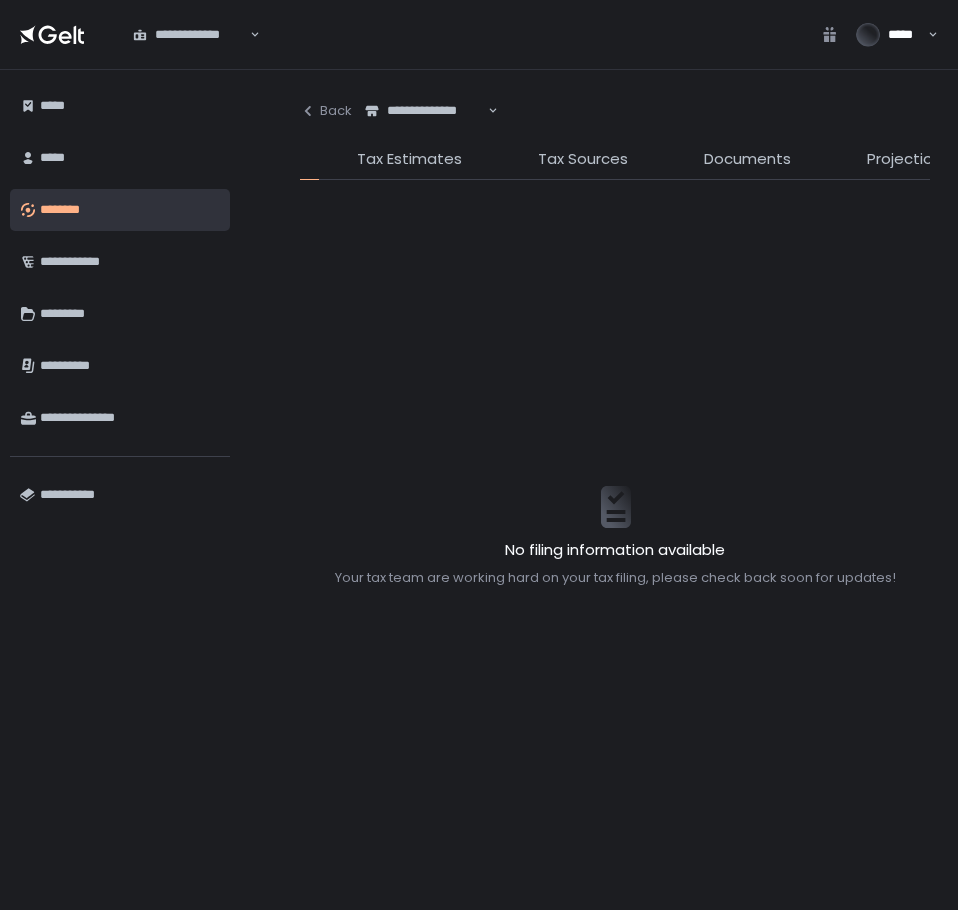 click on "Documents" at bounding box center [747, 159] 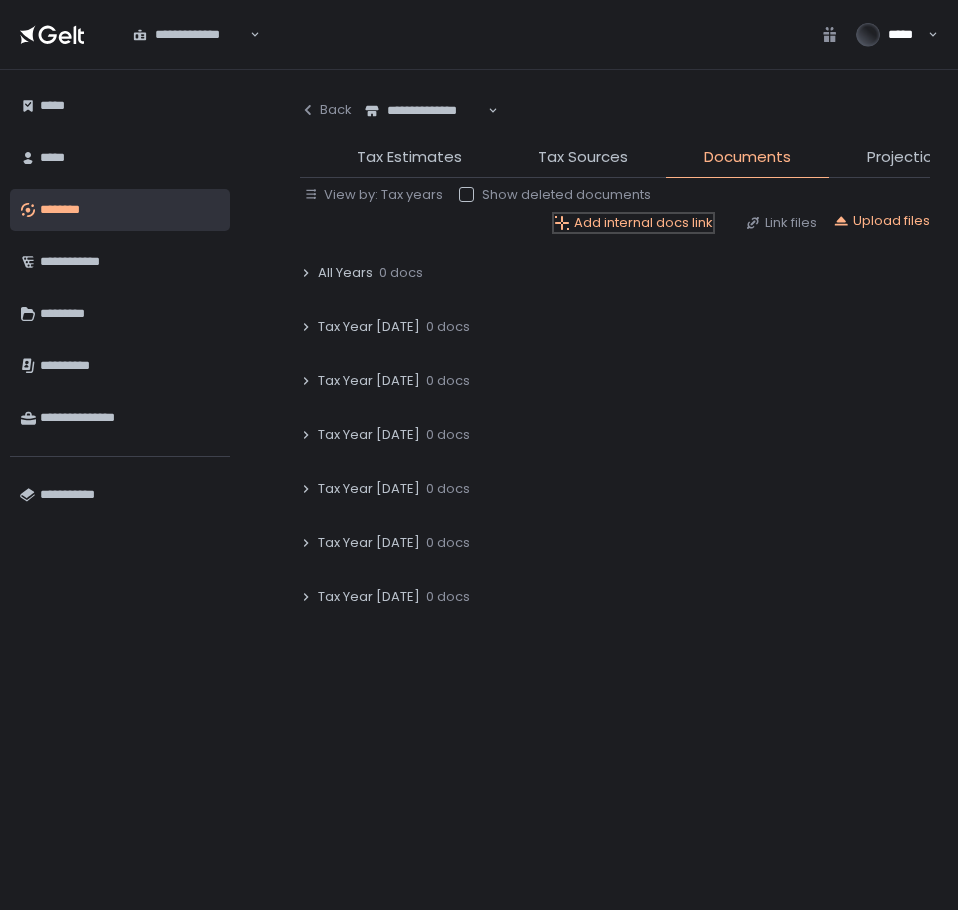 click on "Add internal docs link" 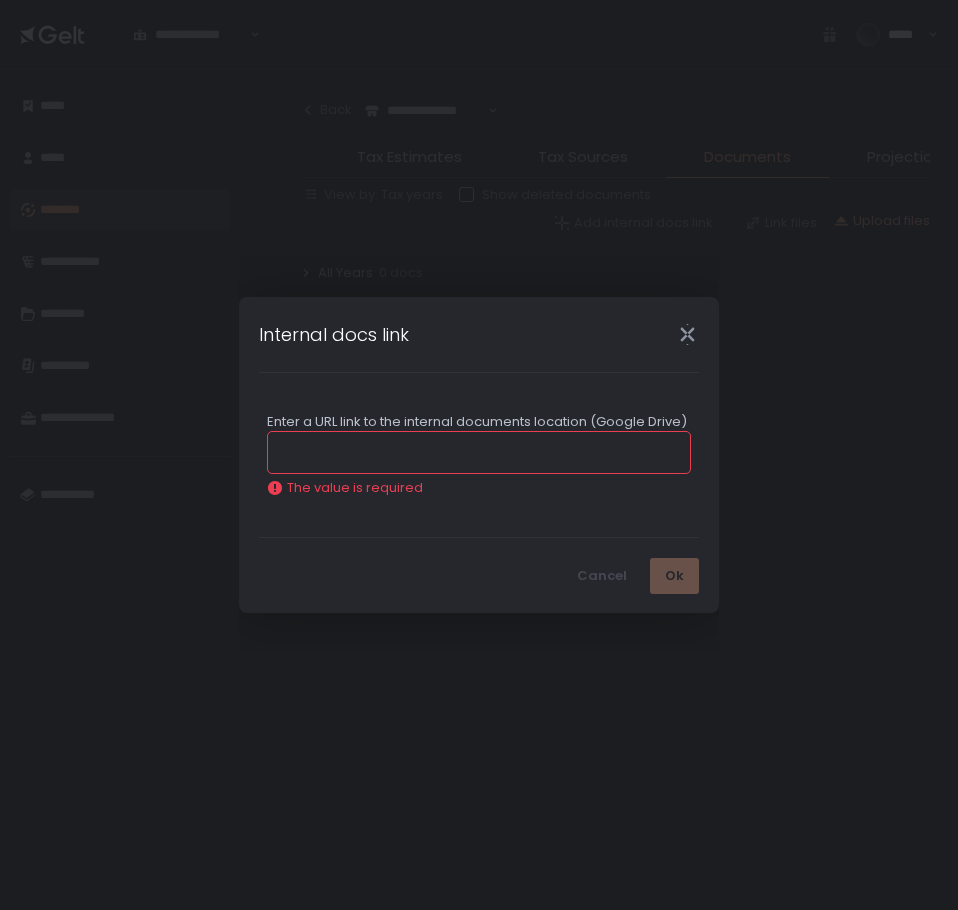 click 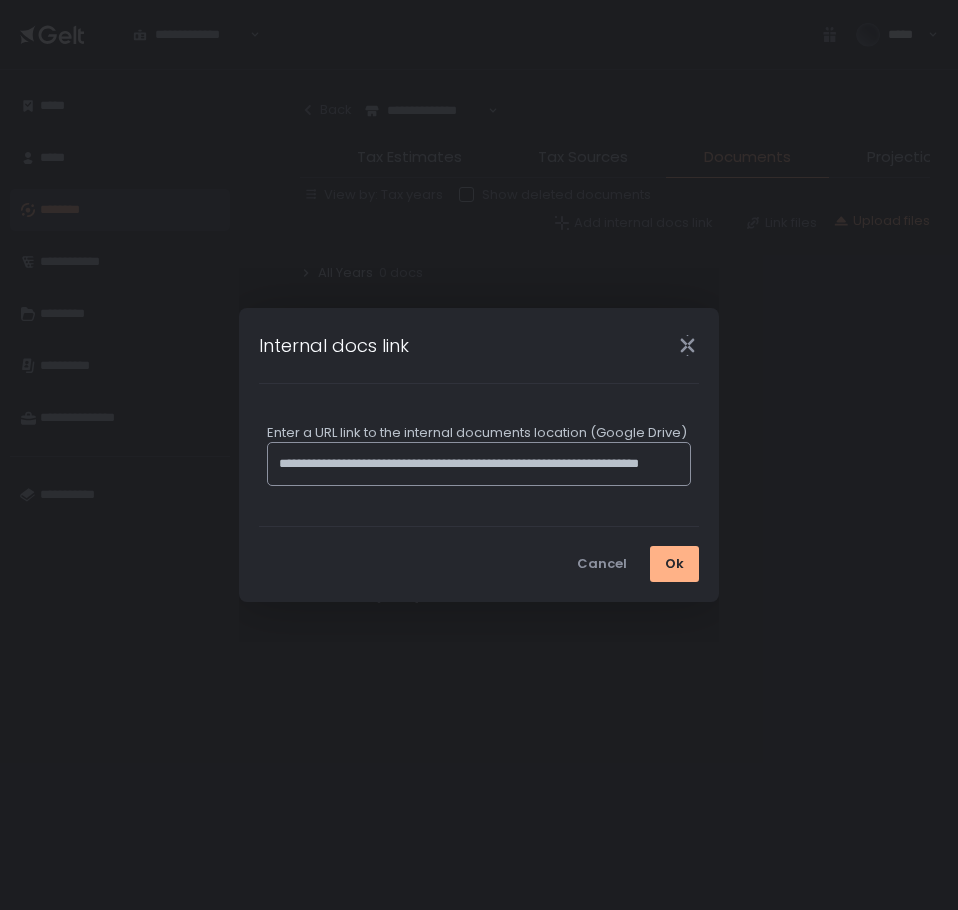 scroll, scrollTop: 0, scrollLeft: 123, axis: horizontal 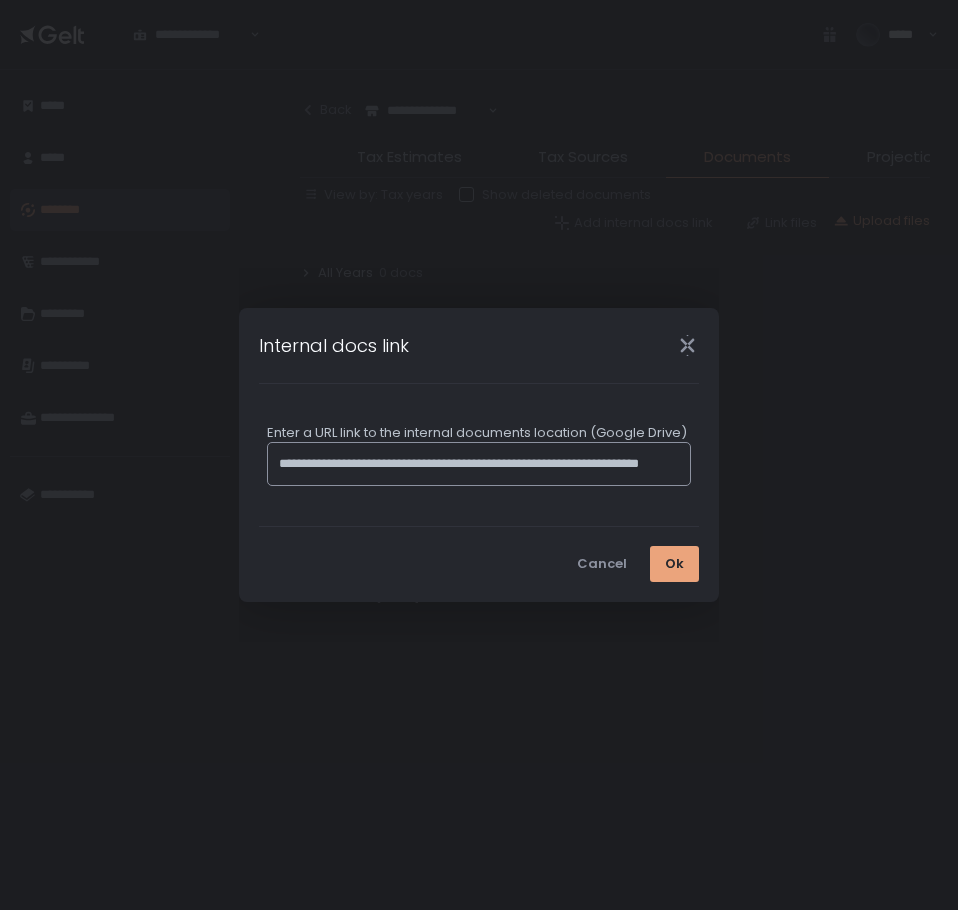 type on "**********" 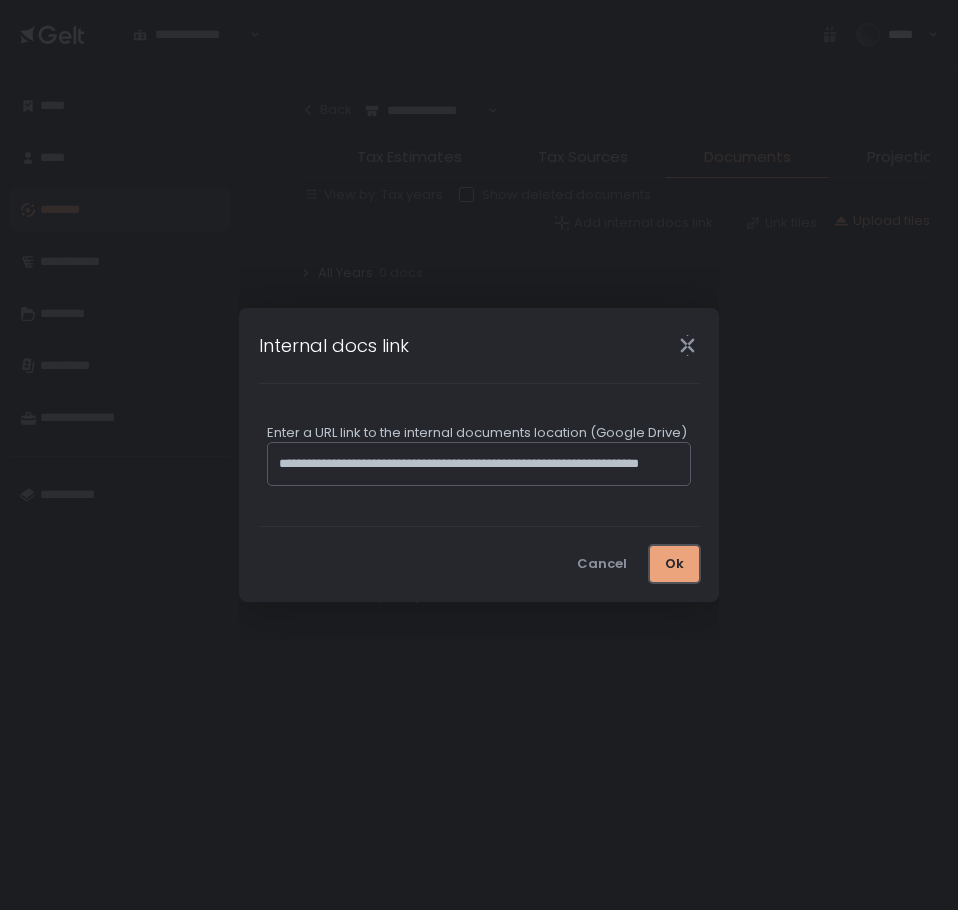 scroll, scrollTop: 0, scrollLeft: 0, axis: both 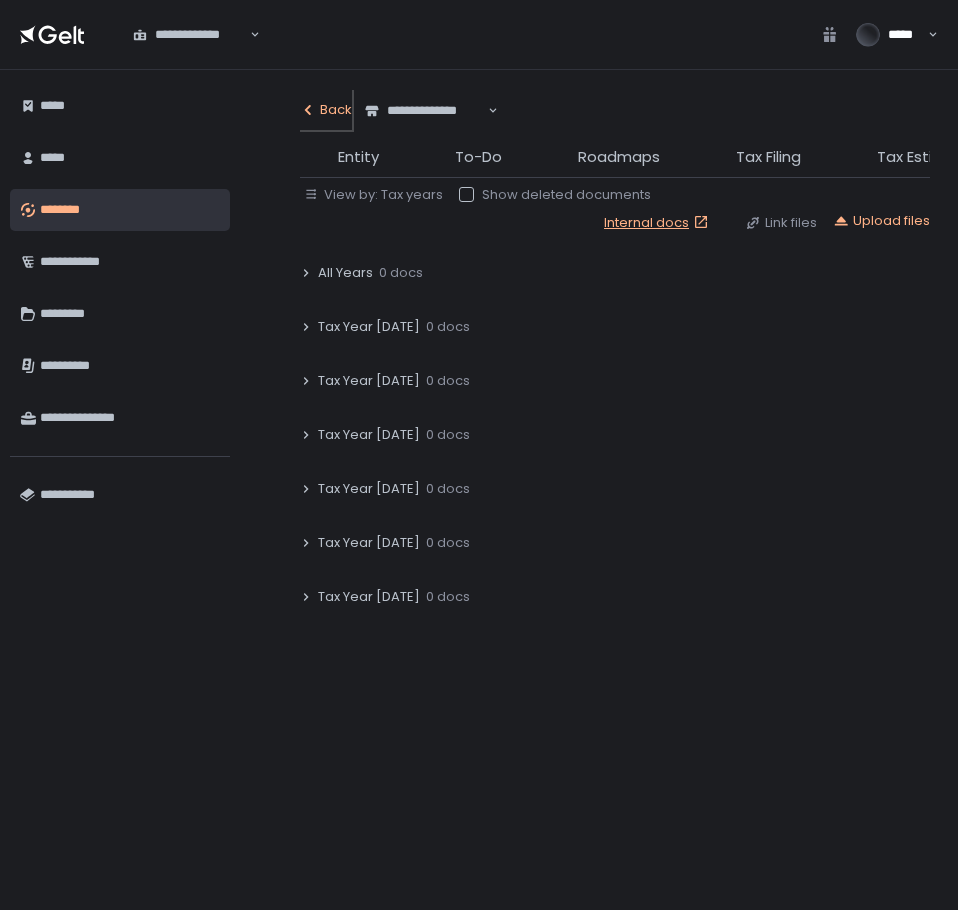 click on "Back" 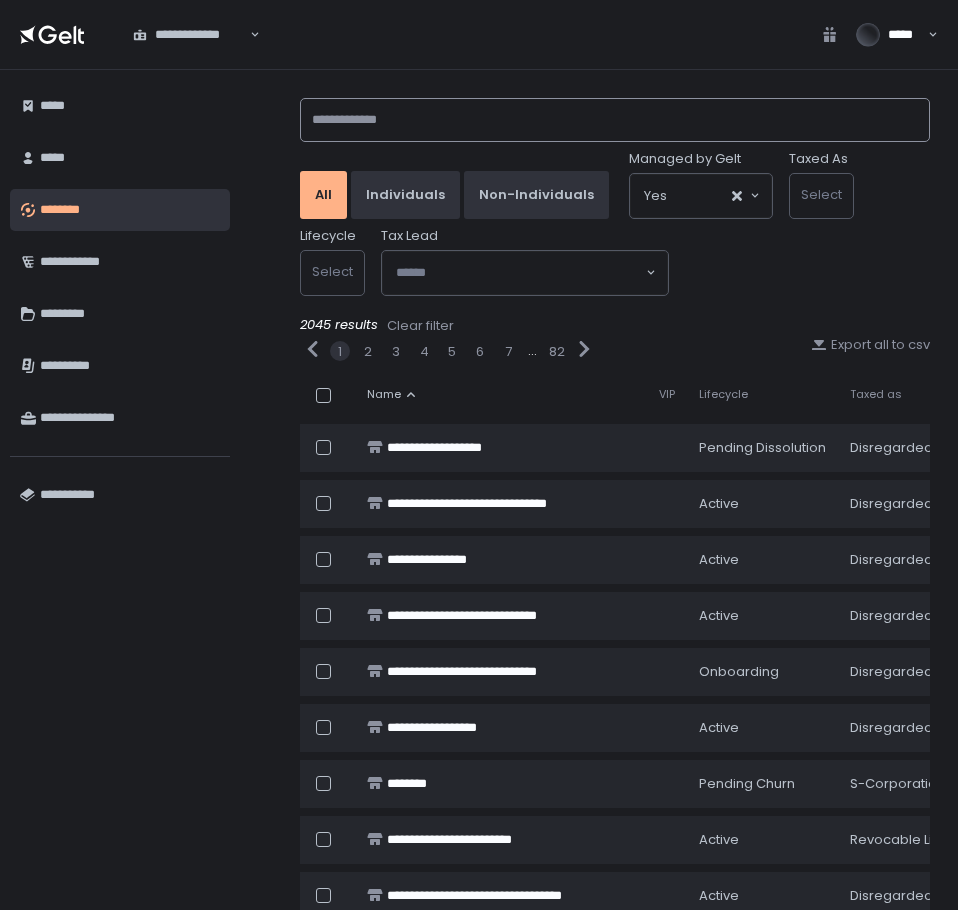 click 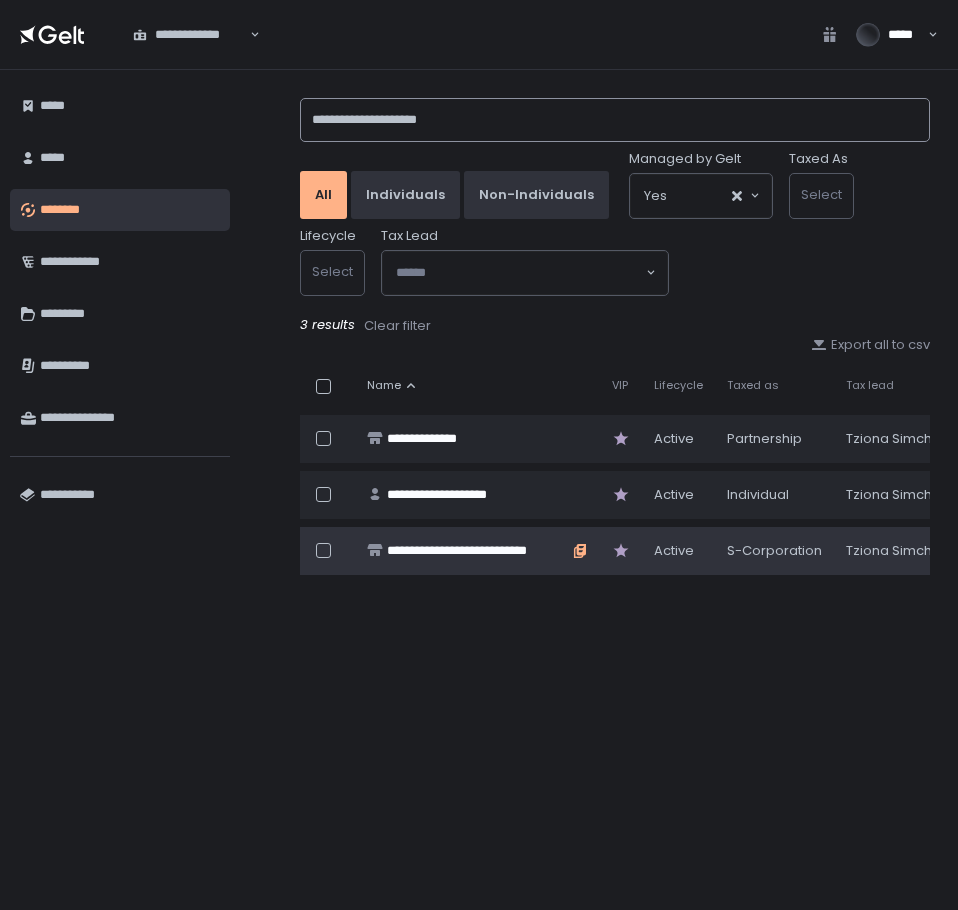 type on "**********" 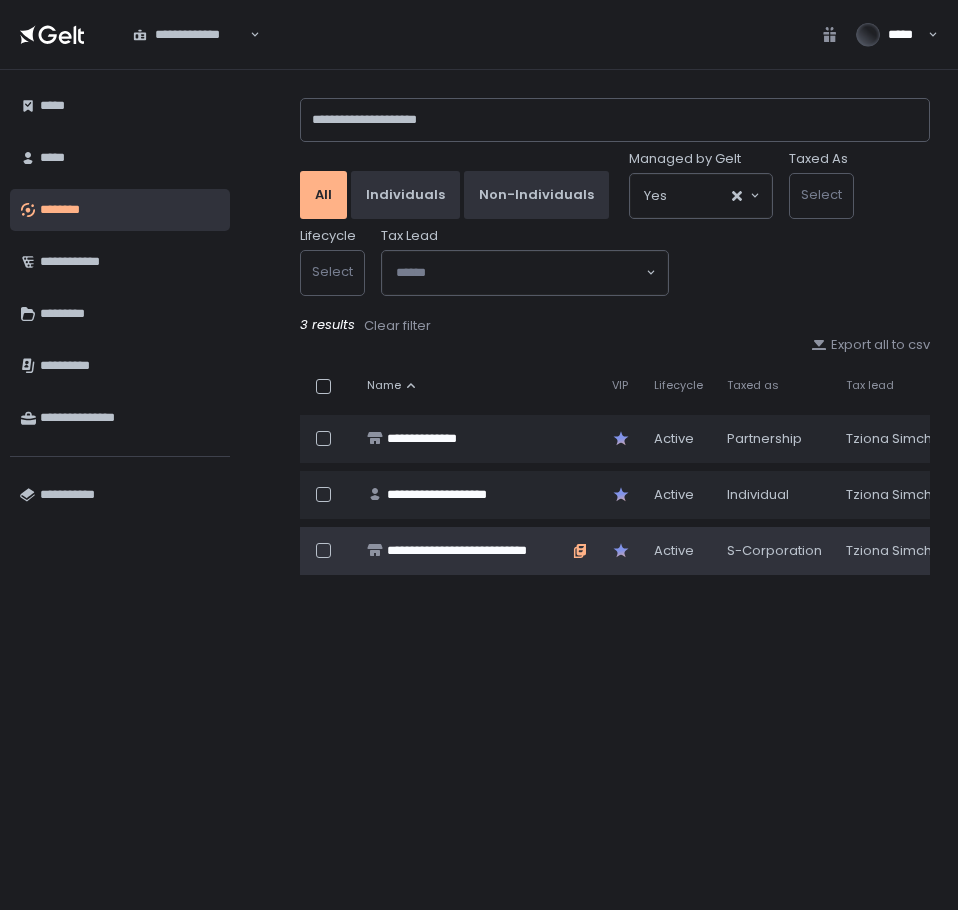 click 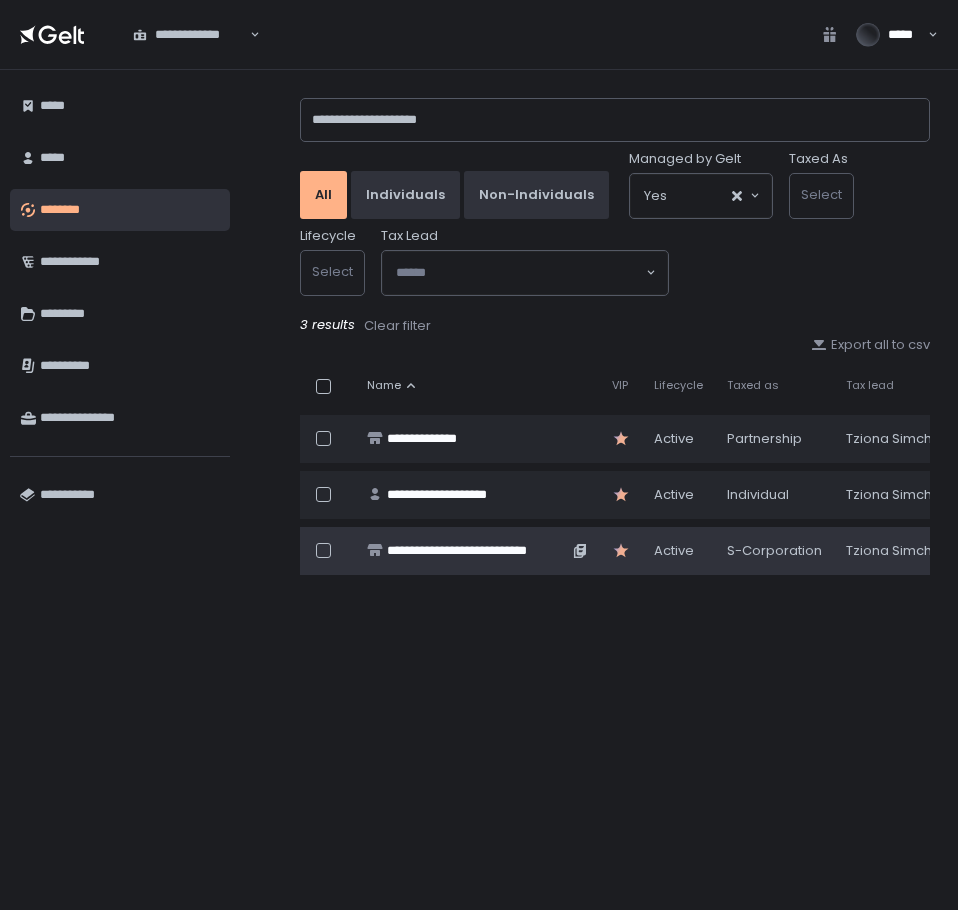 click on "**********" at bounding box center (477, 551) 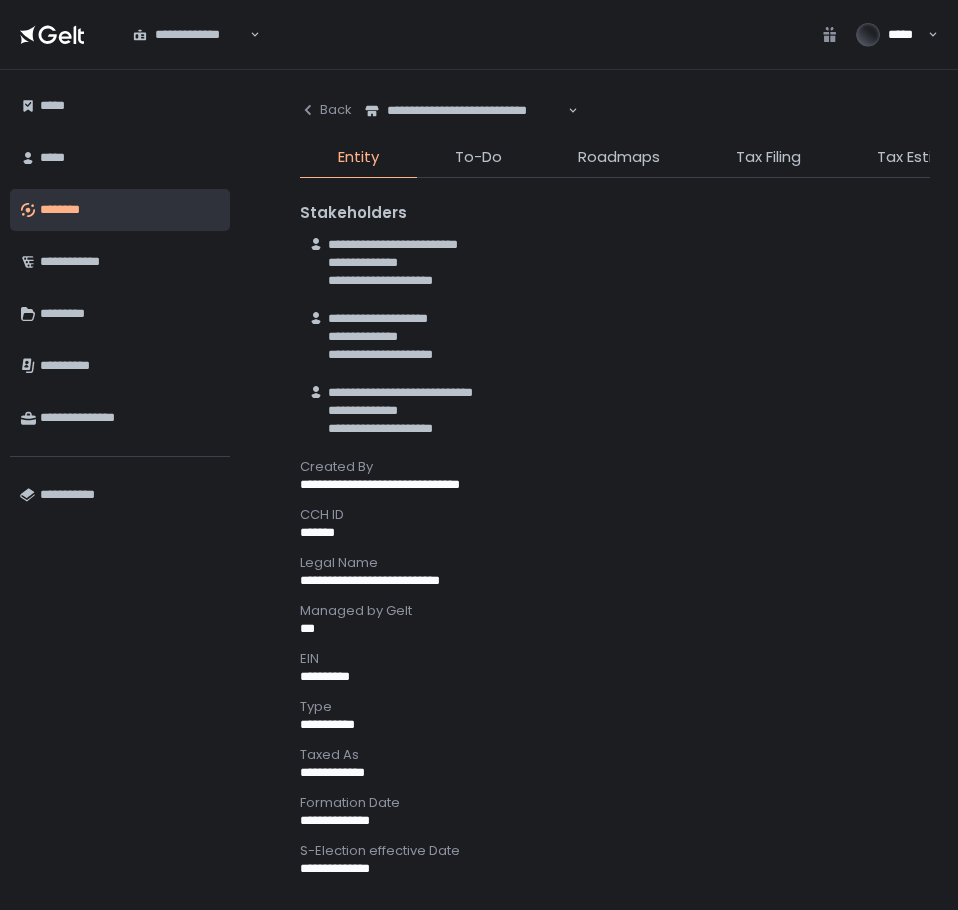 click on "**********" at bounding box center (615, 490) 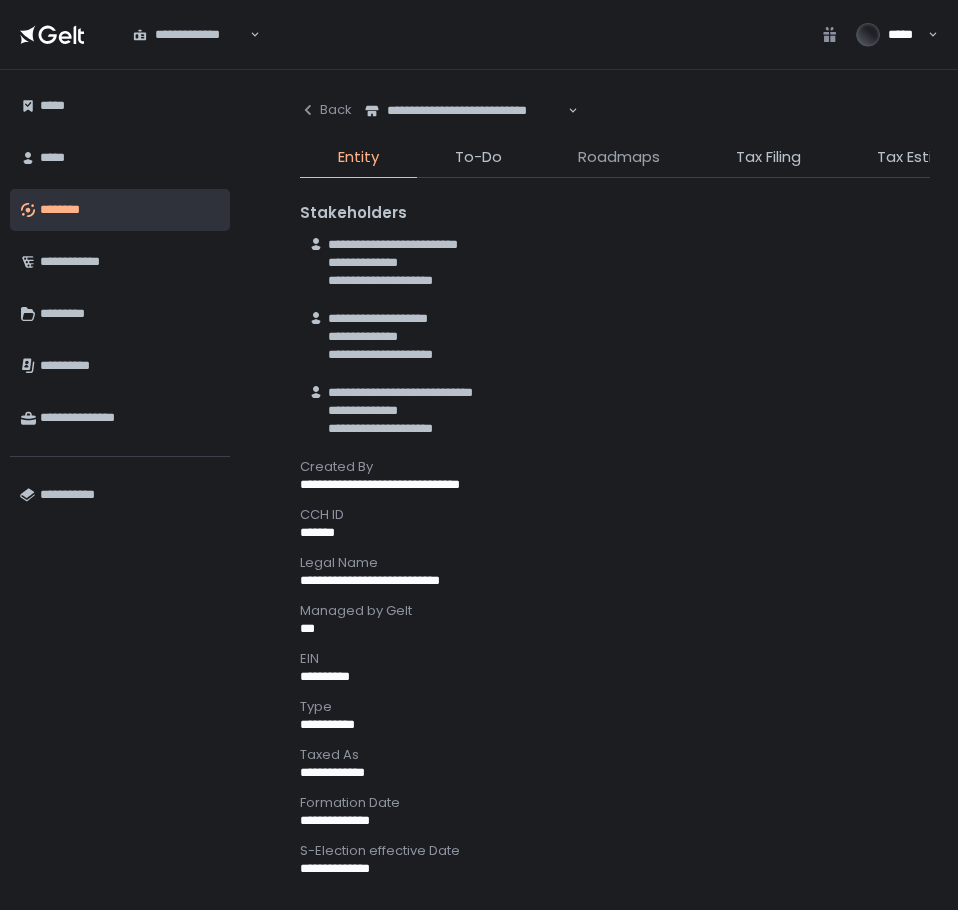 click on "Roadmaps" at bounding box center [619, 157] 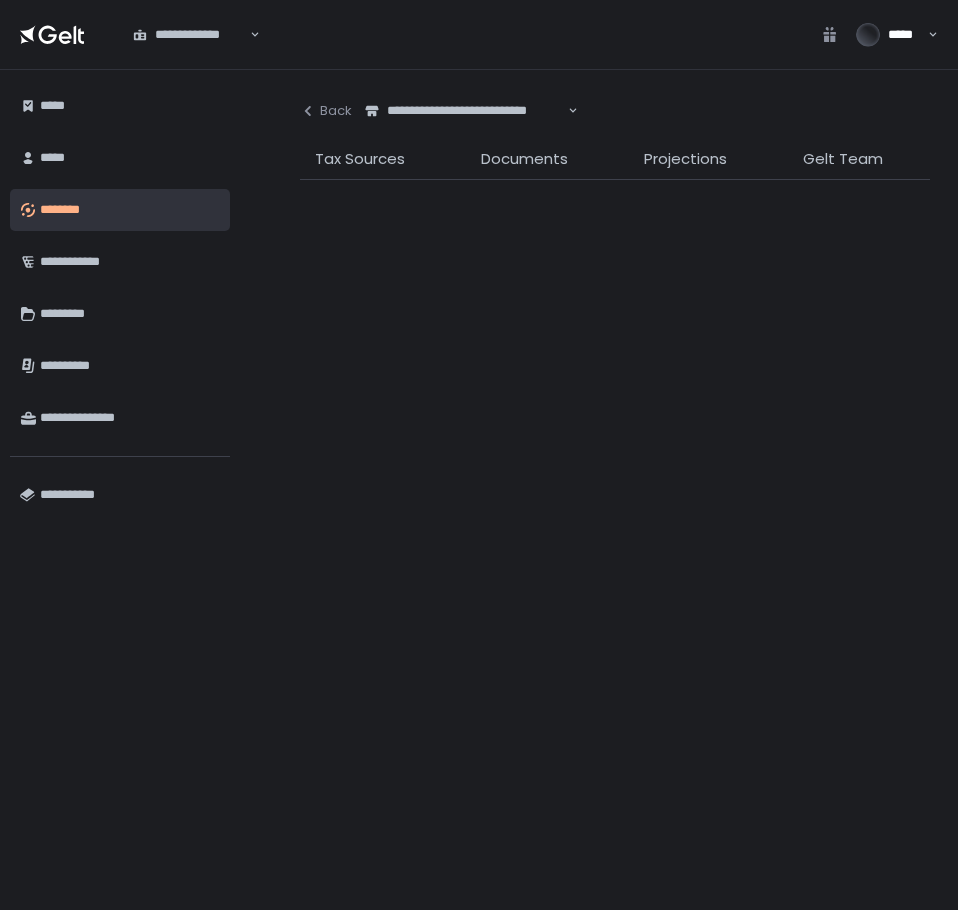 scroll, scrollTop: 0, scrollLeft: 760, axis: horizontal 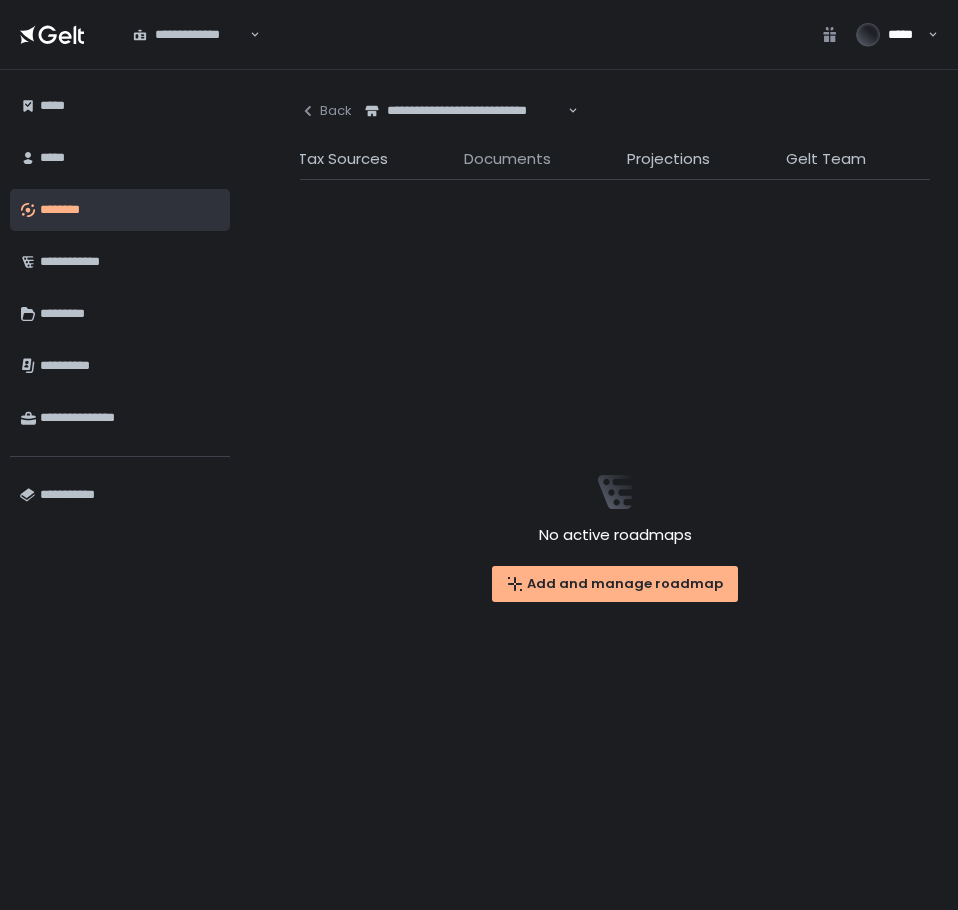 click on "Documents" at bounding box center (507, 159) 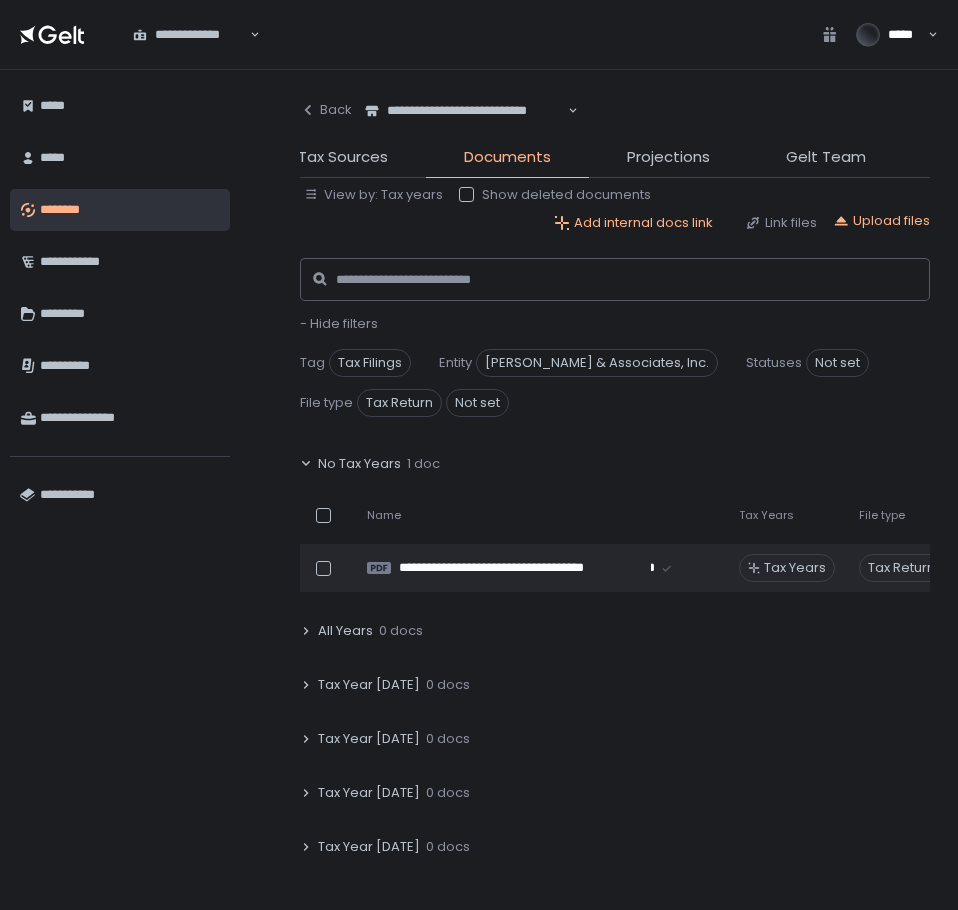 click on "Show deleted documents" at bounding box center [555, 195] 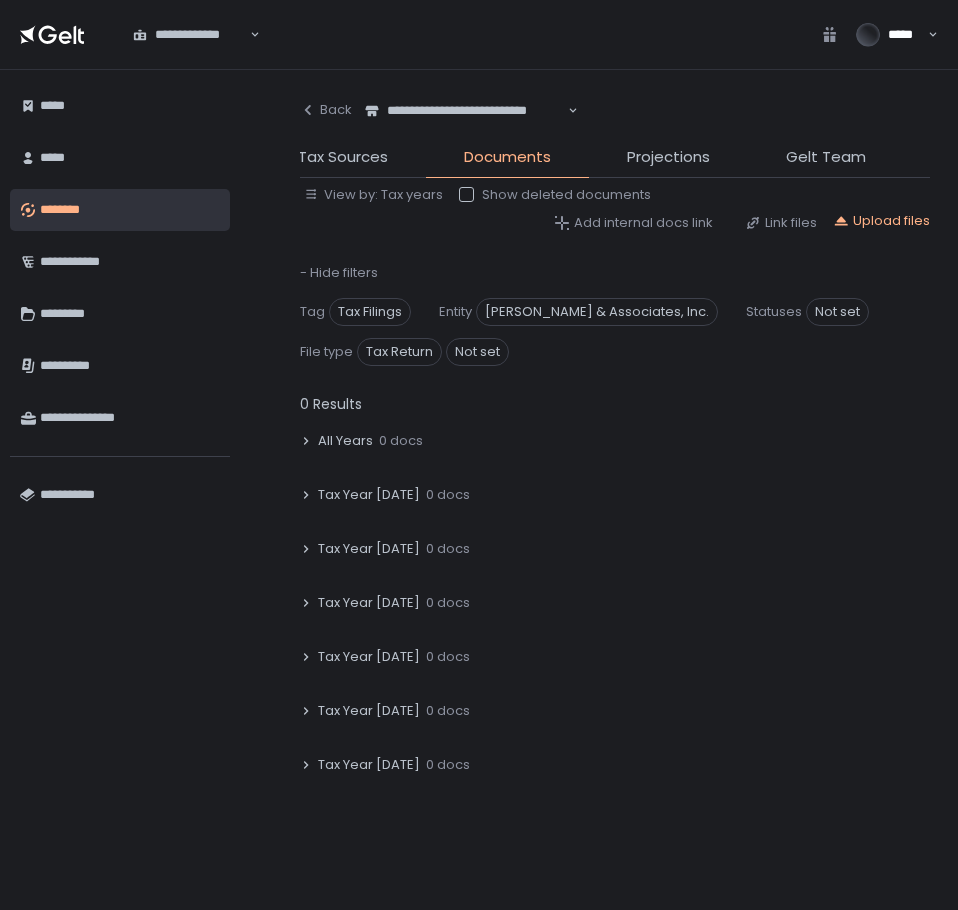 click on "Show deleted documents" at bounding box center [555, 195] 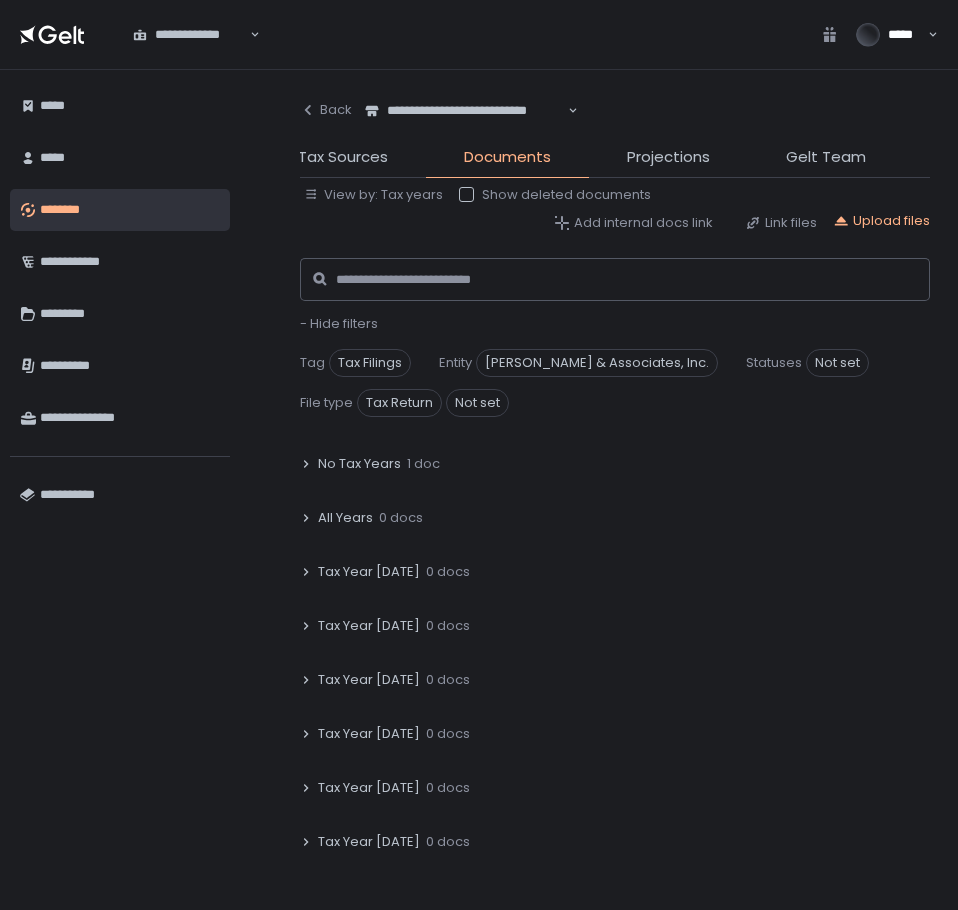 click on "Add internal docs link Link files Upload files" at bounding box center (742, 223) 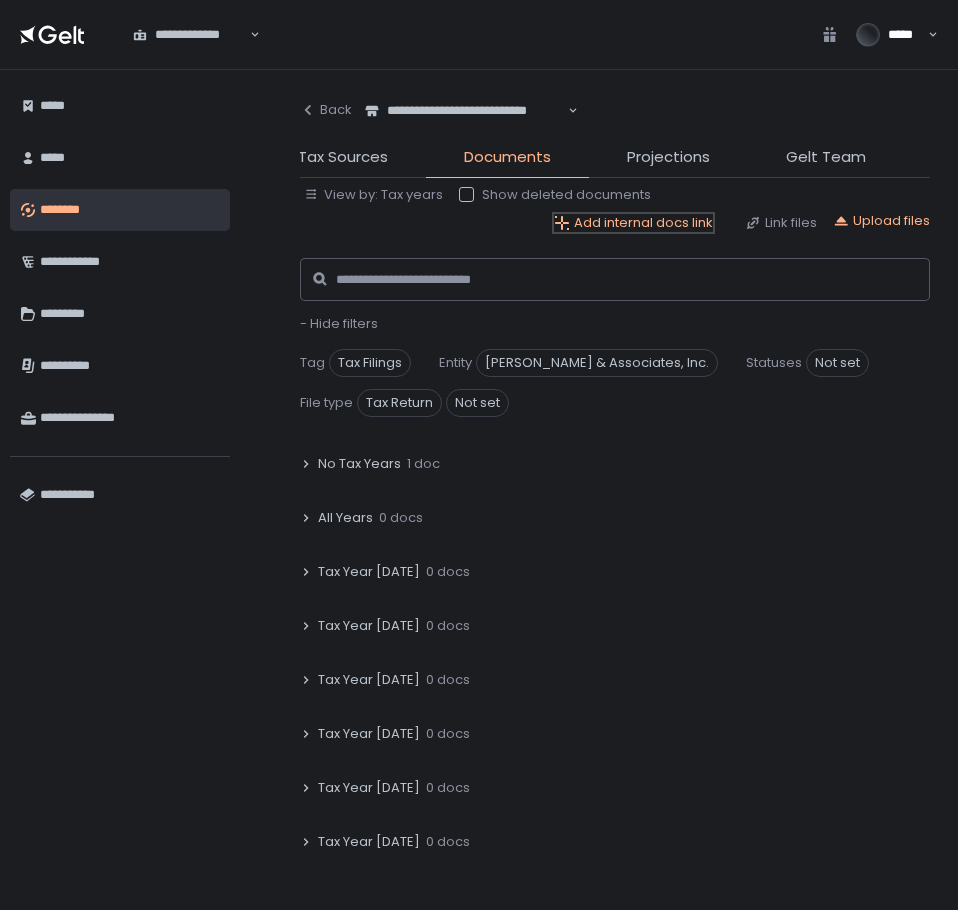click on "Add internal docs link" 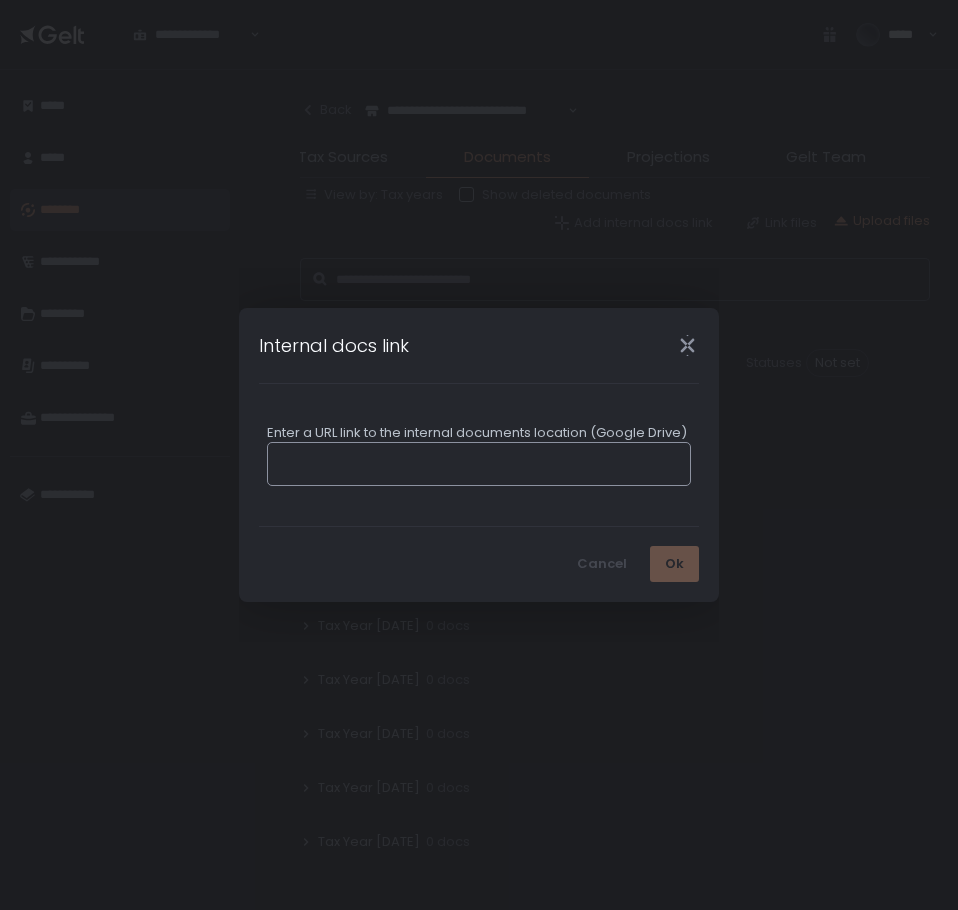 paste on "**********" 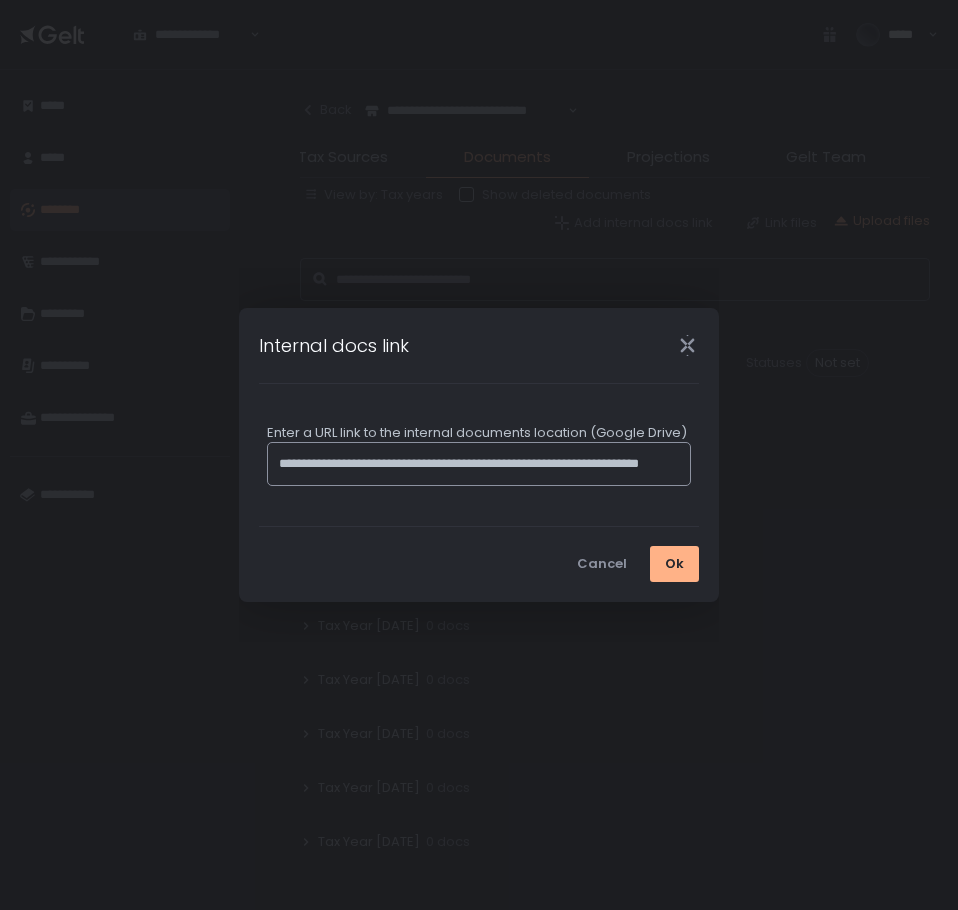 scroll, scrollTop: 0, scrollLeft: 114, axis: horizontal 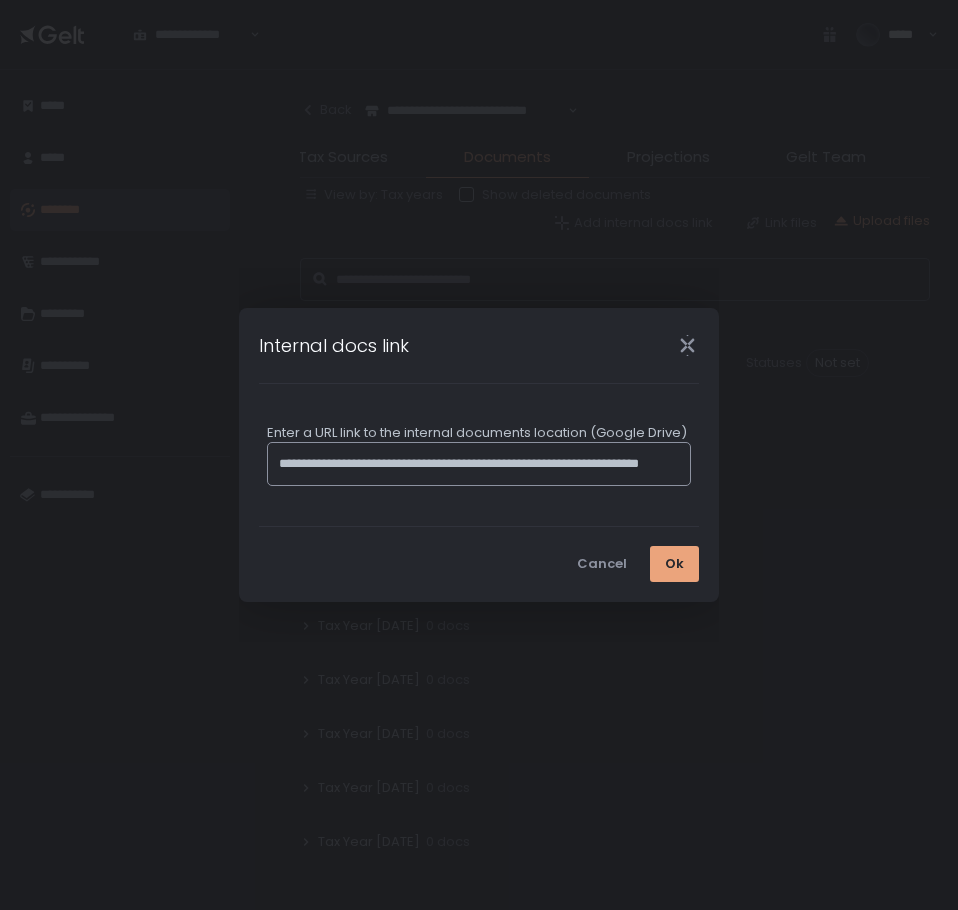 type on "**********" 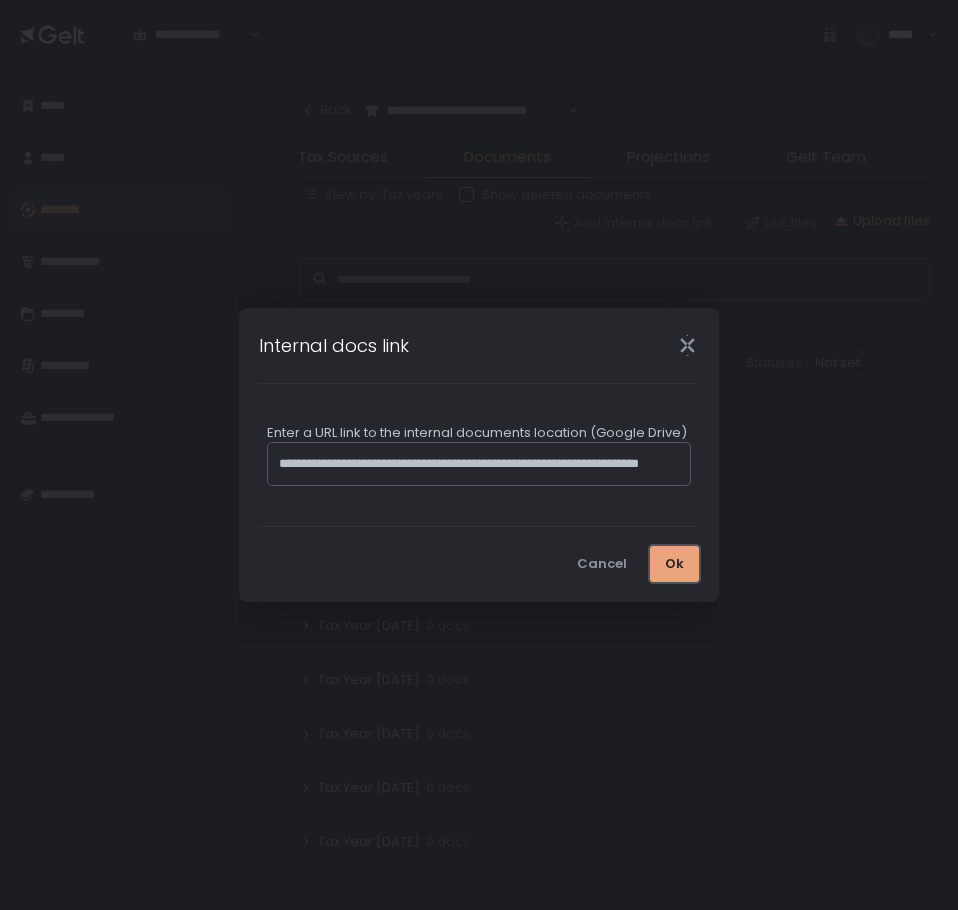scroll, scrollTop: 0, scrollLeft: 0, axis: both 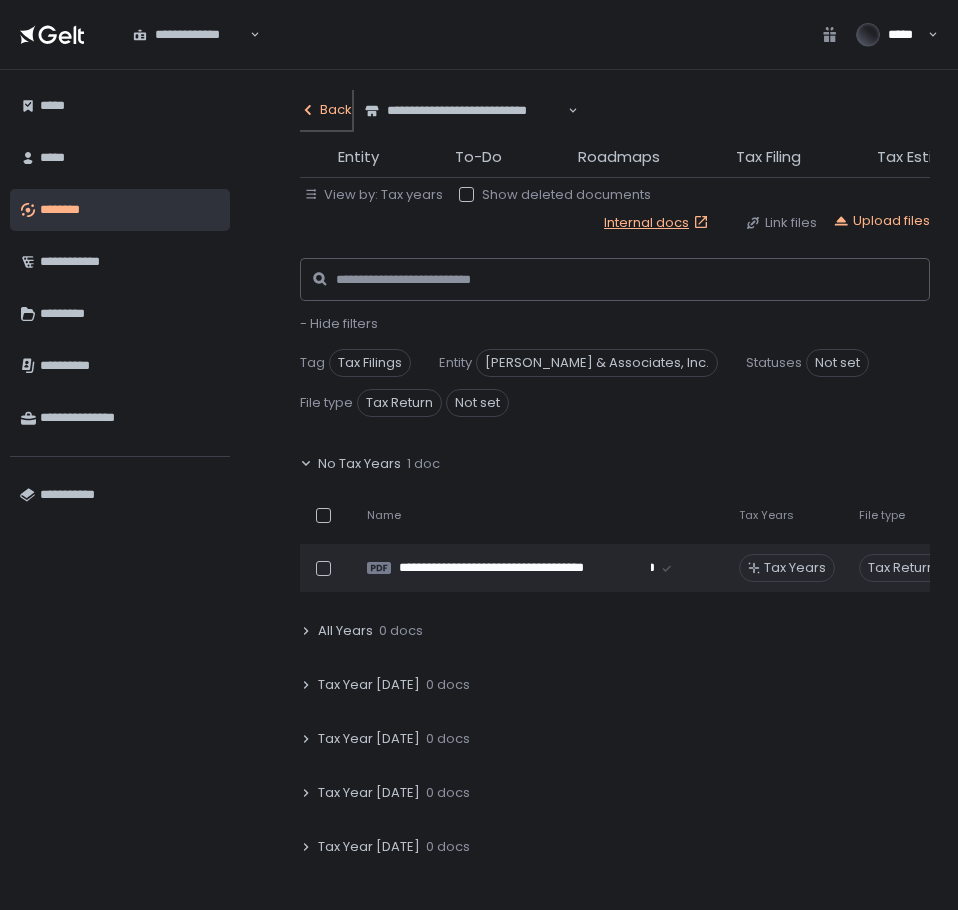 click on "Back" 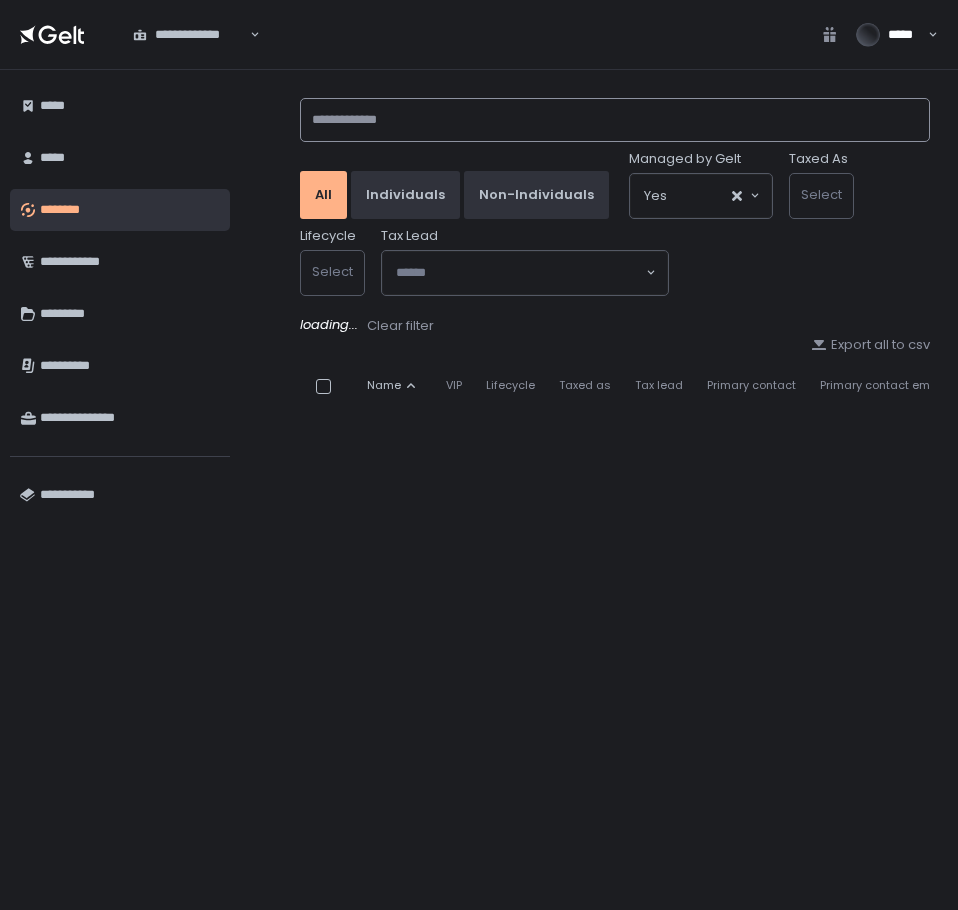 click 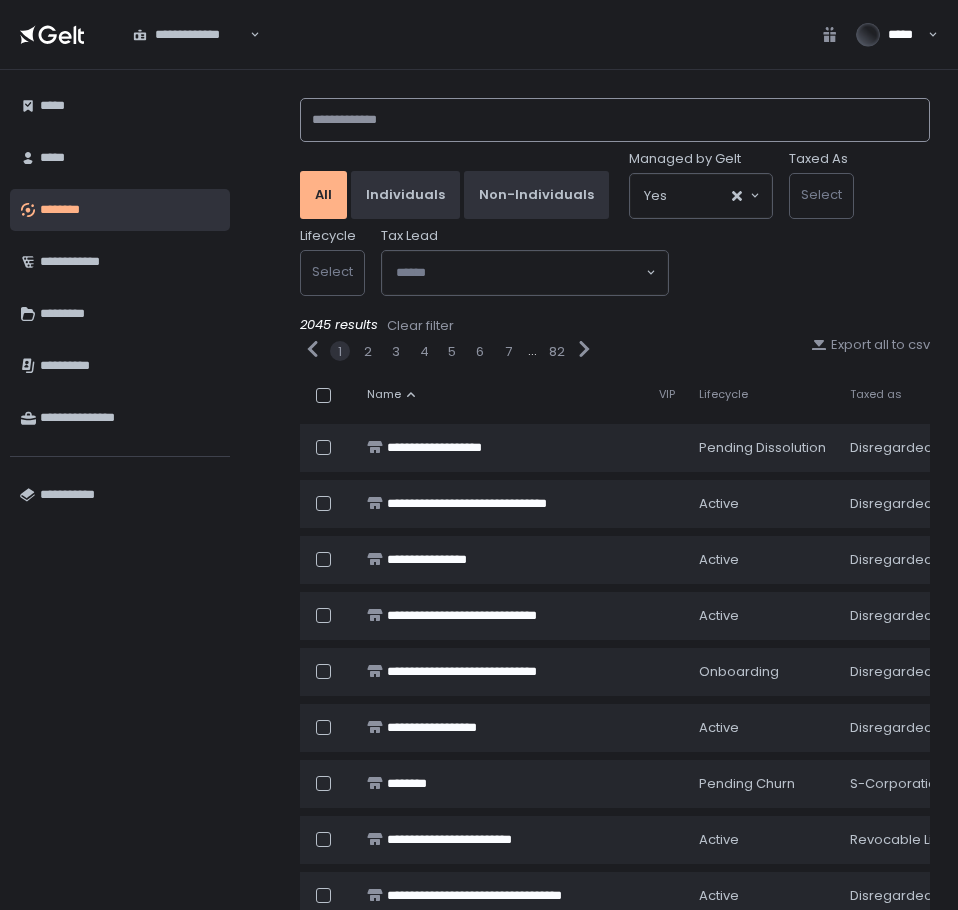 click 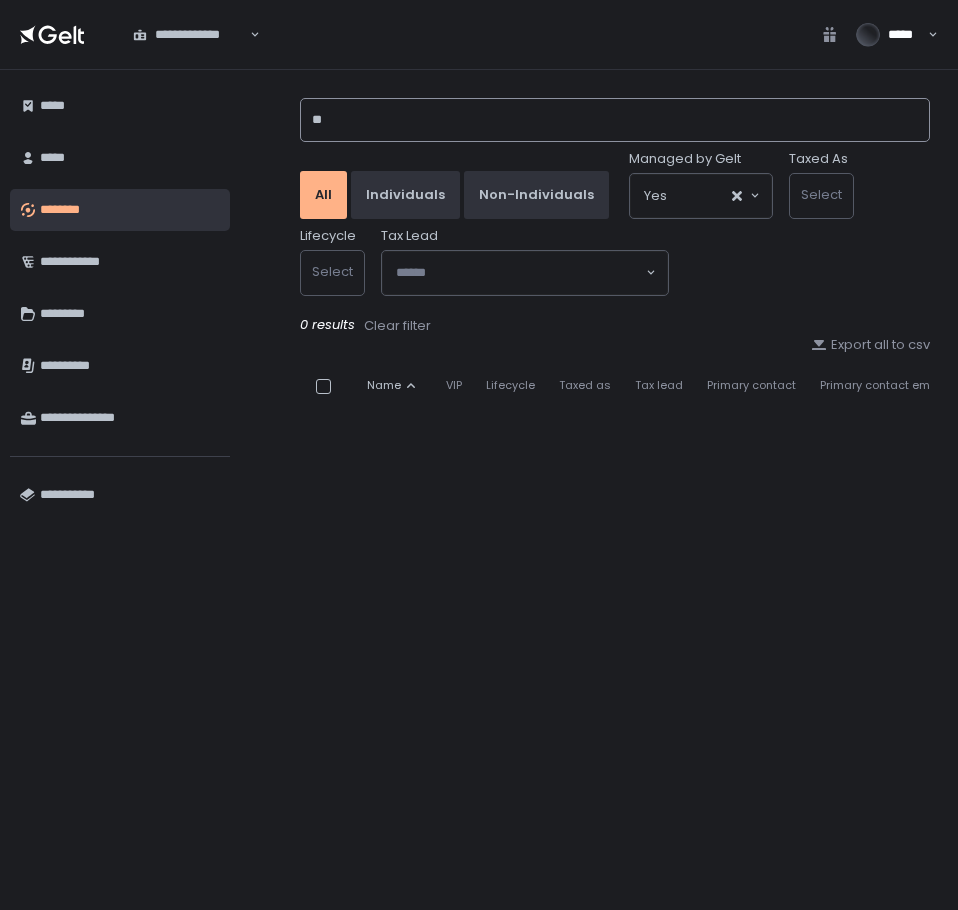 type on "*" 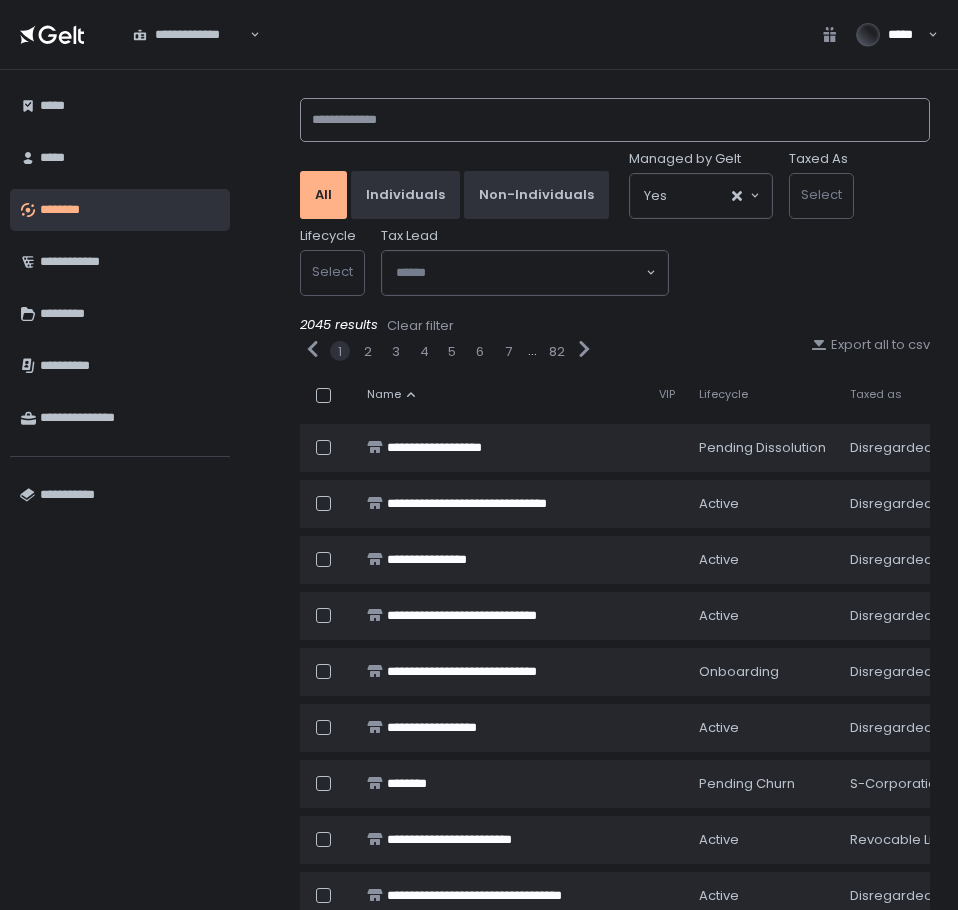 click 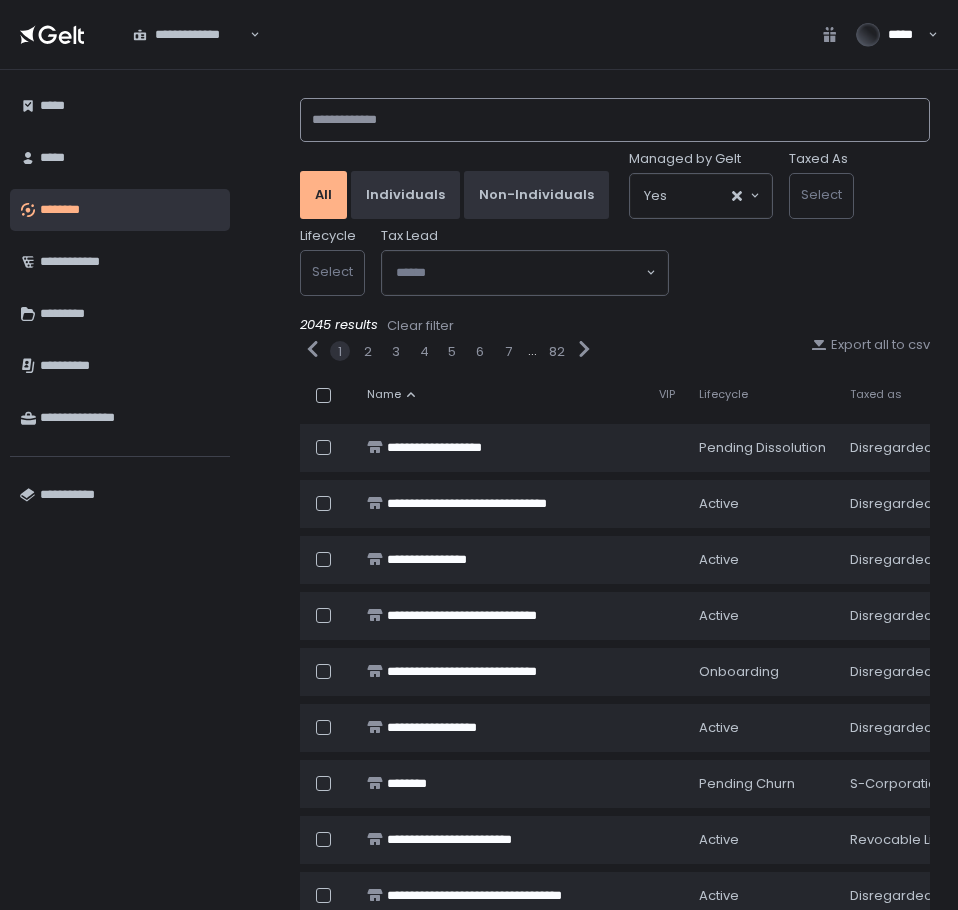 paste on "**********" 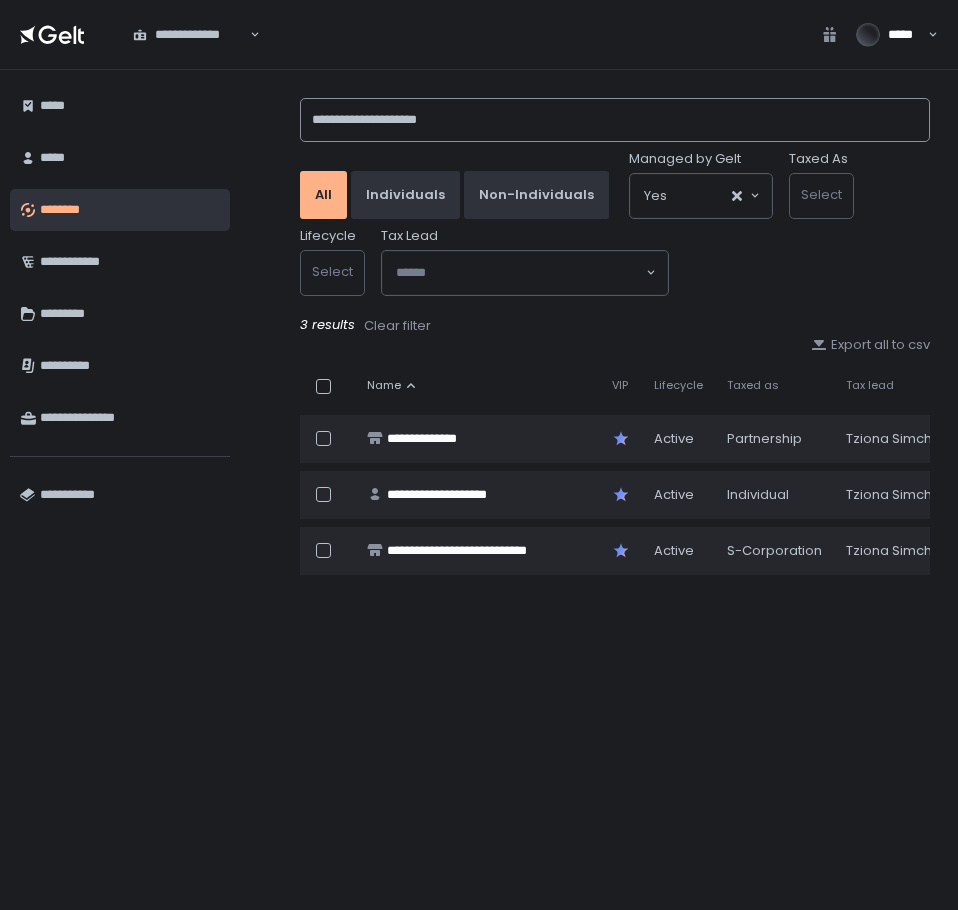type on "**********" 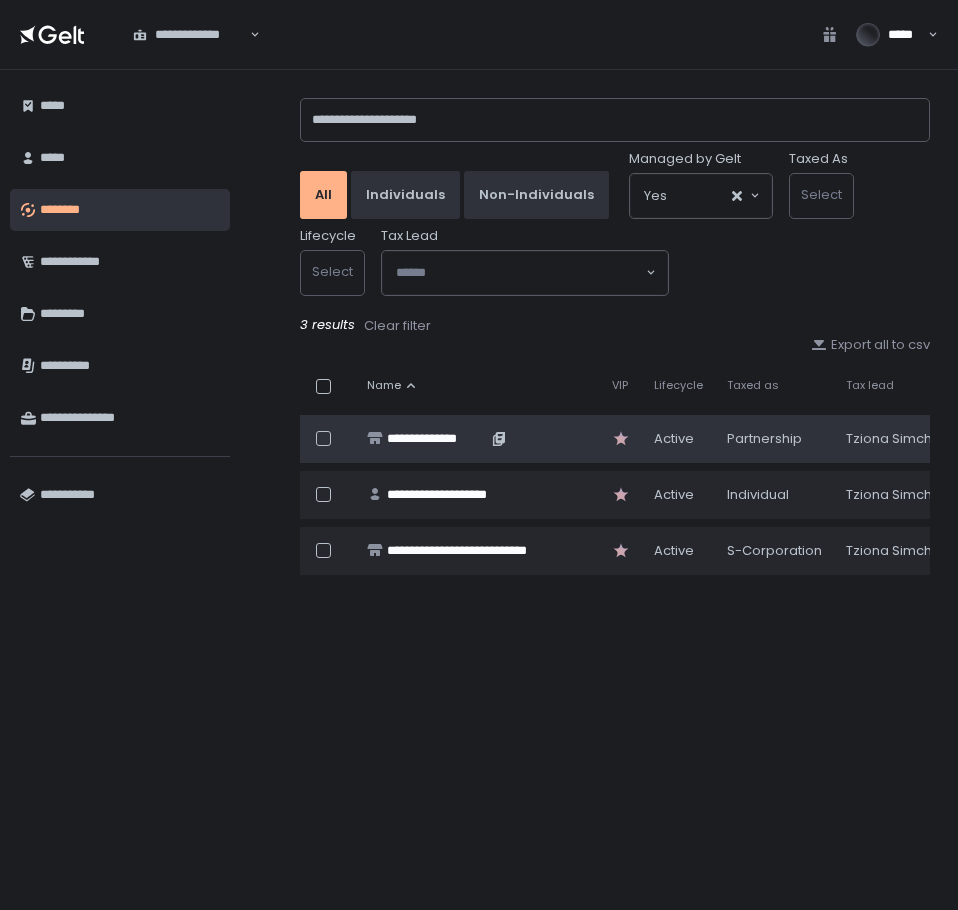 click on "**********" at bounding box center (437, 439) 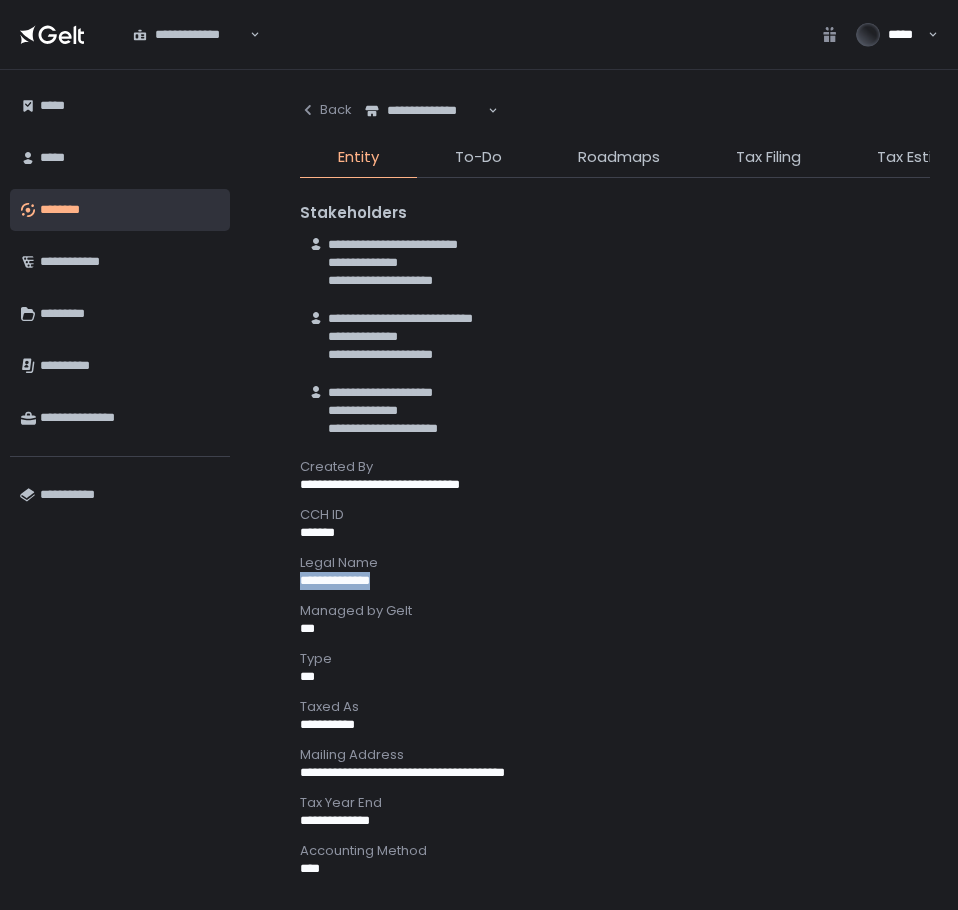 drag, startPoint x: 398, startPoint y: 578, endPoint x: 297, endPoint y: 583, distance: 101.12369 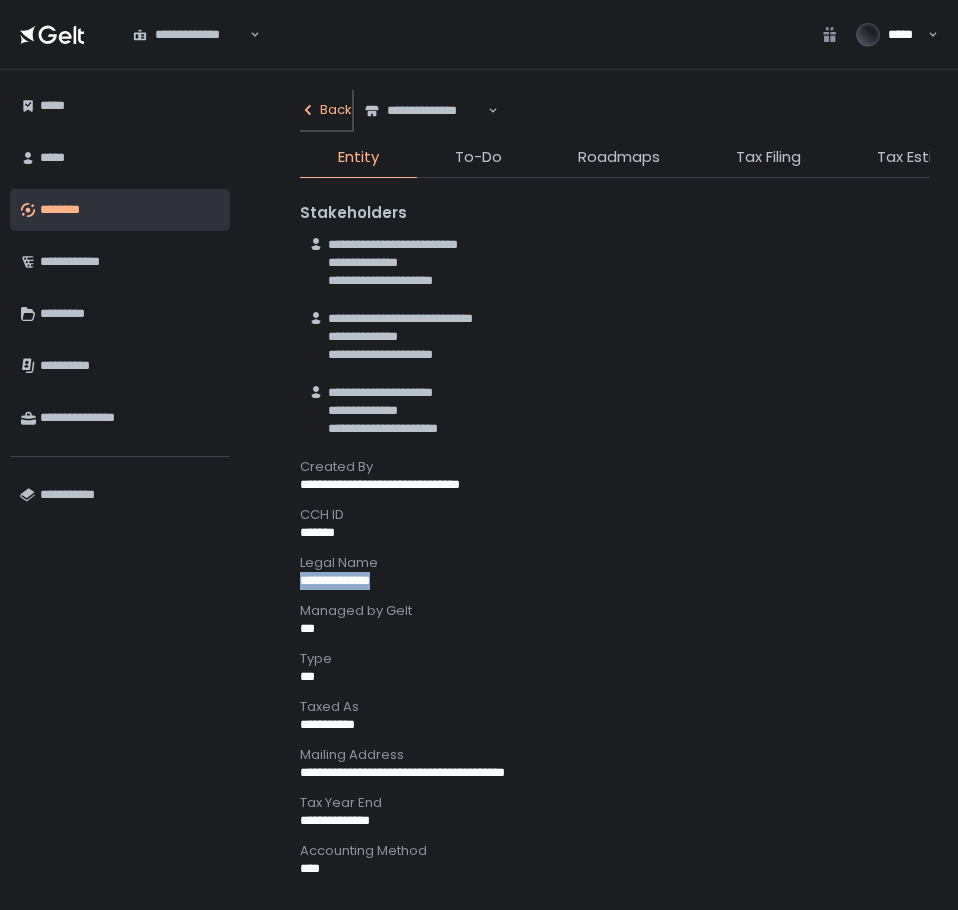click on "Back" at bounding box center (326, 110) 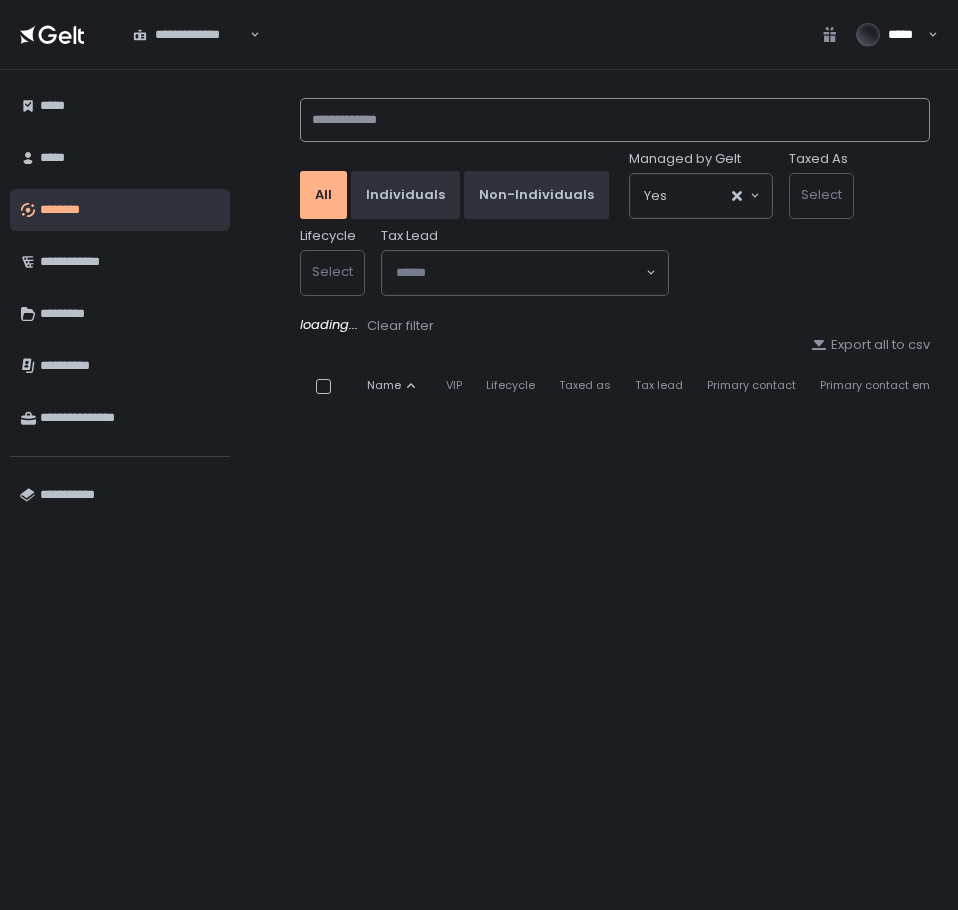 click 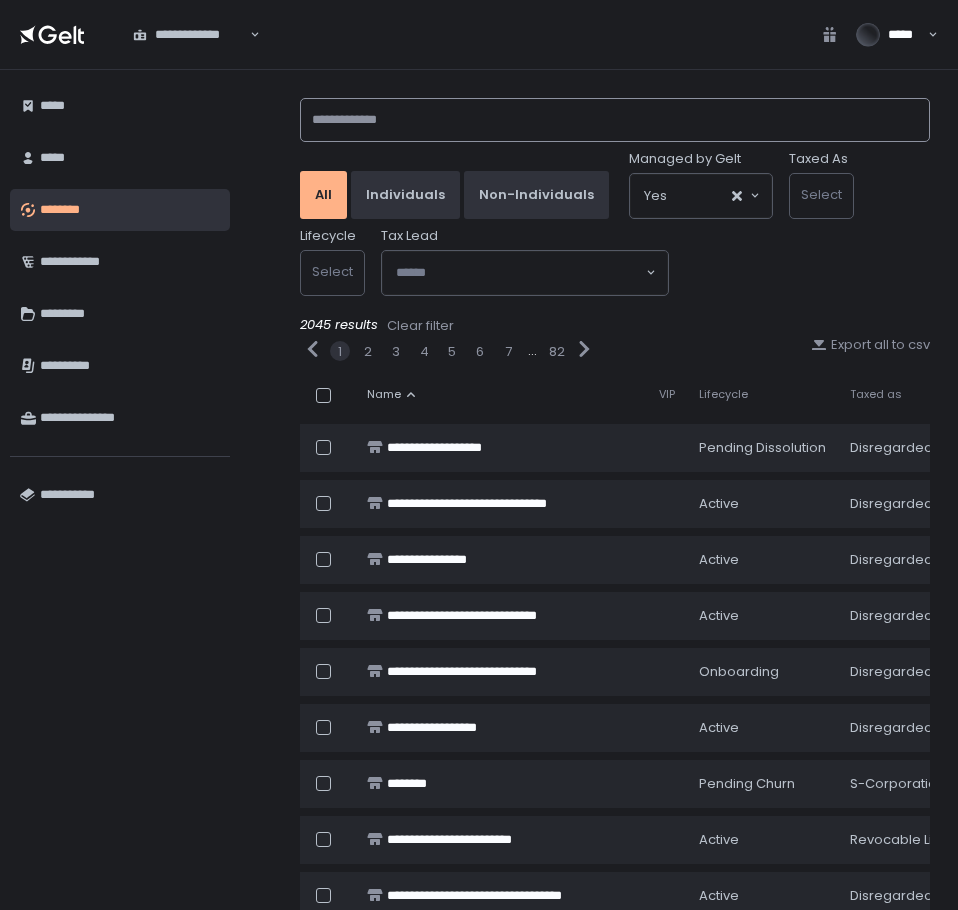 paste on "**********" 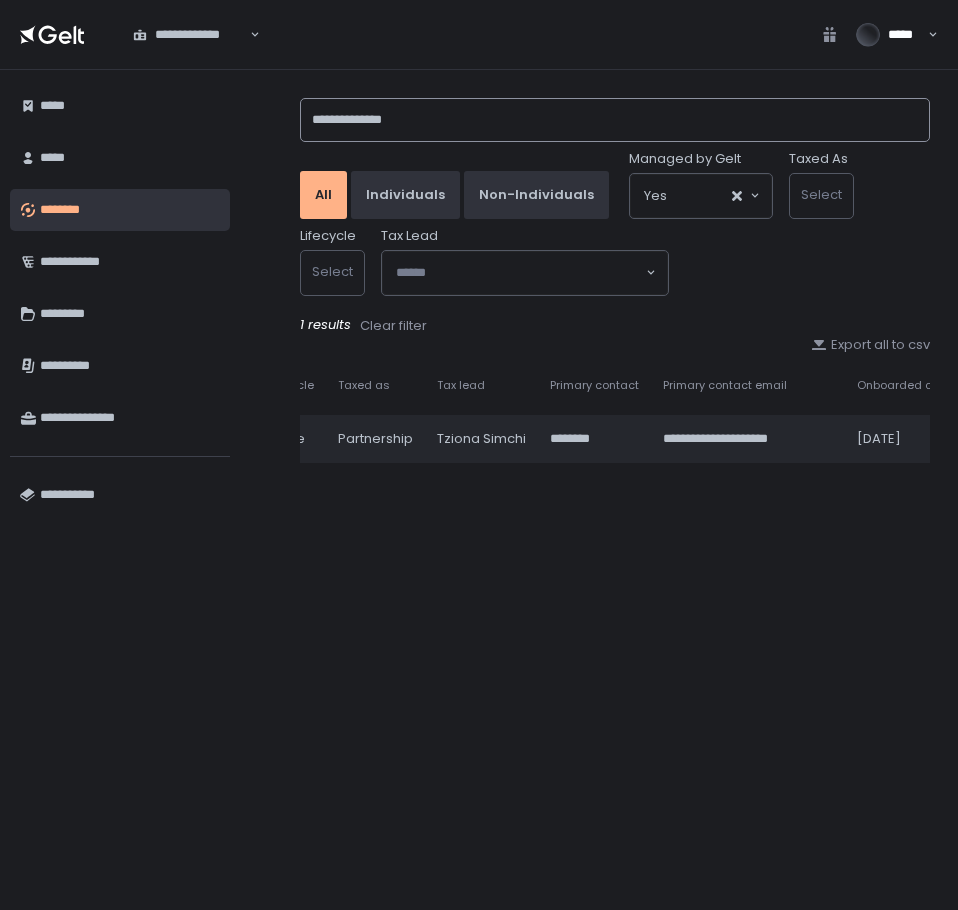 scroll, scrollTop: 0, scrollLeft: 372, axis: horizontal 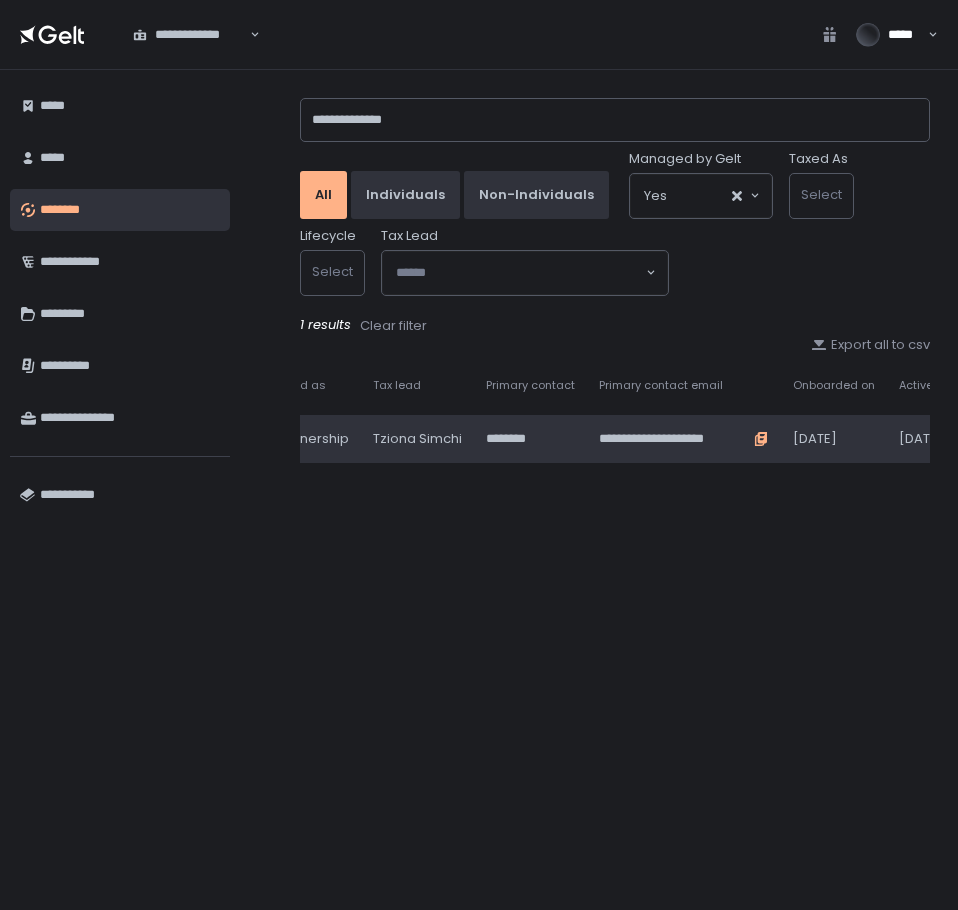 click 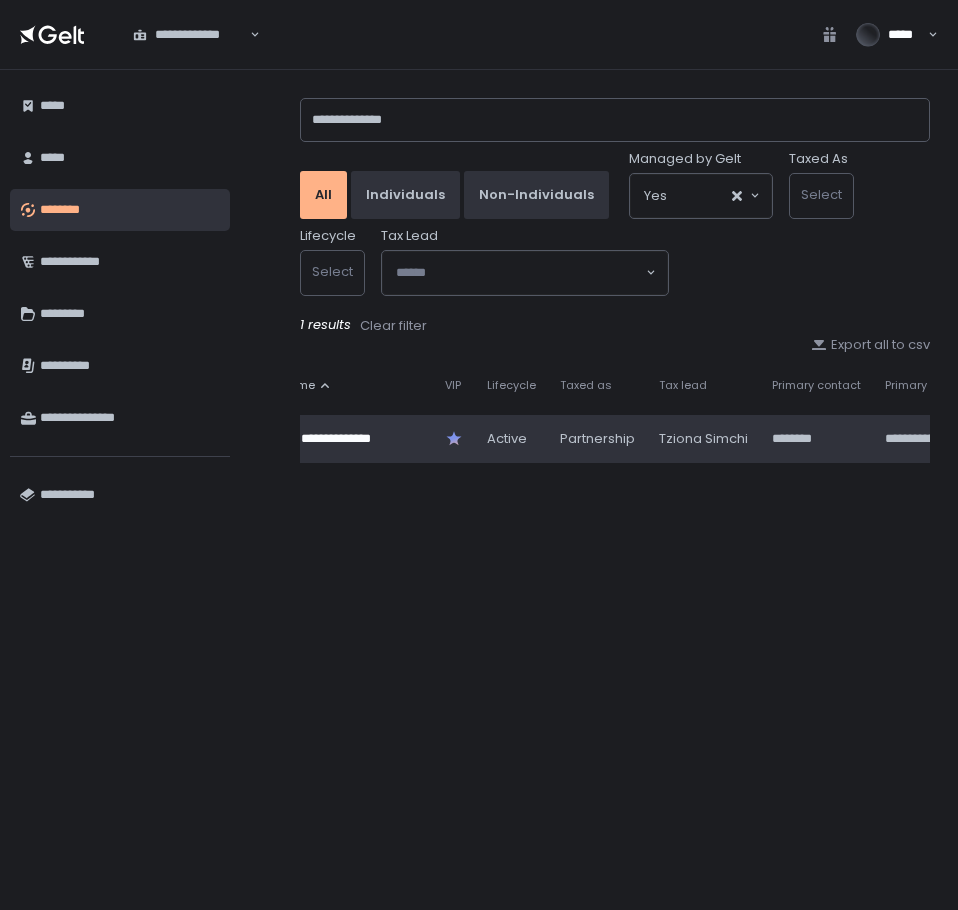 scroll, scrollTop: 0, scrollLeft: 0, axis: both 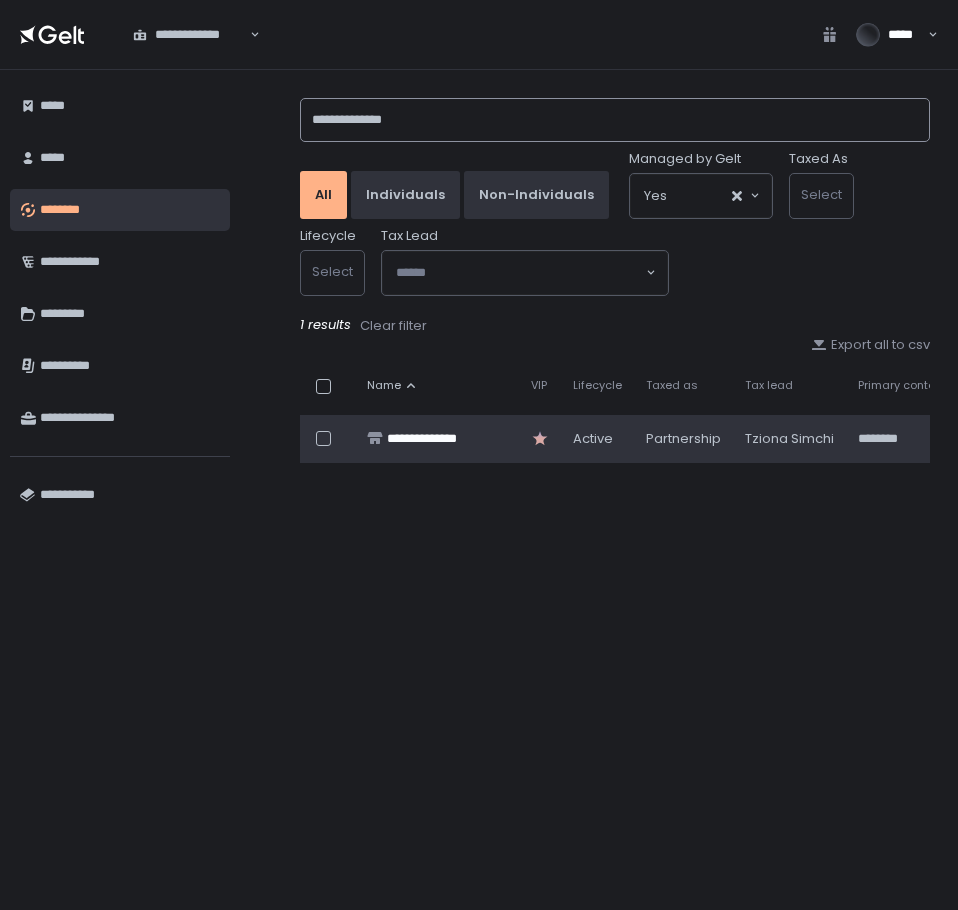 drag, startPoint x: 423, startPoint y: 116, endPoint x: 271, endPoint y: 119, distance: 152.0296 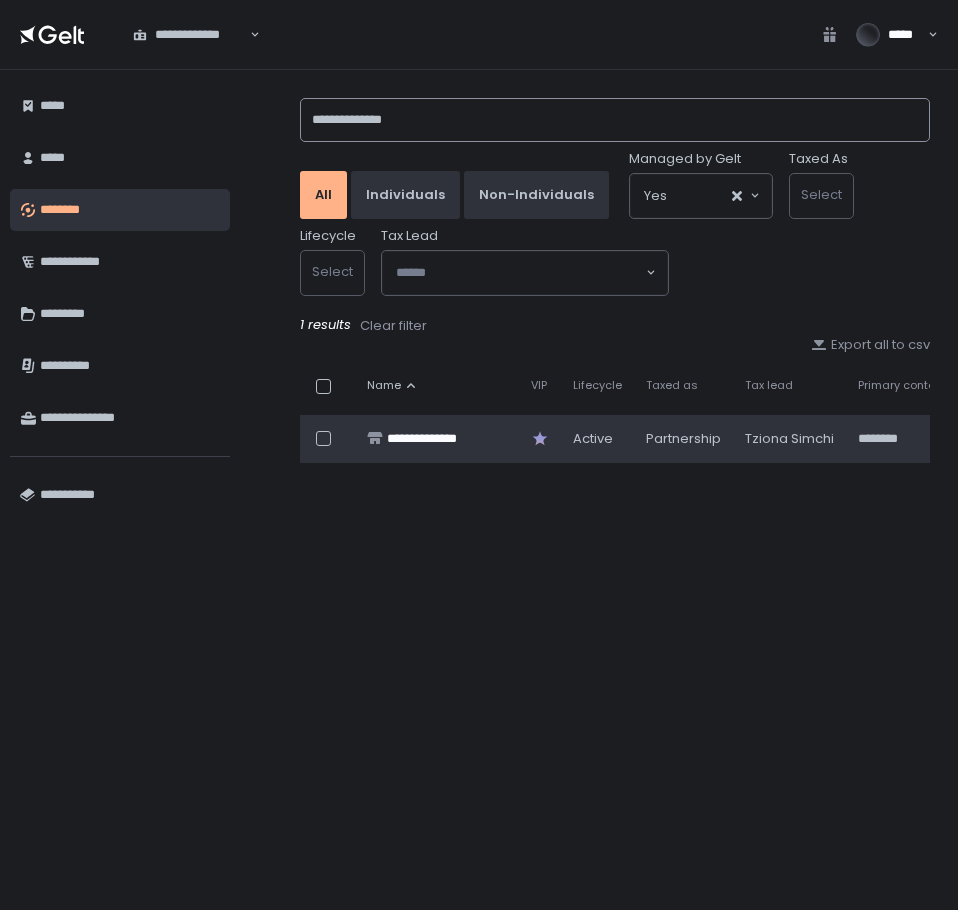 click on "**********" at bounding box center [599, 490] 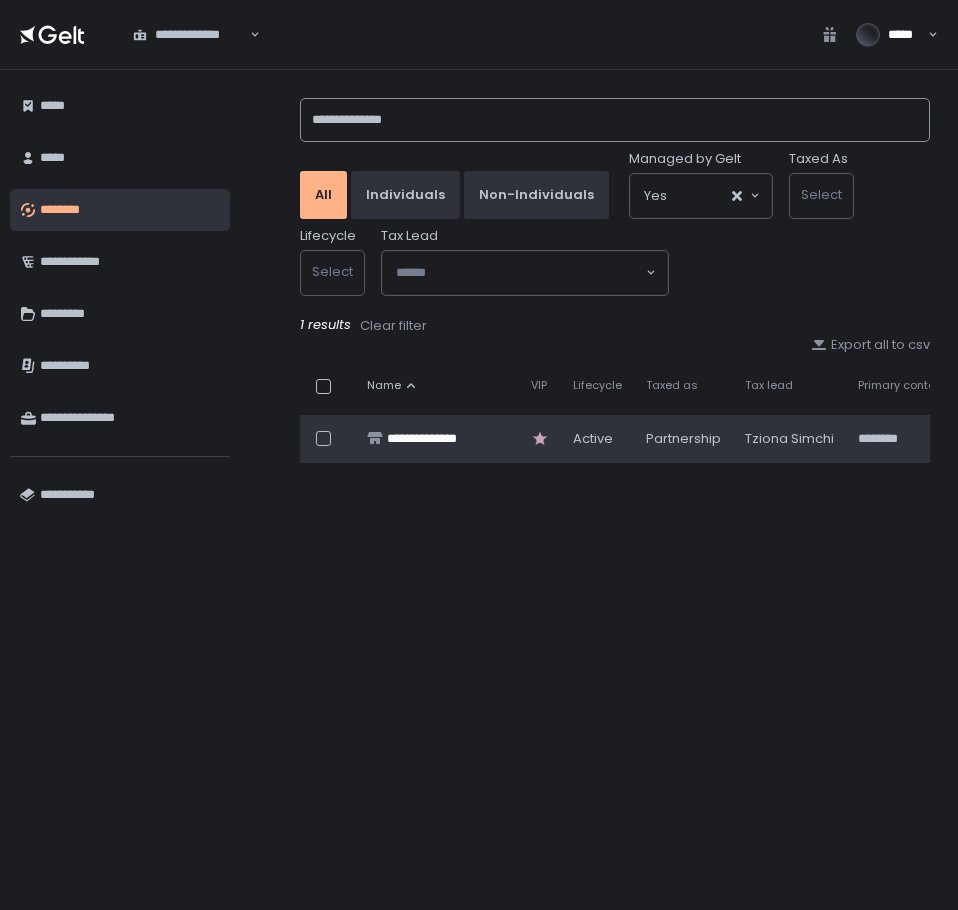 paste on "*******" 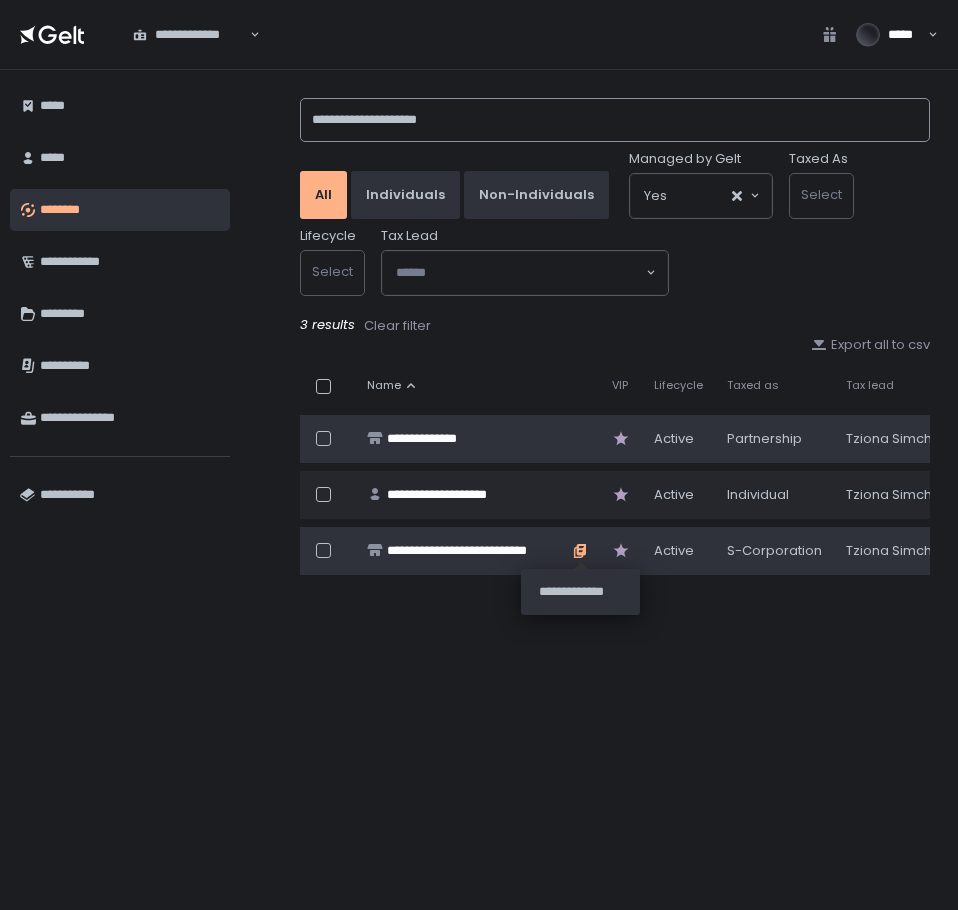 type on "**********" 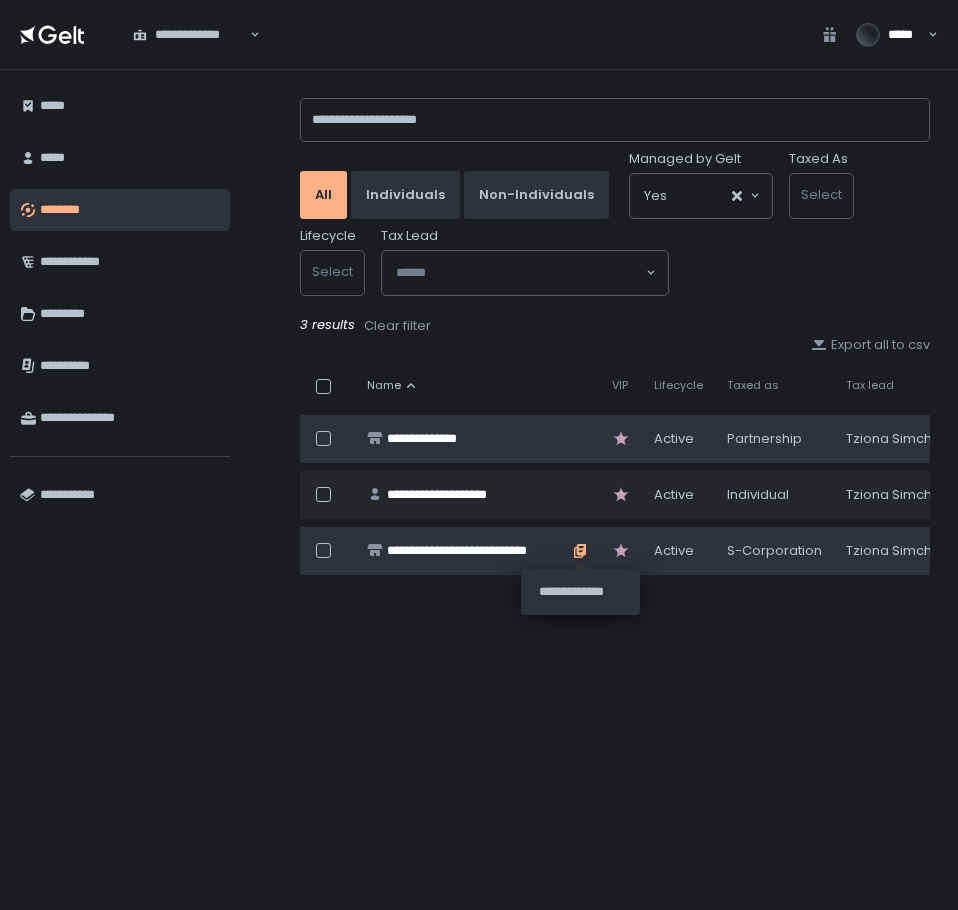 click 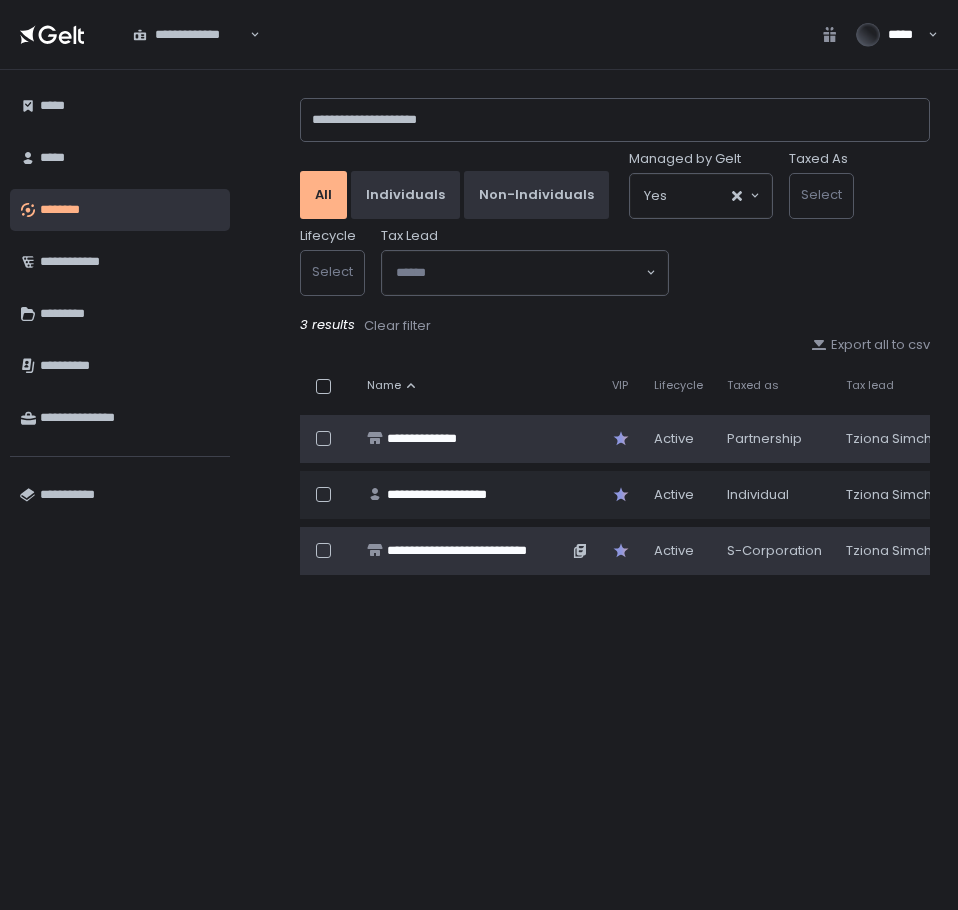 click on "**********" at bounding box center (477, 551) 